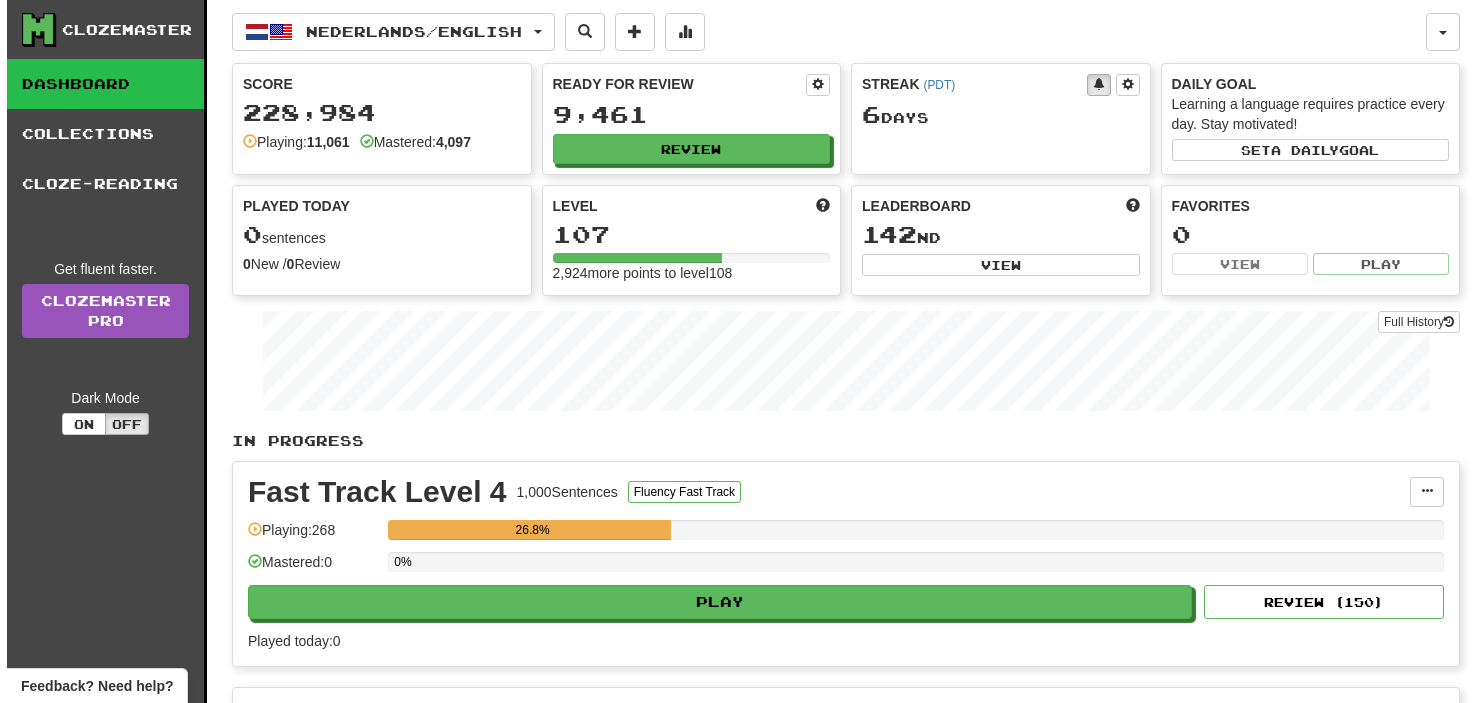 scroll, scrollTop: 0, scrollLeft: 0, axis: both 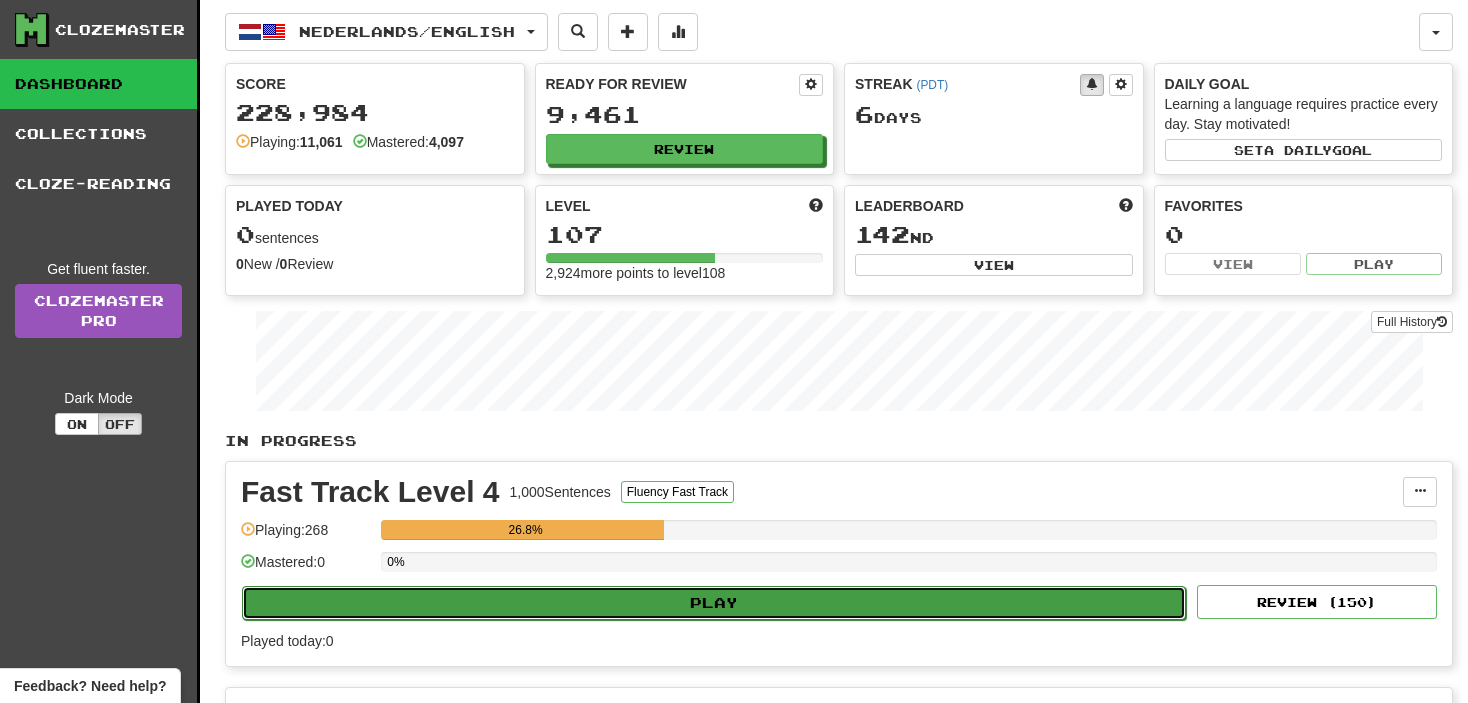click on "Play" at bounding box center (714, 603) 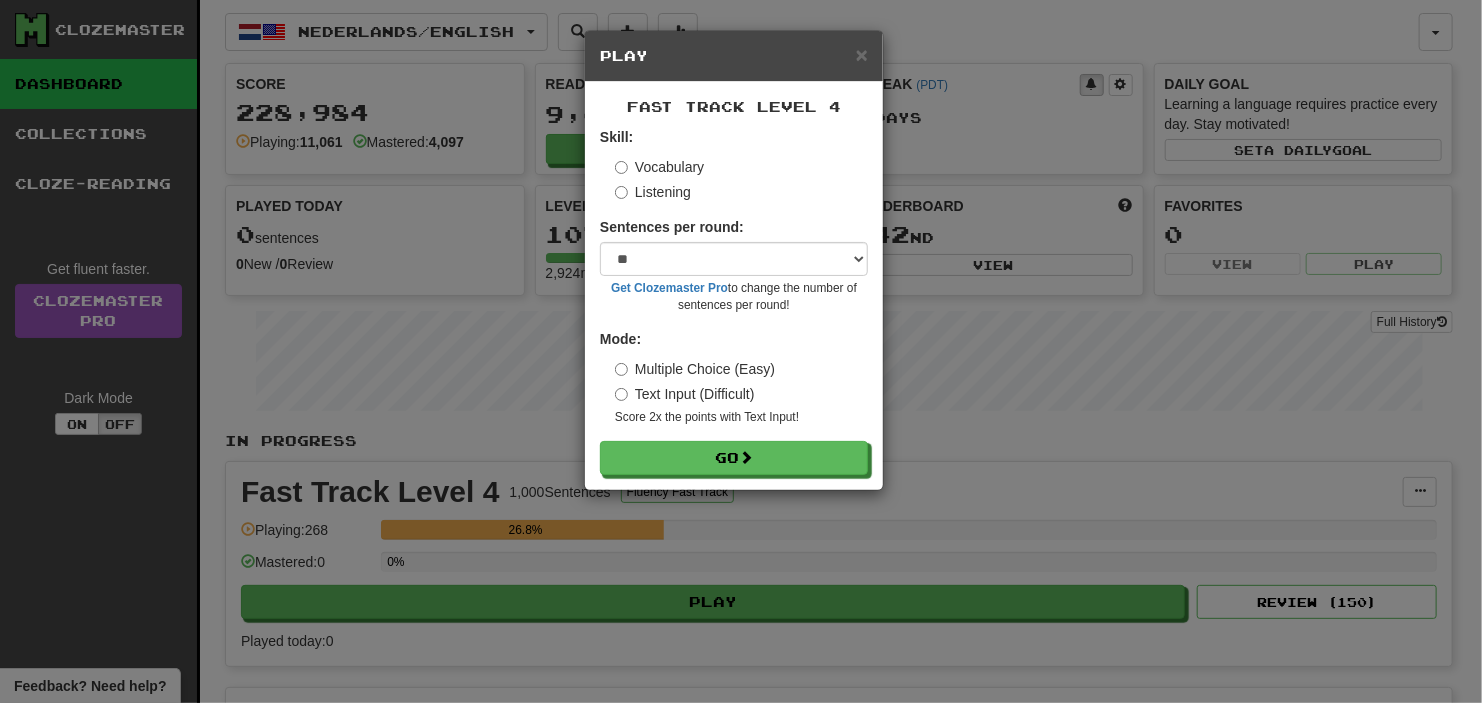 click on "Fast Track Level 4 Skill: Vocabulary Listening Sentences per round: * ** ** ** ** ** *** ******** Get Clozemaster Pro  to change the number of sentences per round! Mode: Multiple Choice (Easy) Text Input (Difficult) Score 2x the points with Text Input ! Go" at bounding box center [734, 286] 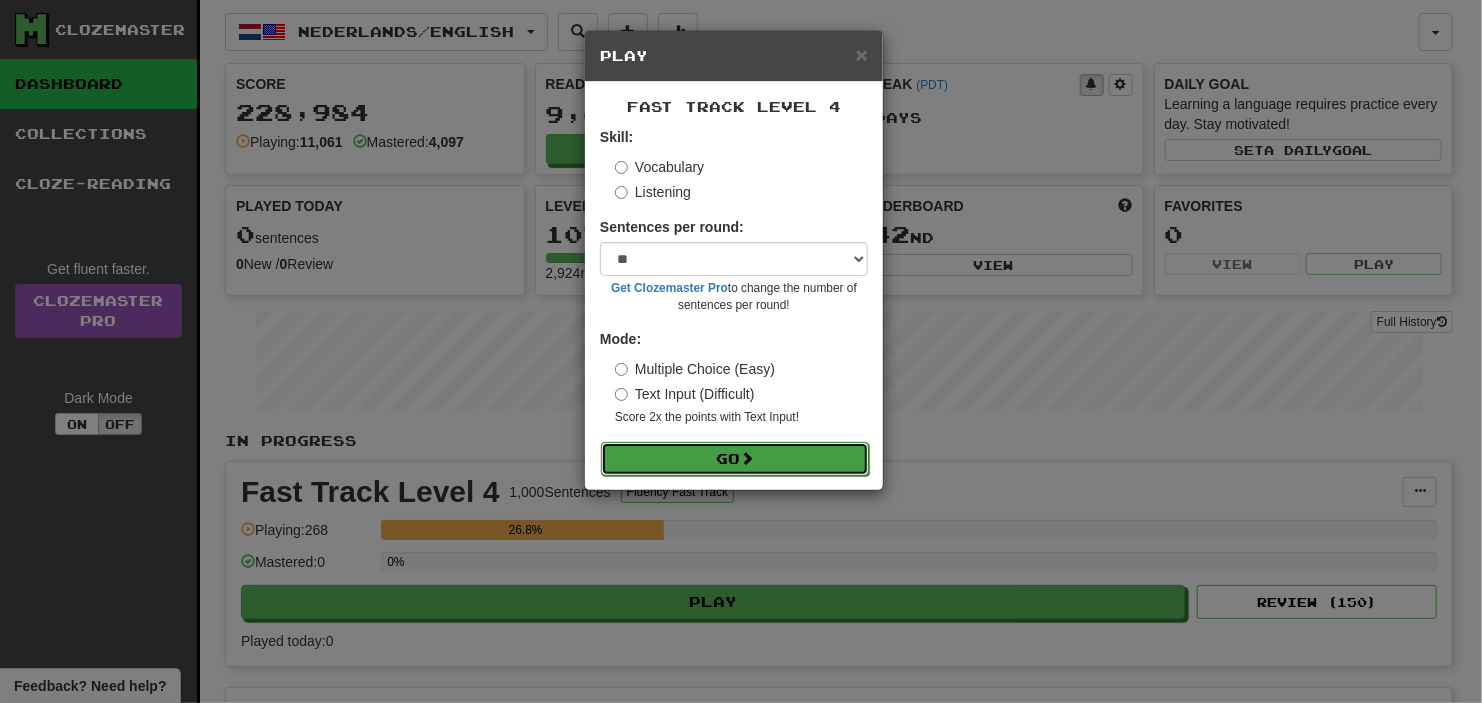 click on "Go" at bounding box center [735, 459] 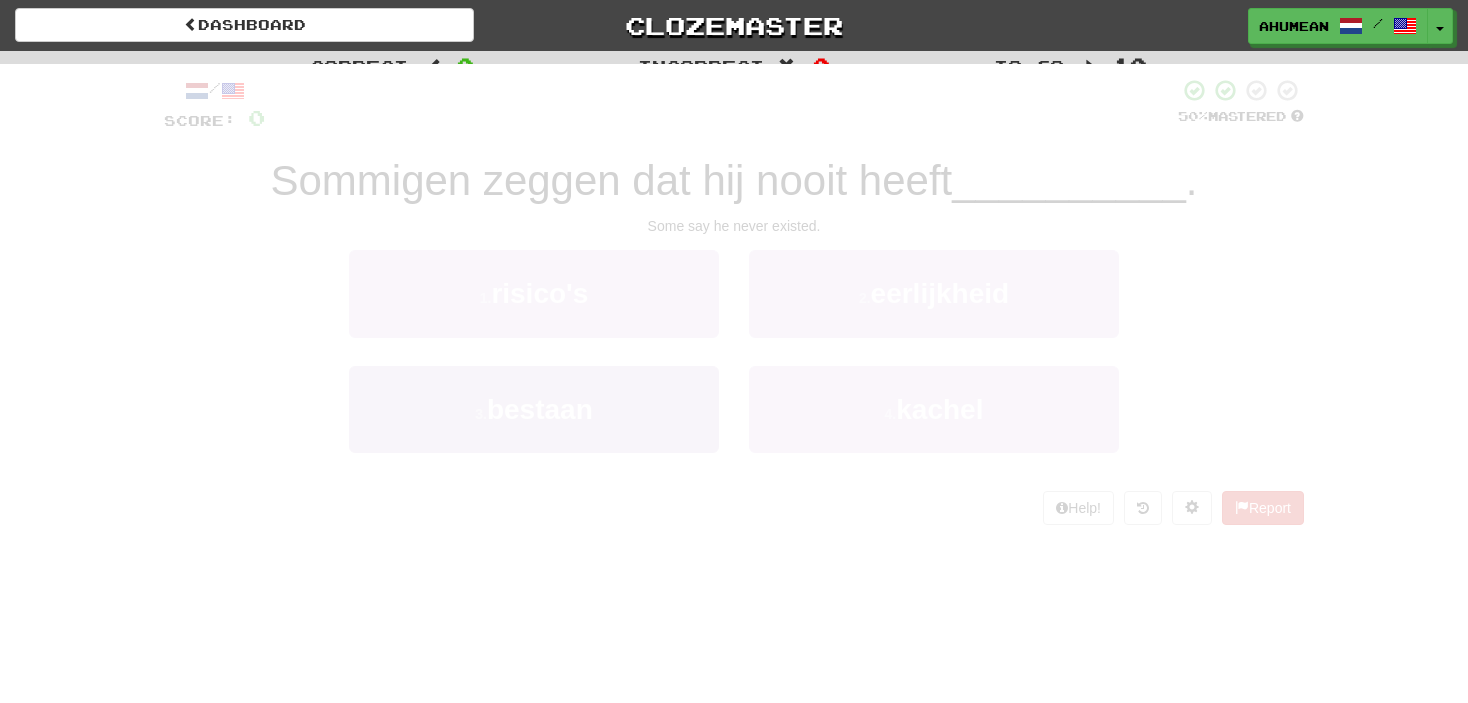 scroll, scrollTop: 0, scrollLeft: 0, axis: both 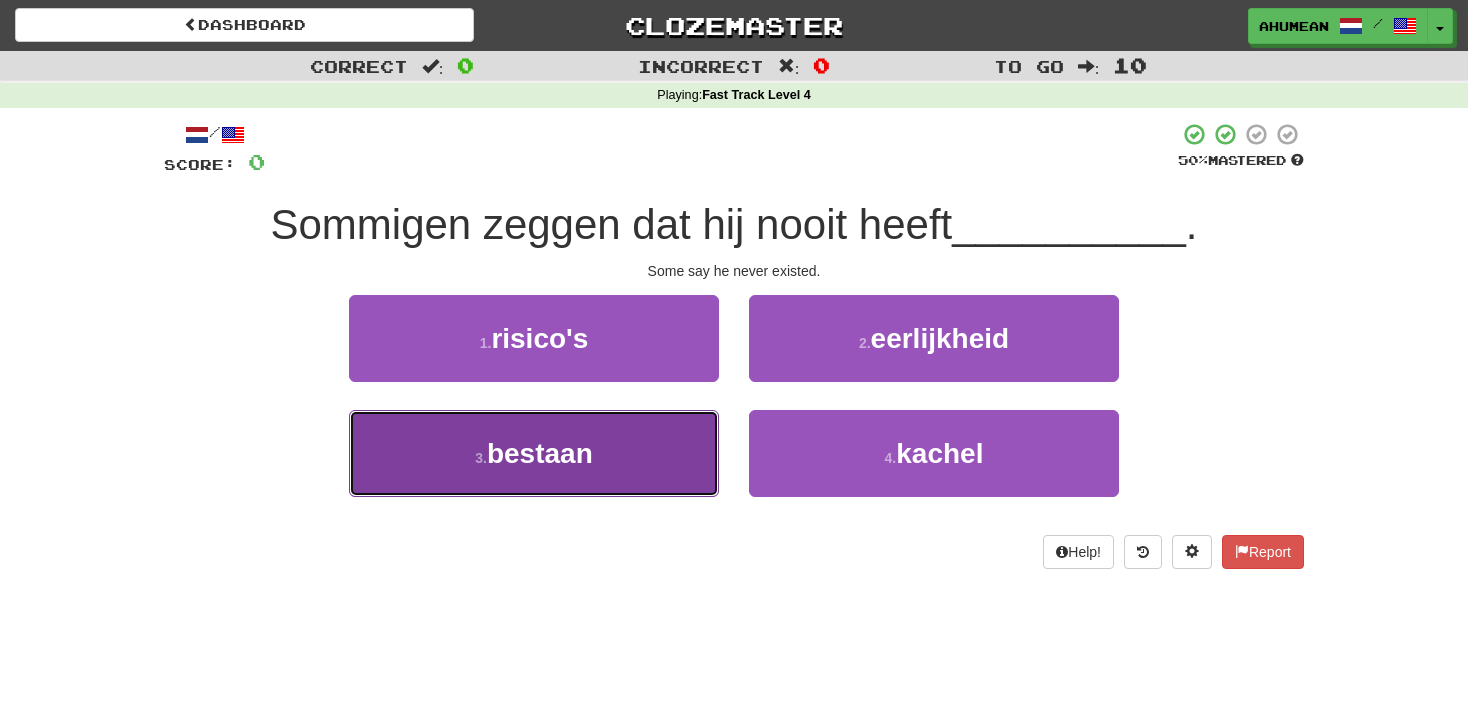 click on "3 .  bestaan" at bounding box center [534, 453] 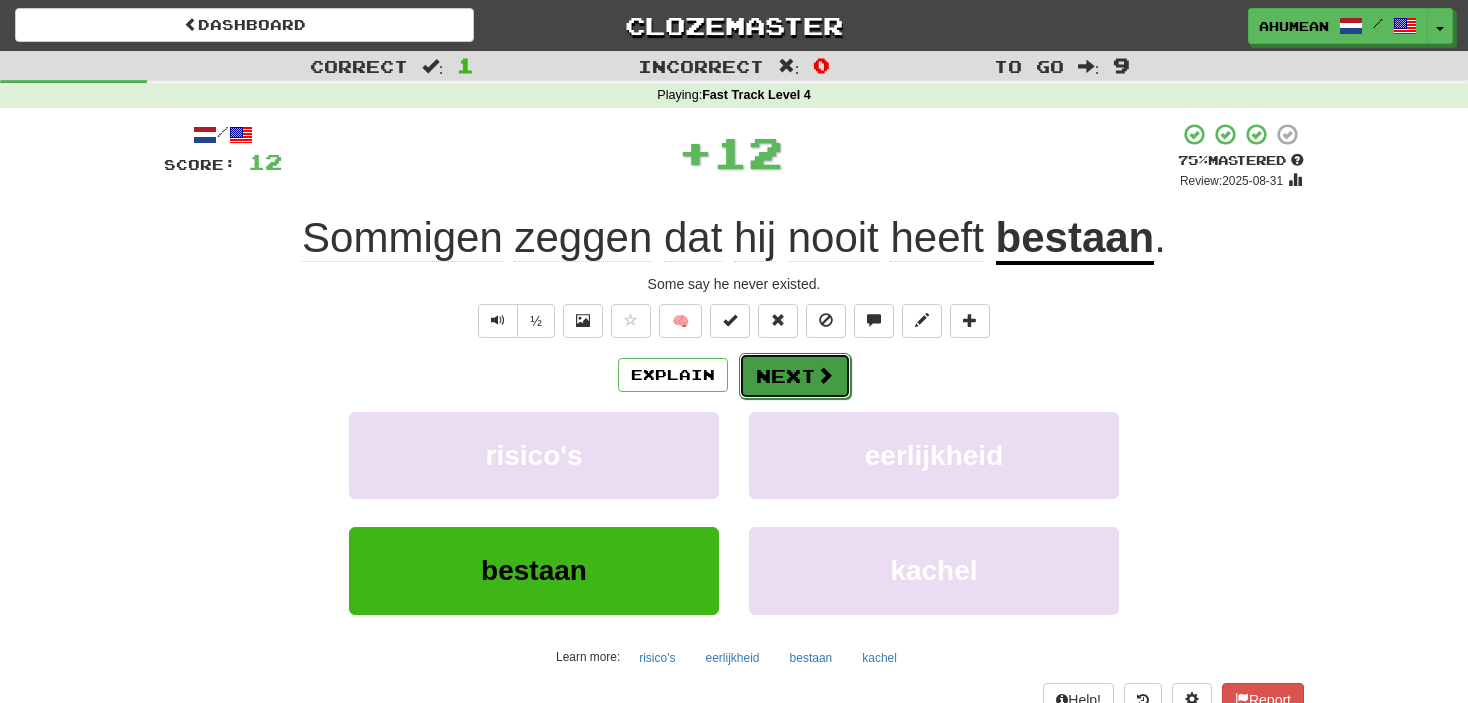 click at bounding box center [825, 375] 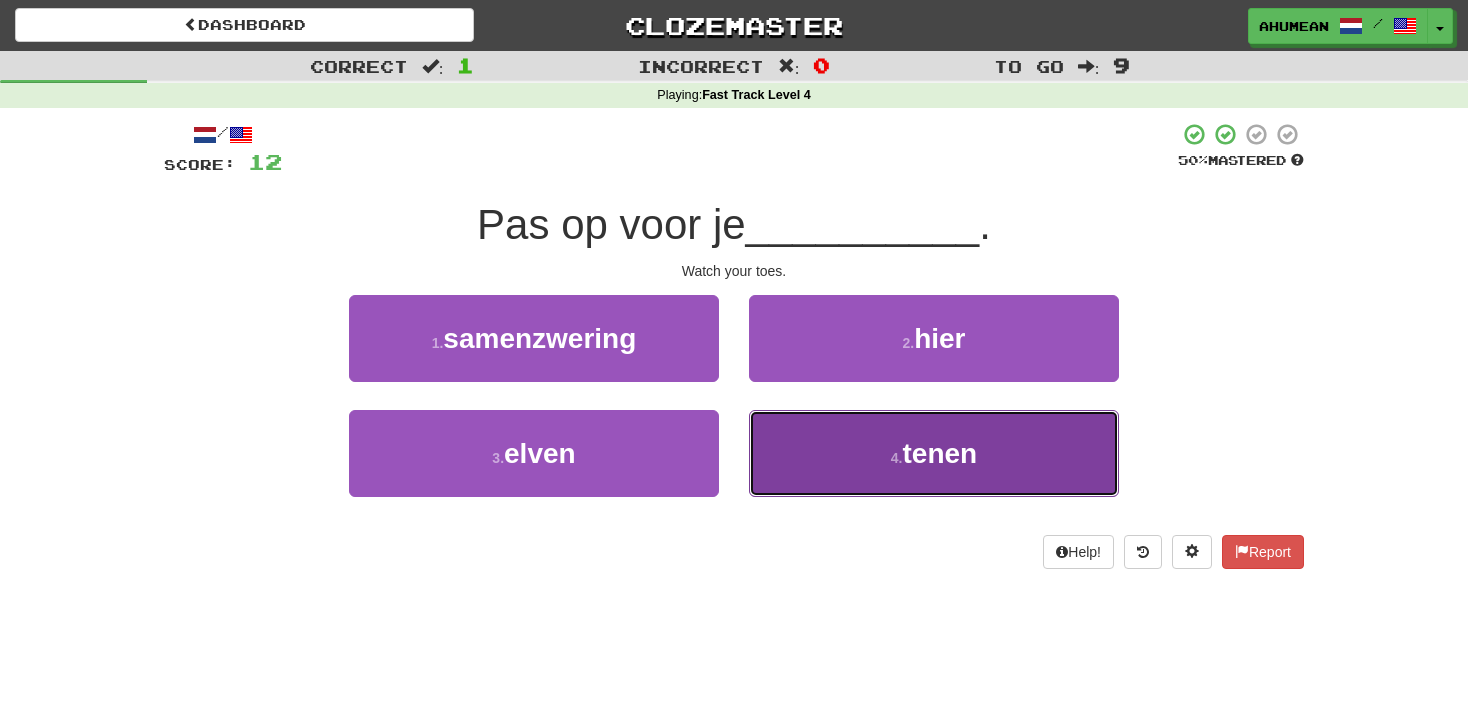 click on "4 .  tenen" at bounding box center [934, 453] 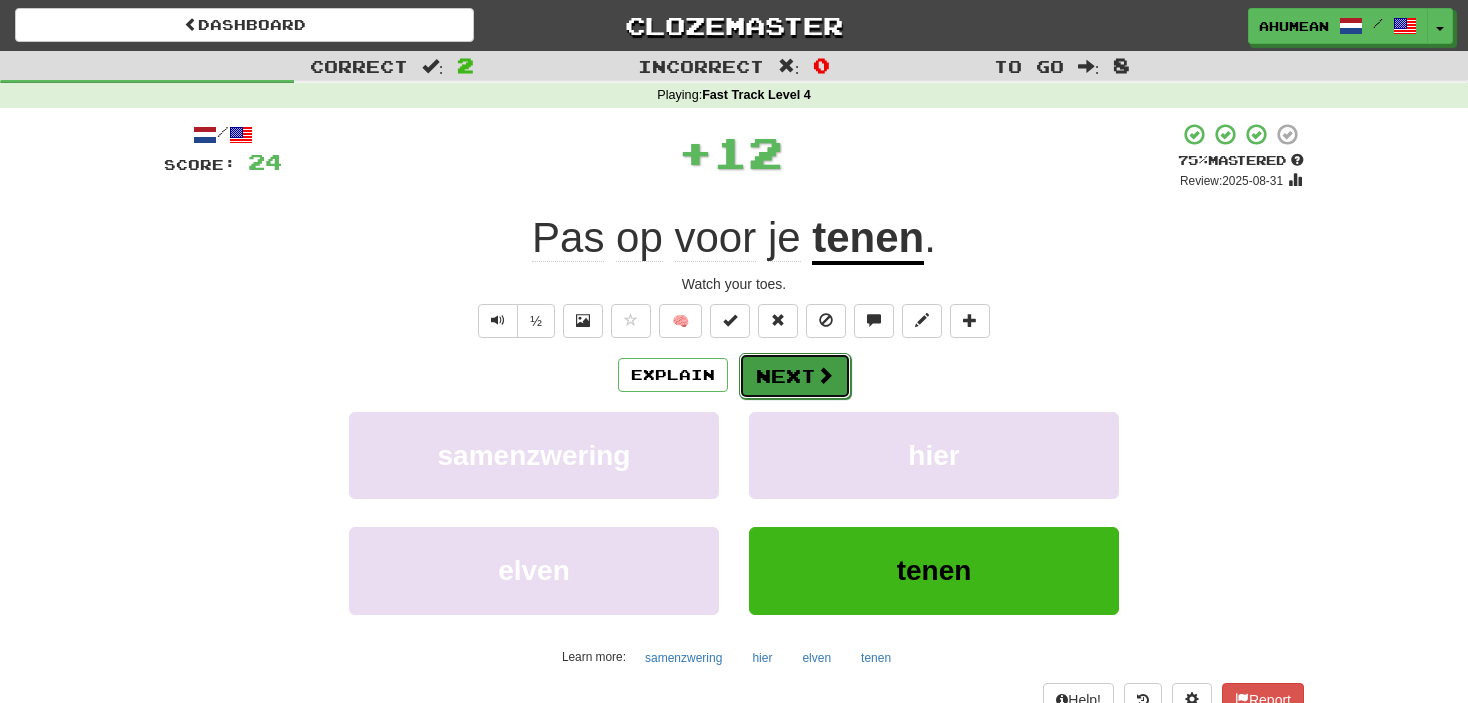 click on "Next" at bounding box center [795, 376] 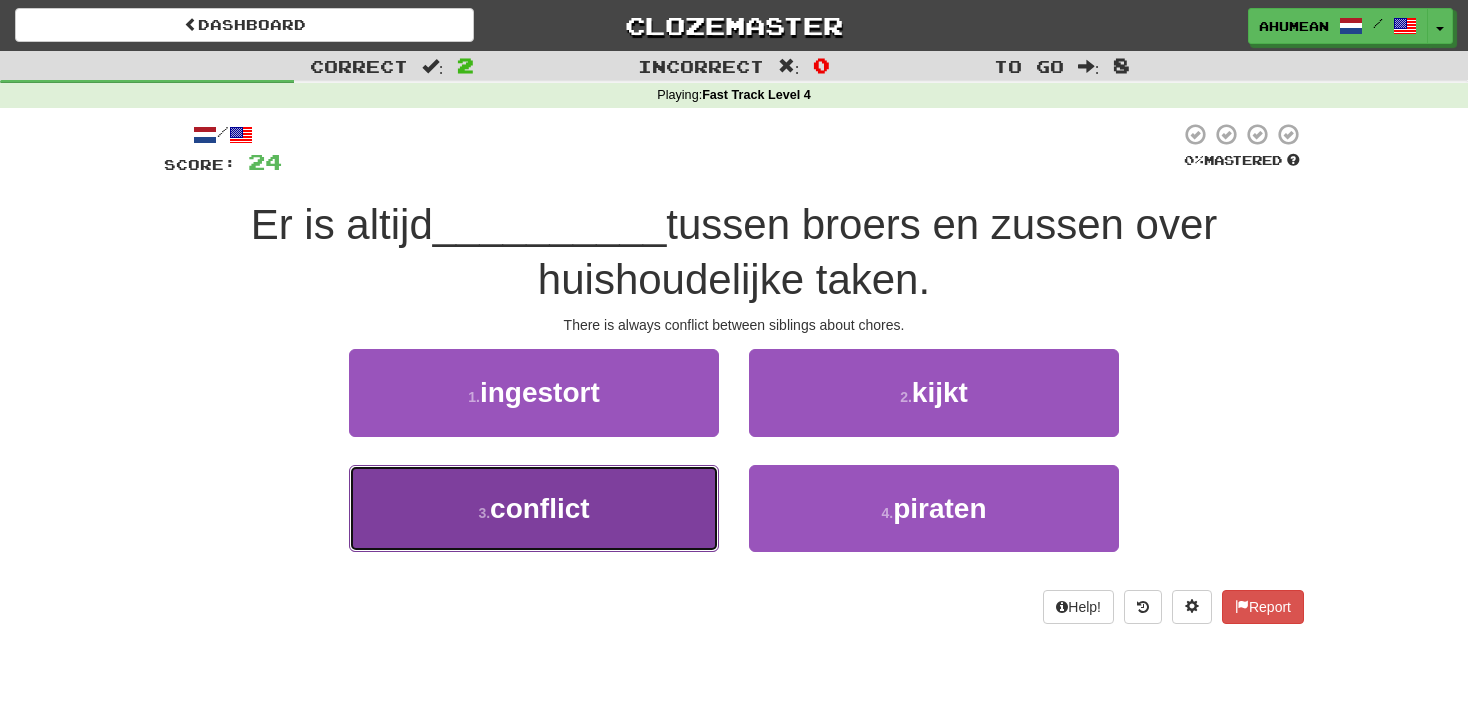 click on "3 .  conflict" at bounding box center (534, 508) 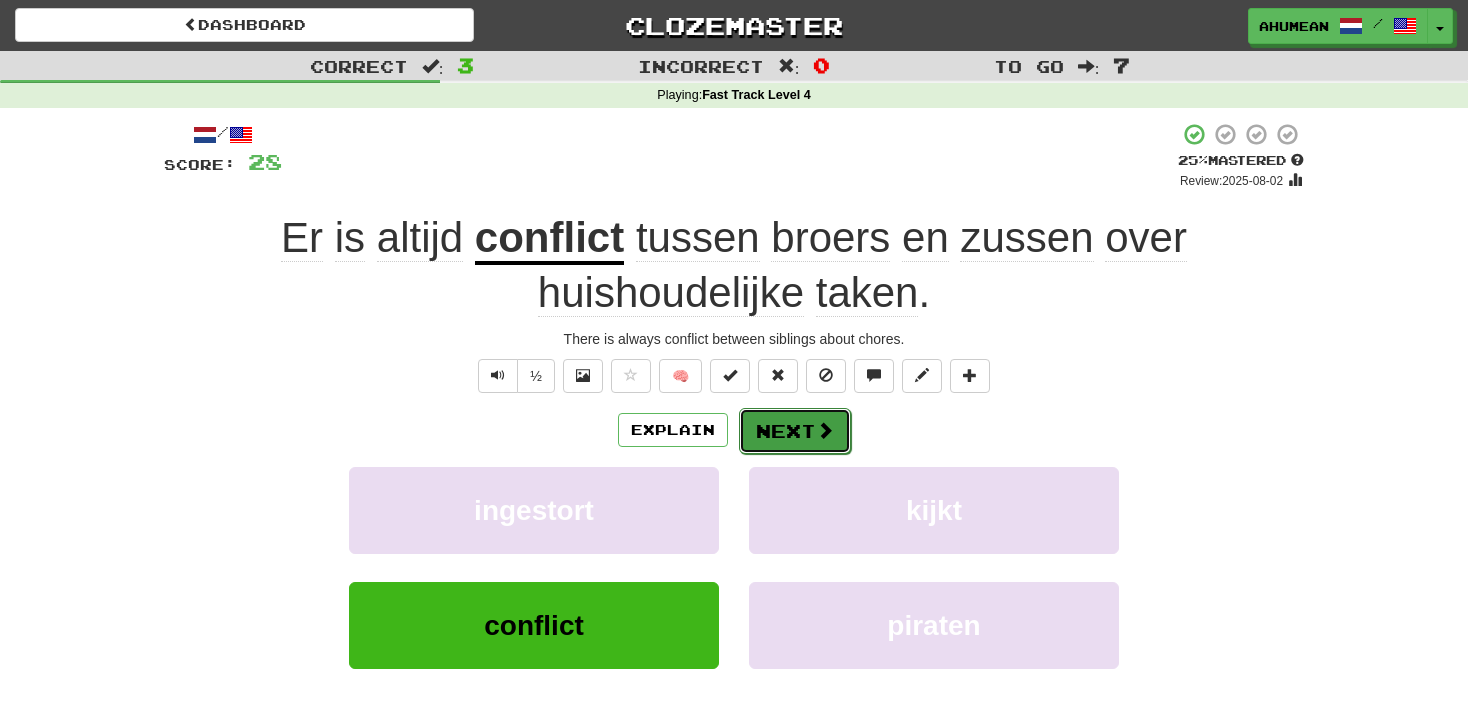 click on "Next" at bounding box center (795, 431) 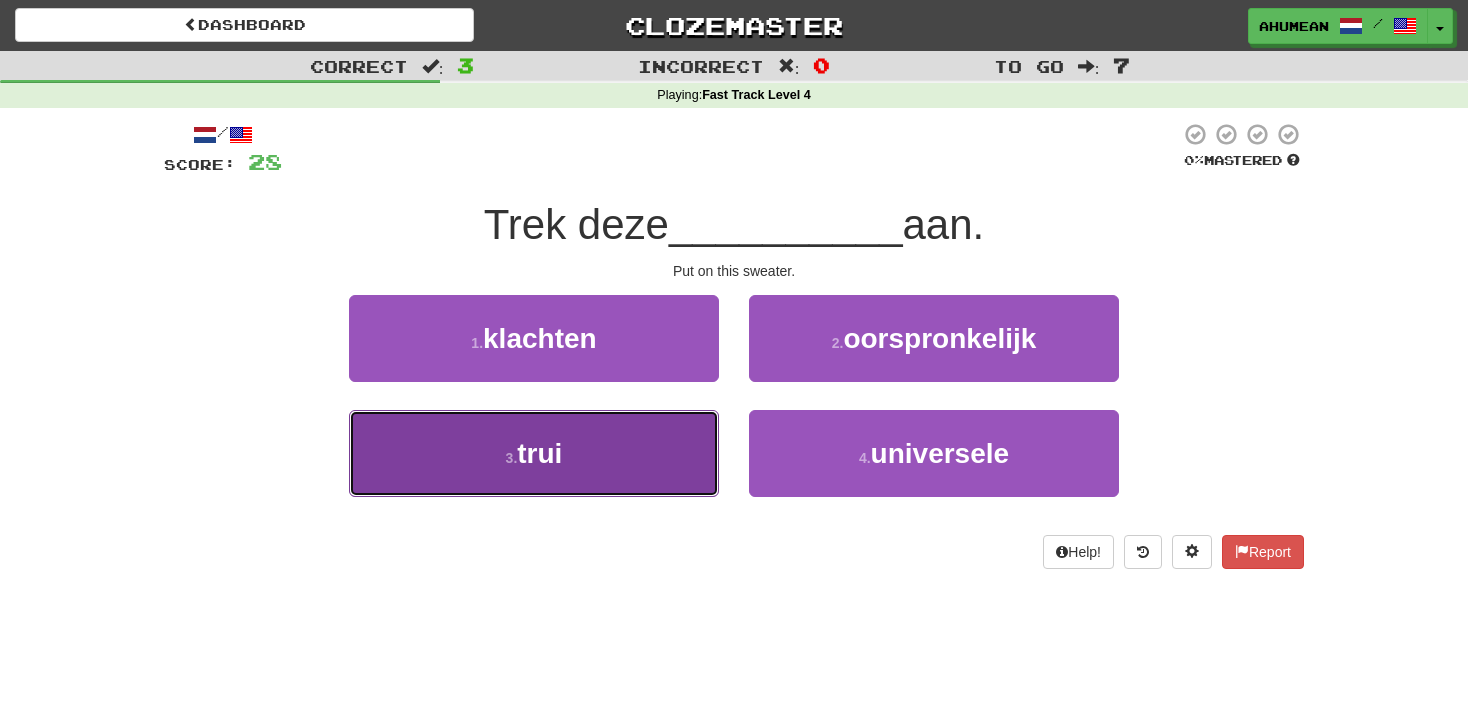 click on "3 .  trui" at bounding box center (534, 453) 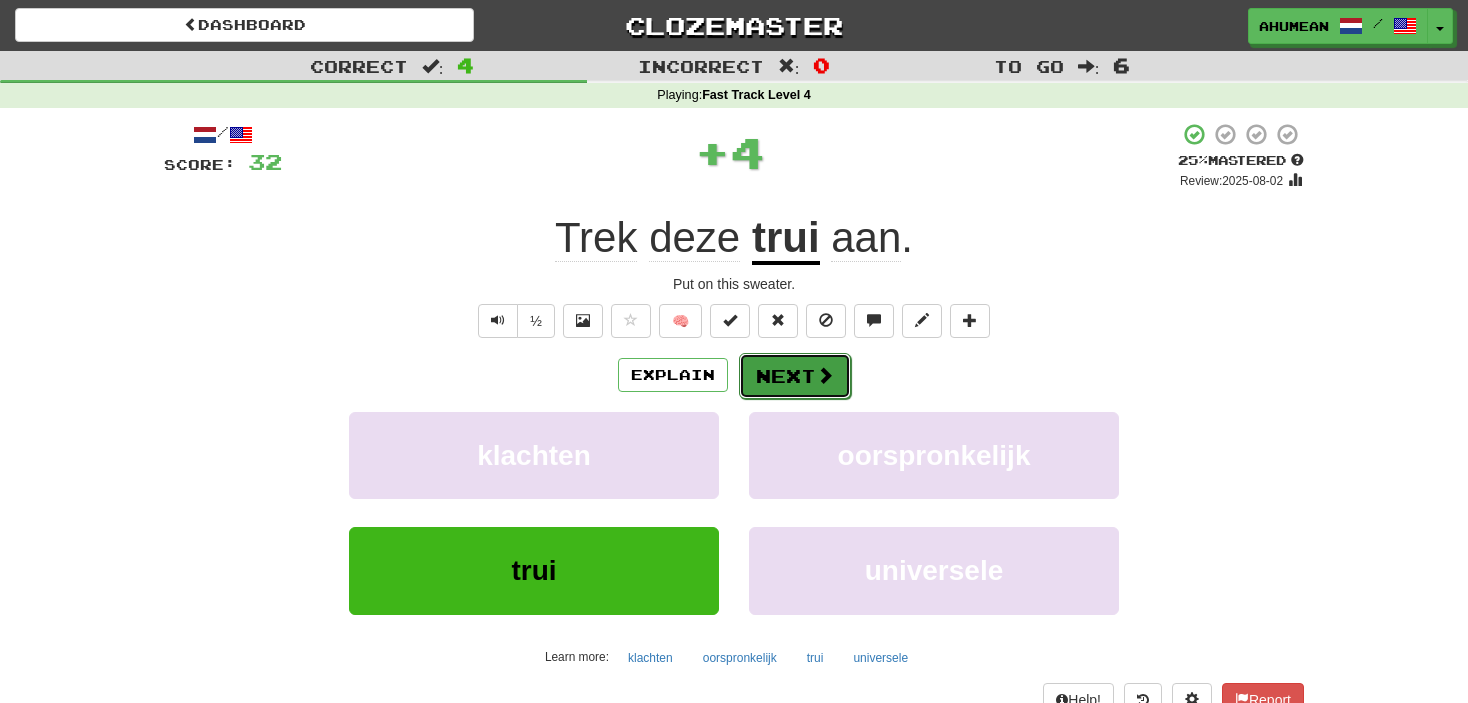 click on "Next" at bounding box center [795, 376] 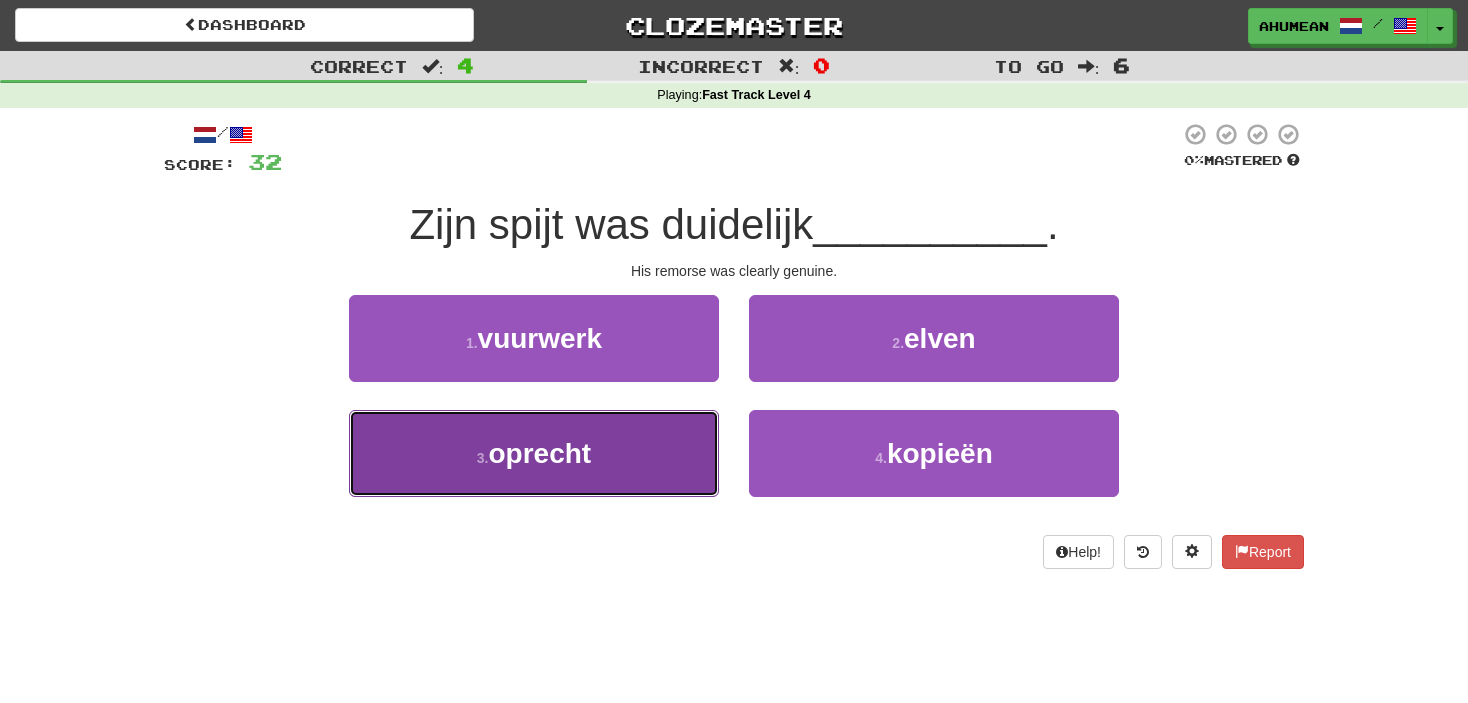 click on "3 .  oprecht" at bounding box center (534, 453) 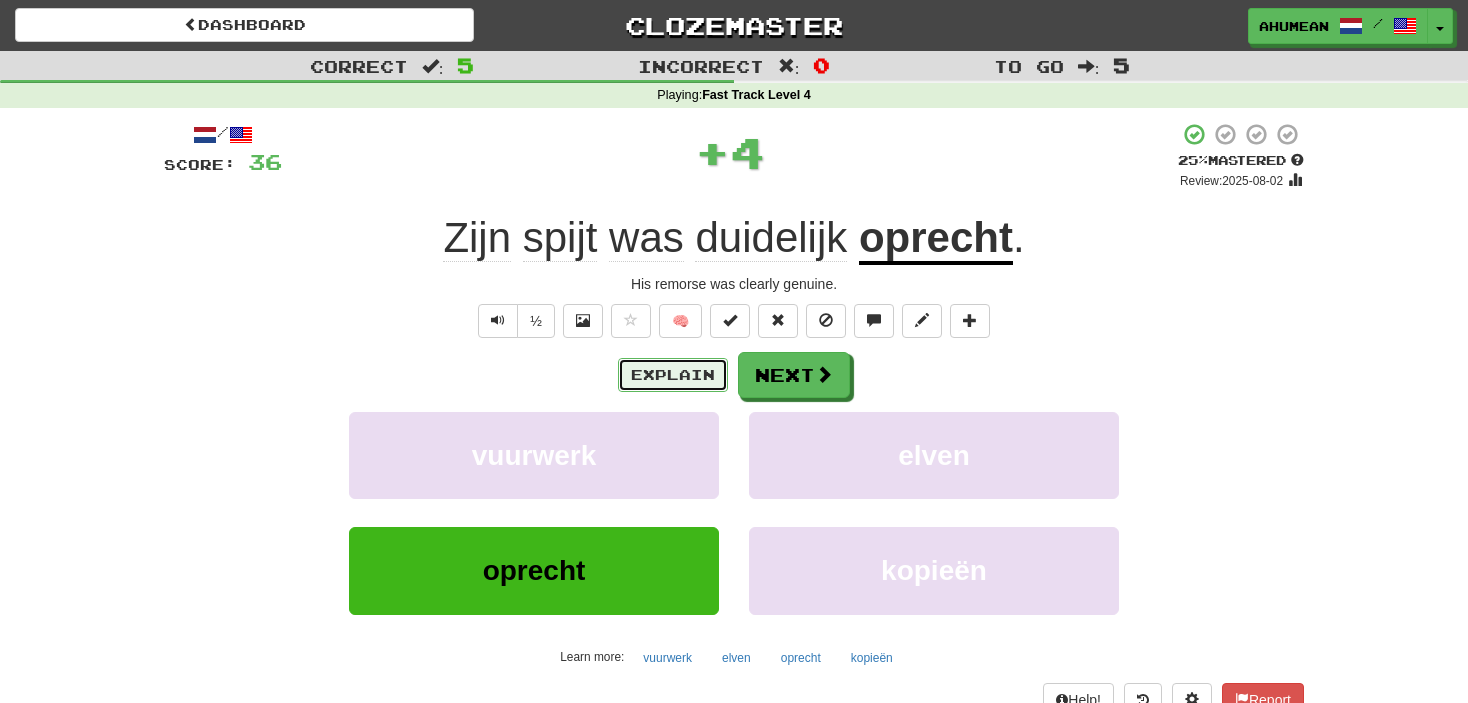 click on "Explain" at bounding box center [673, 375] 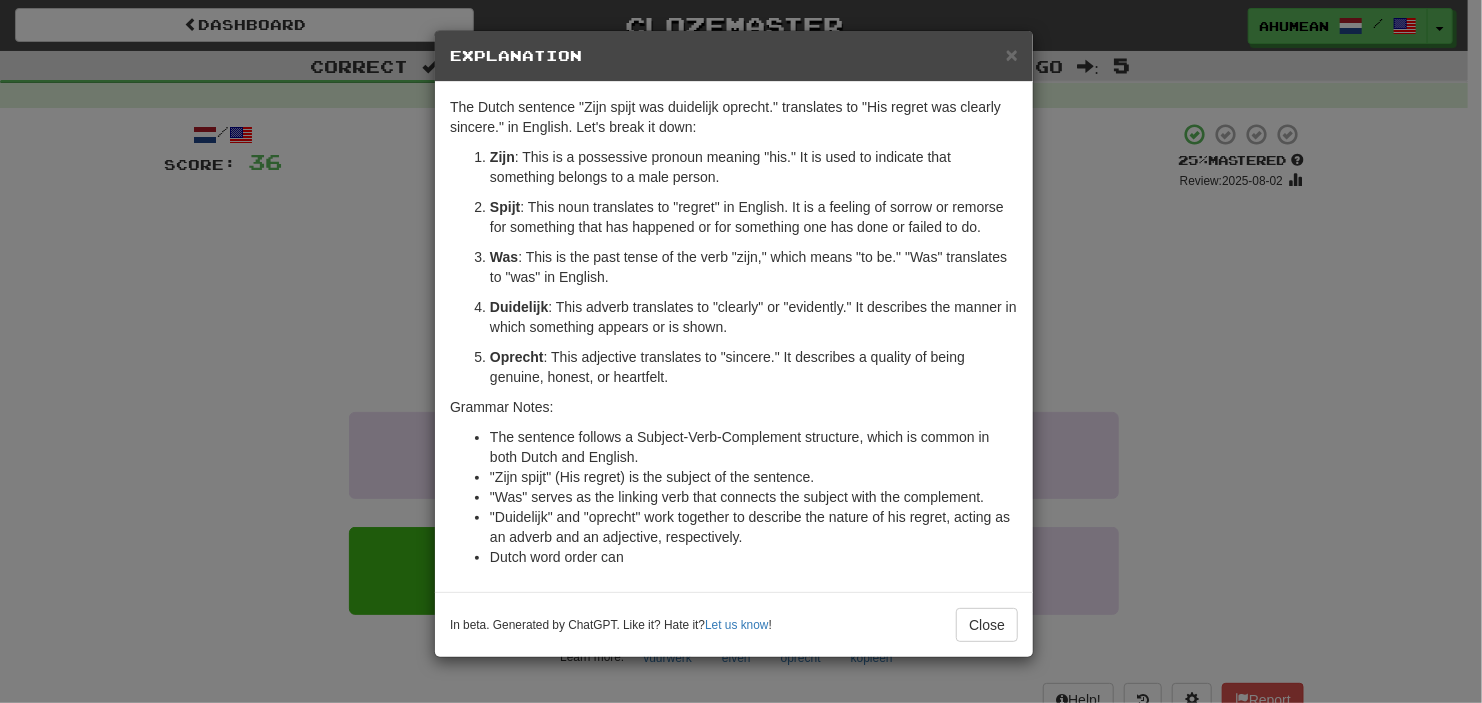 click on "Dutch word order can" at bounding box center [754, 557] 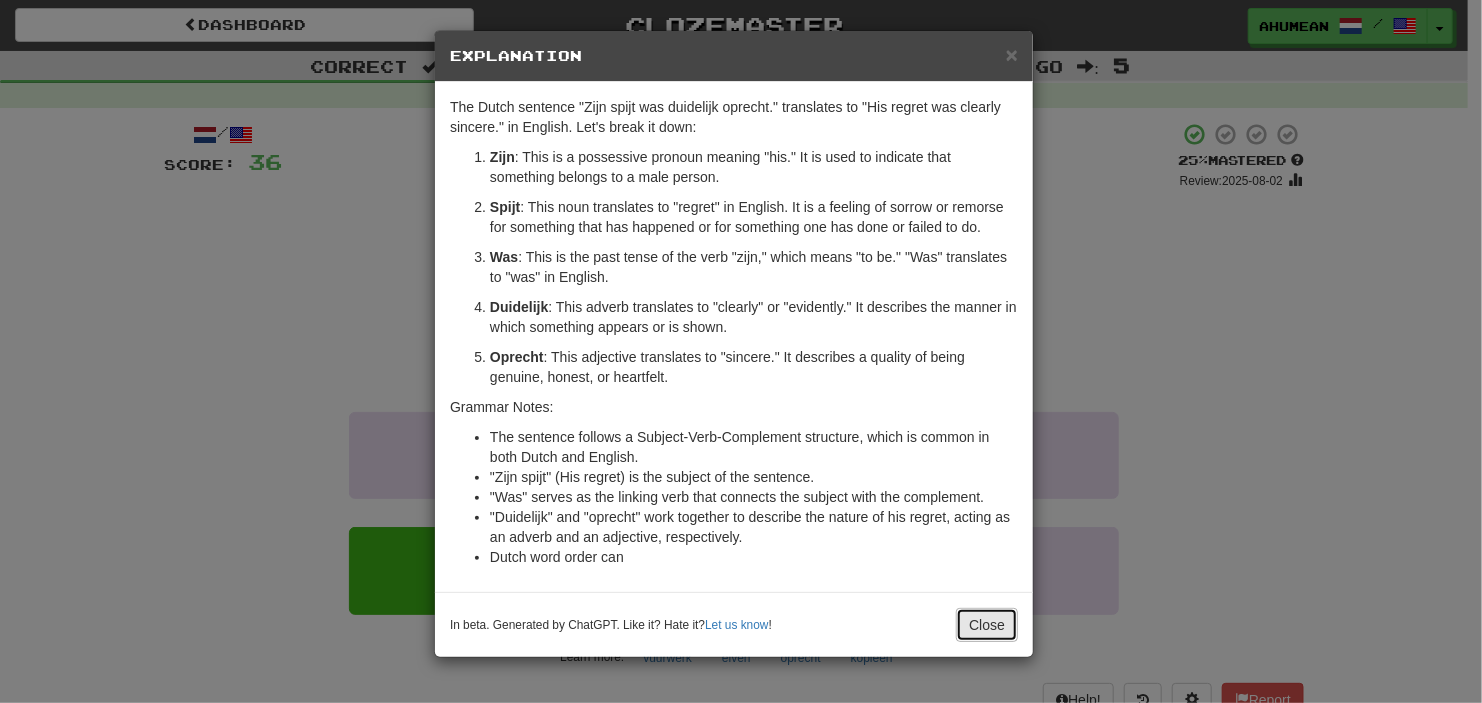 click on "Close" at bounding box center (987, 625) 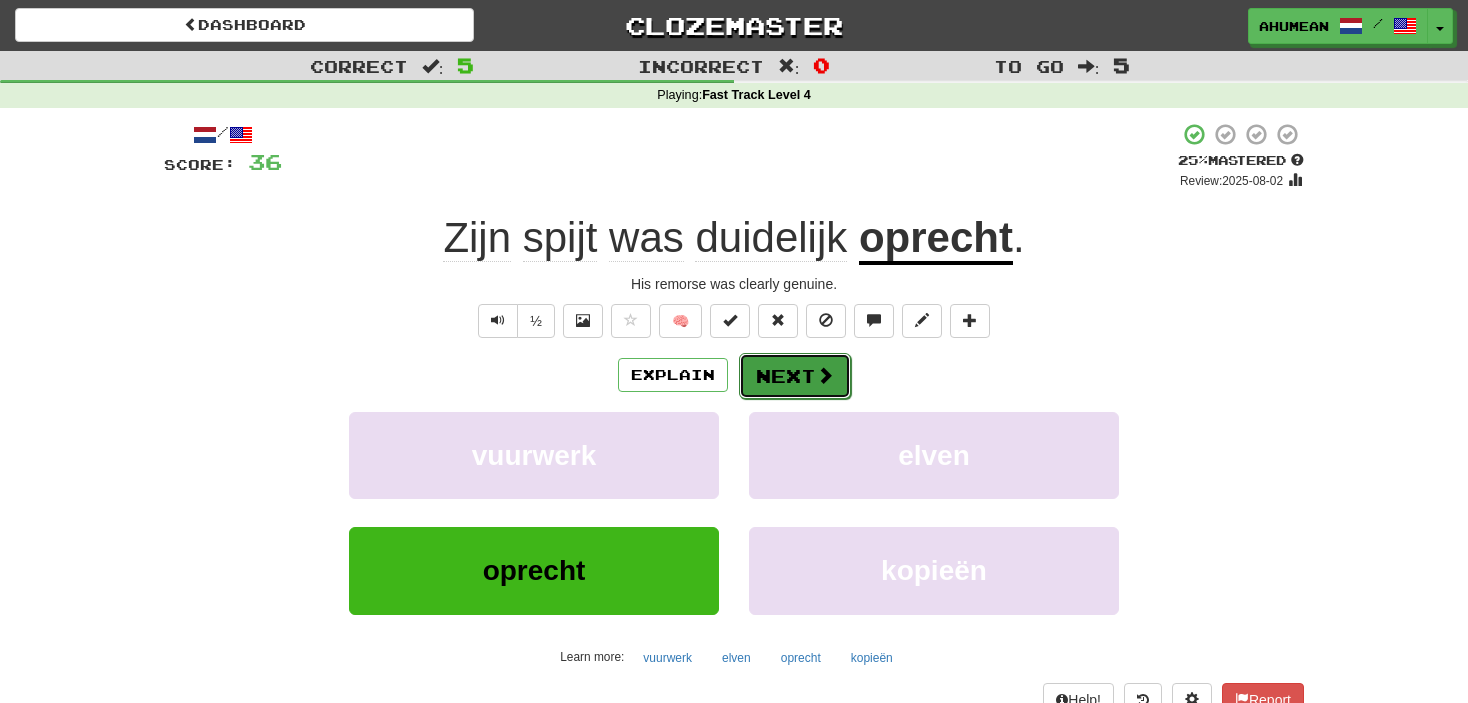 click on "Next" at bounding box center [795, 376] 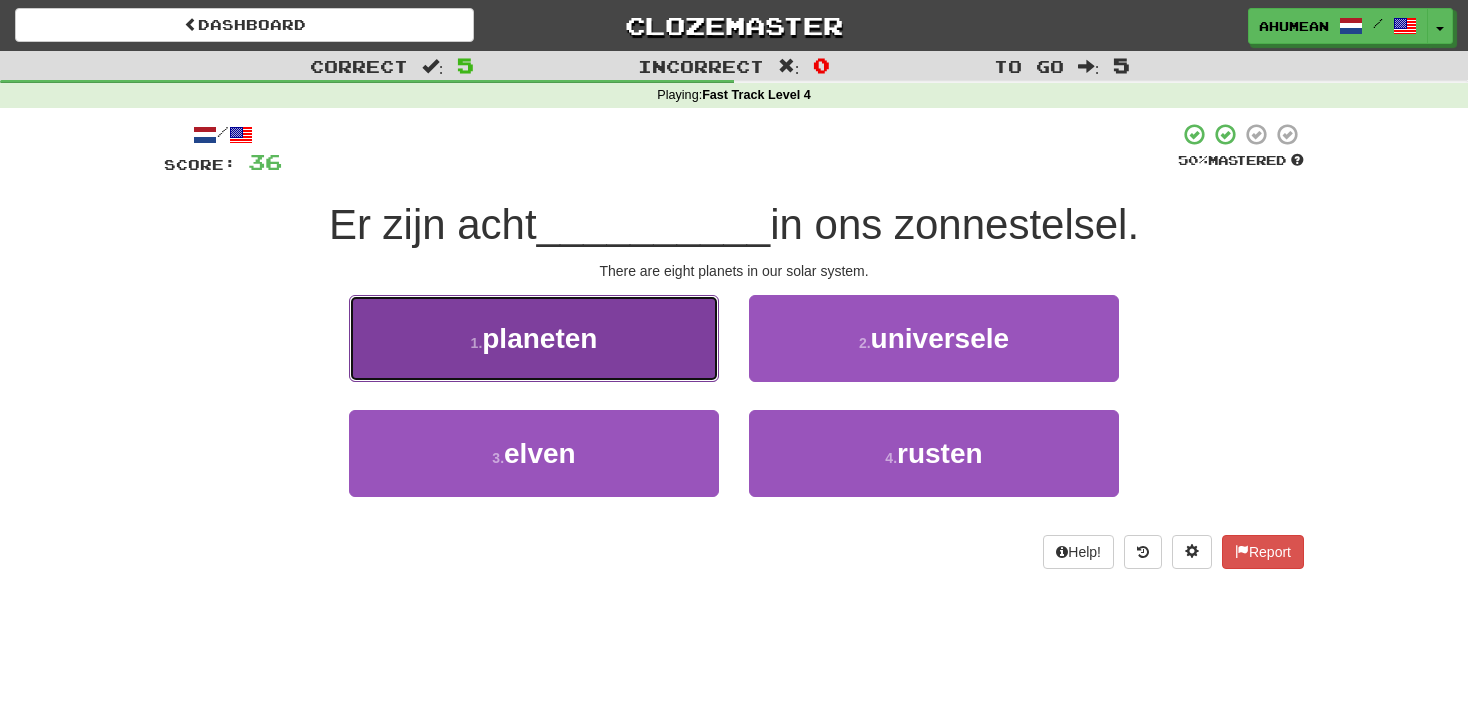 click on "1 .  planeten" at bounding box center [534, 338] 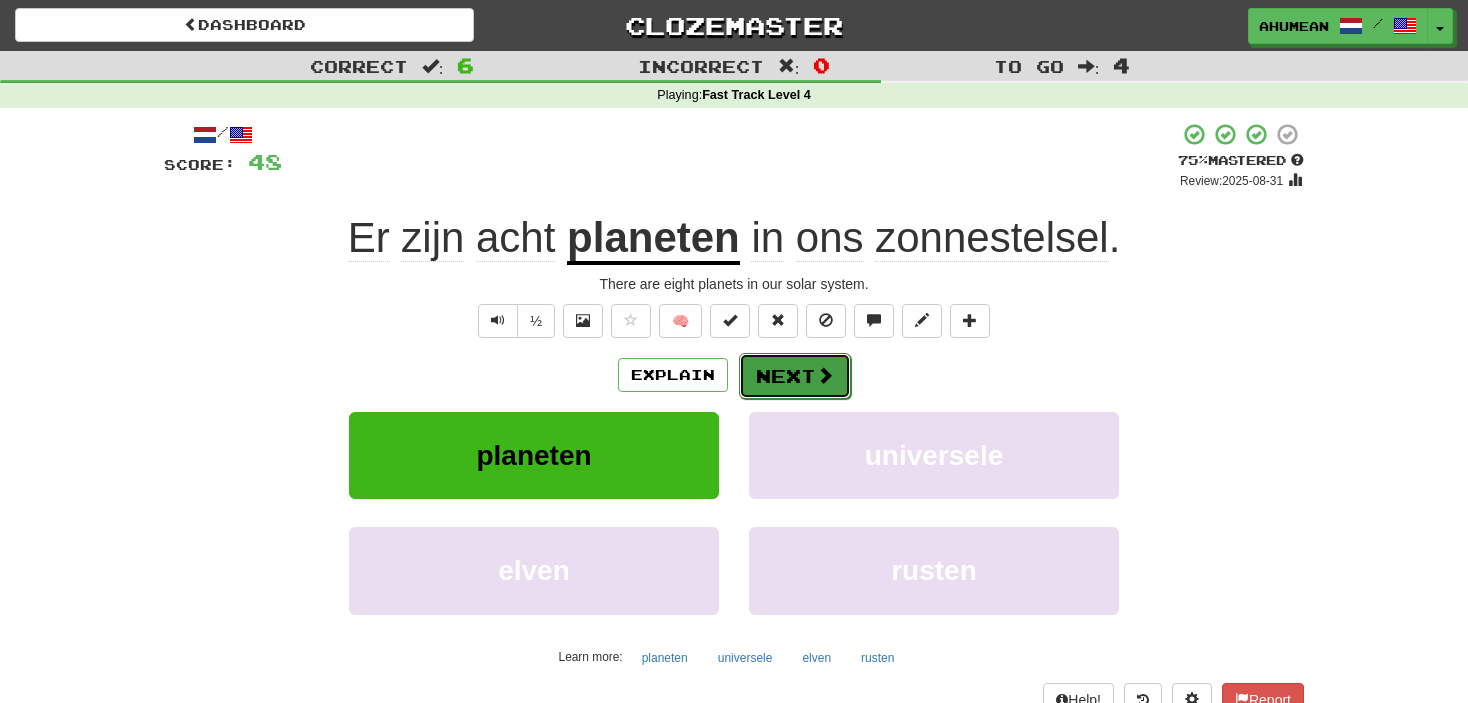 click on "Next" at bounding box center [795, 376] 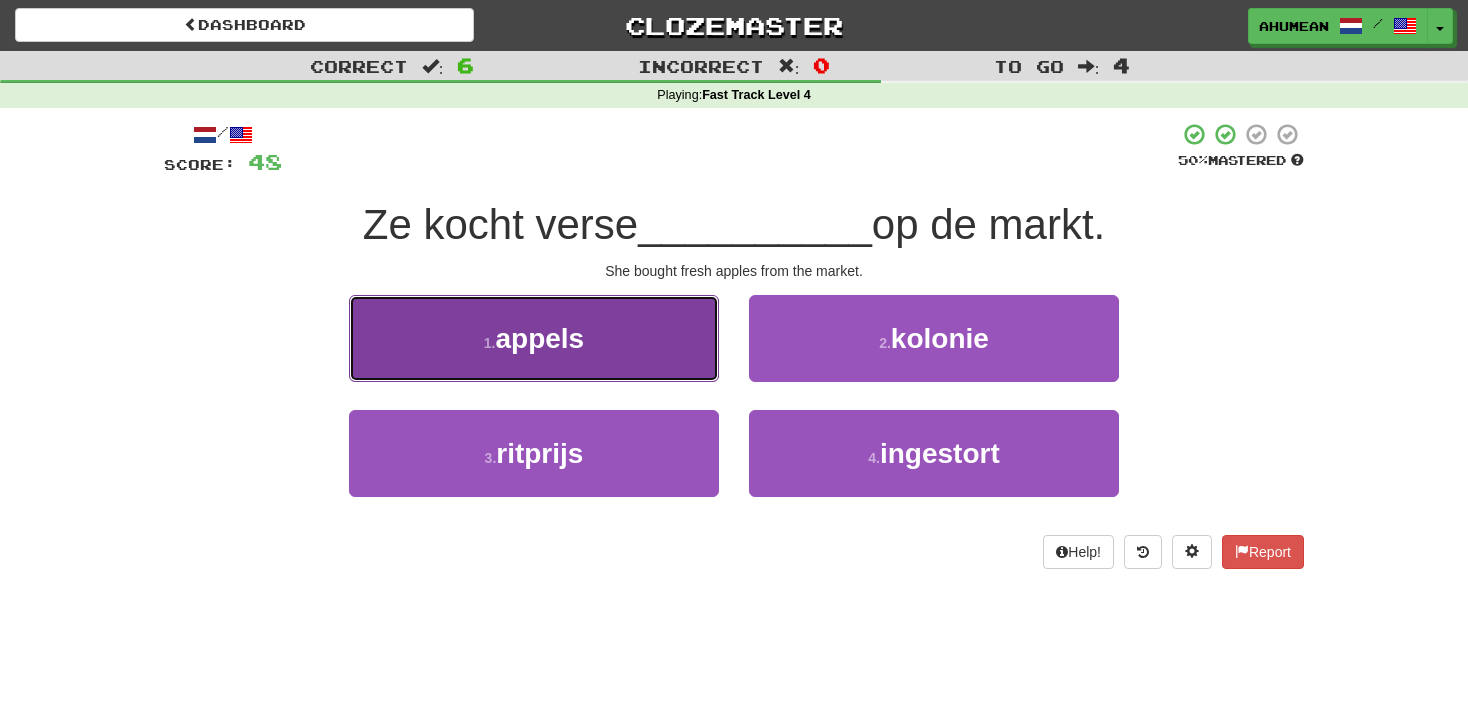 click on "1 .  appels" at bounding box center (534, 338) 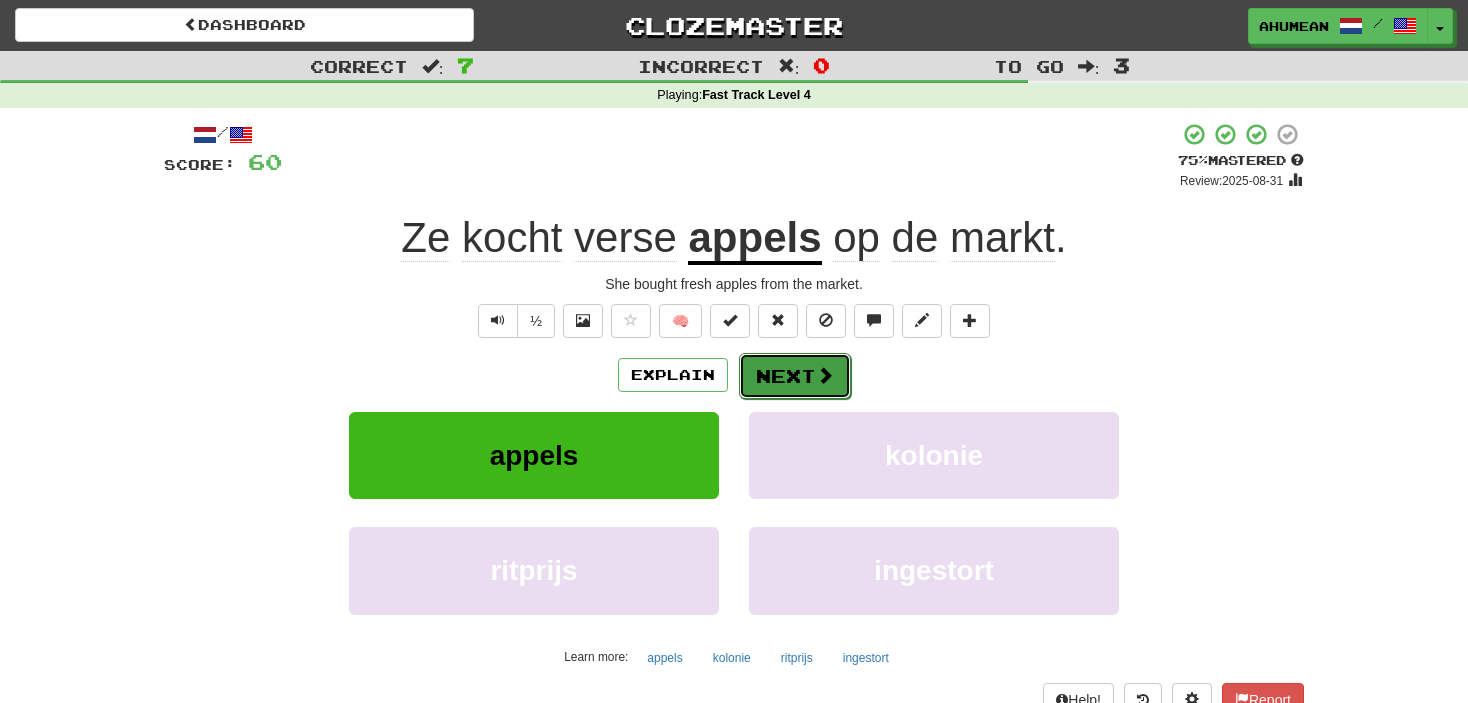 click on "Next" at bounding box center (795, 376) 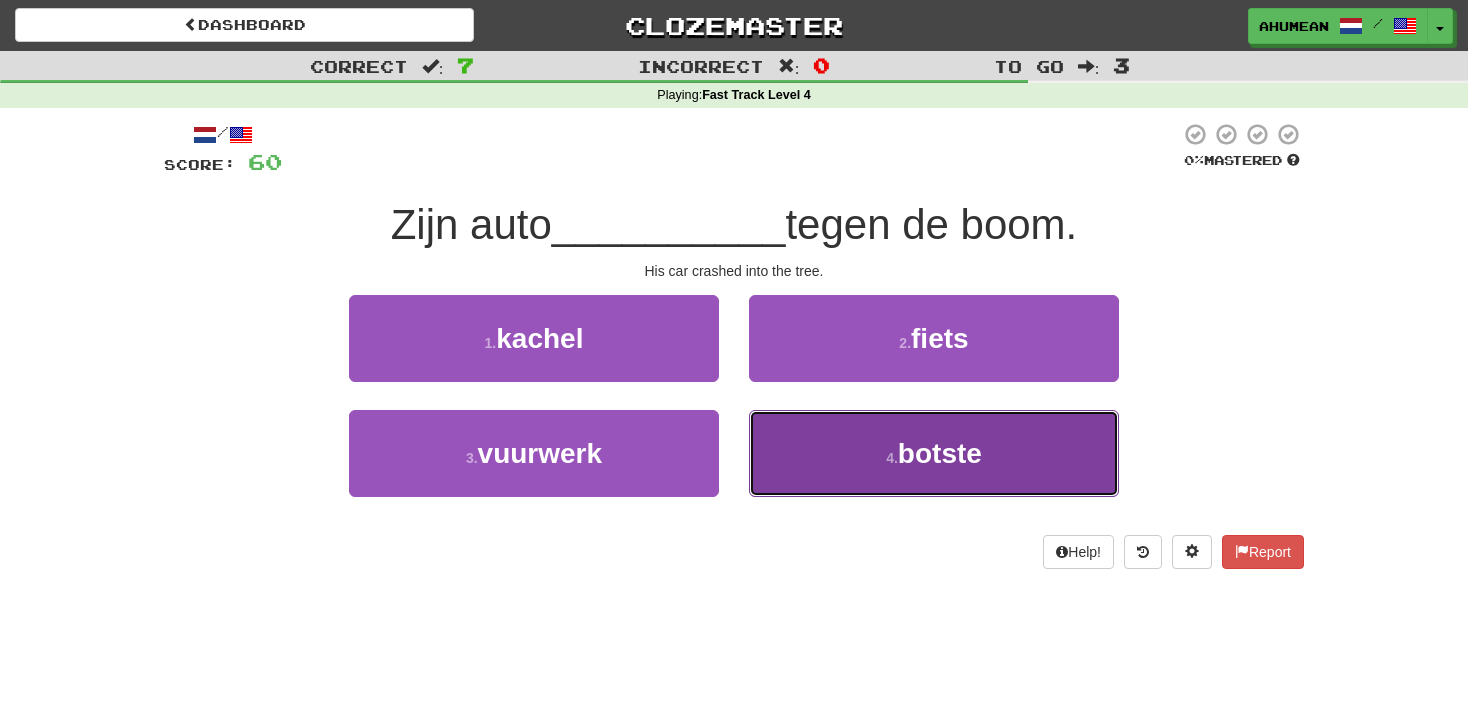 click on "4 .  botste" at bounding box center [934, 453] 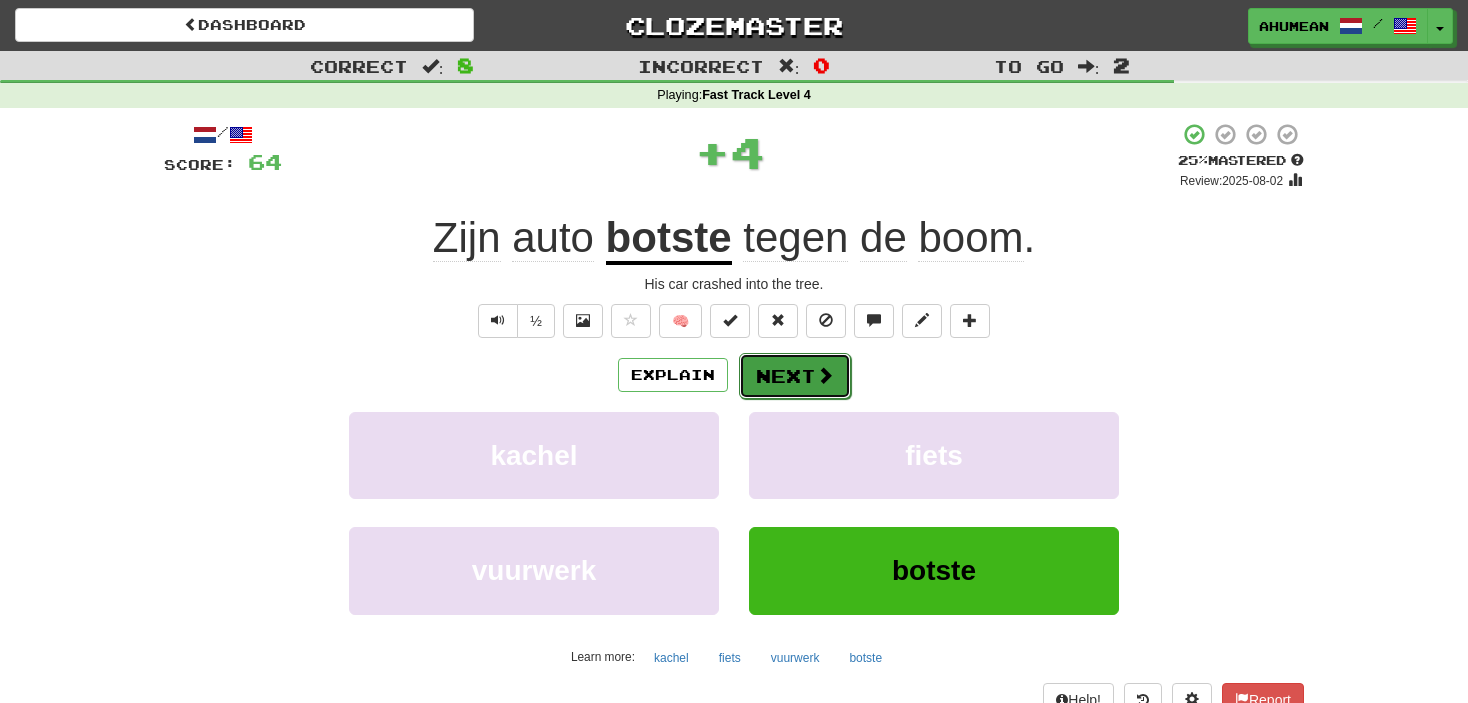 click on "Next" at bounding box center (795, 376) 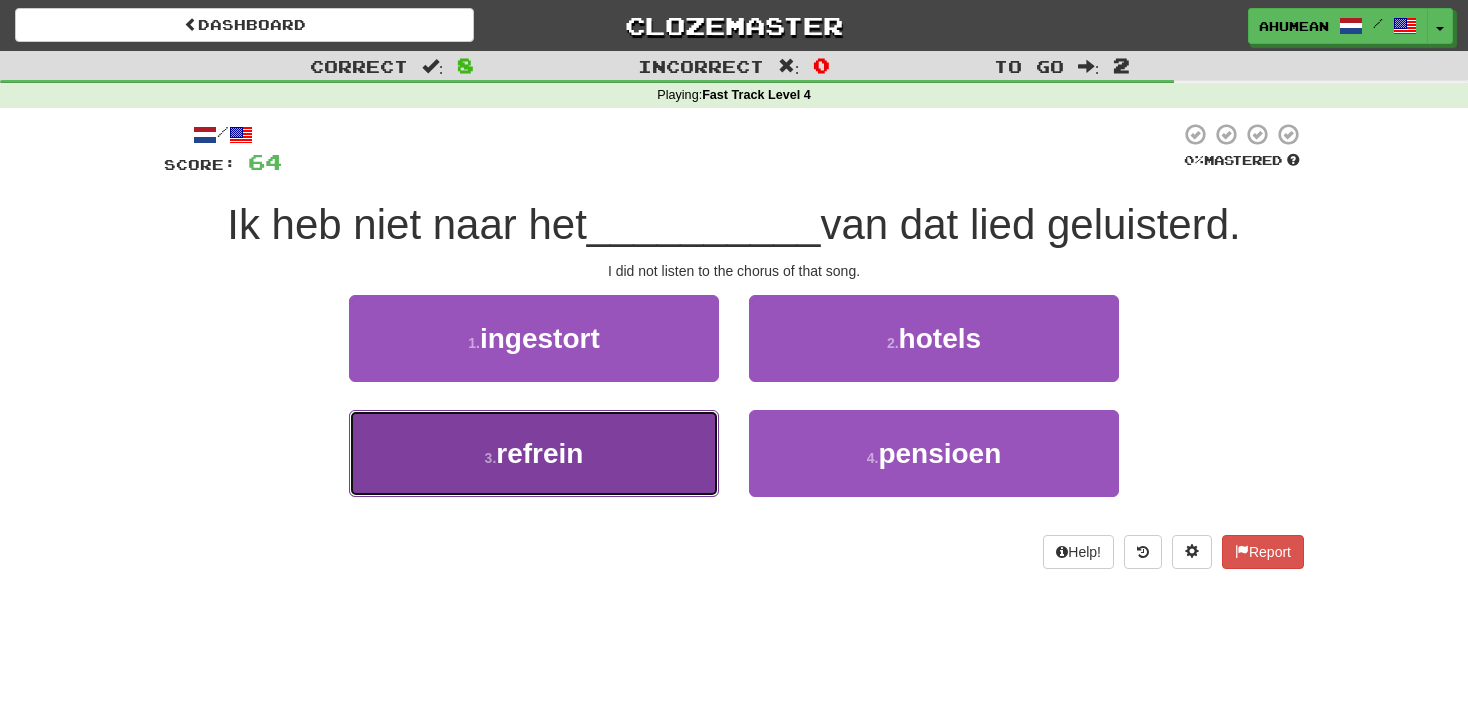 click on "3 .  refrein" at bounding box center (534, 453) 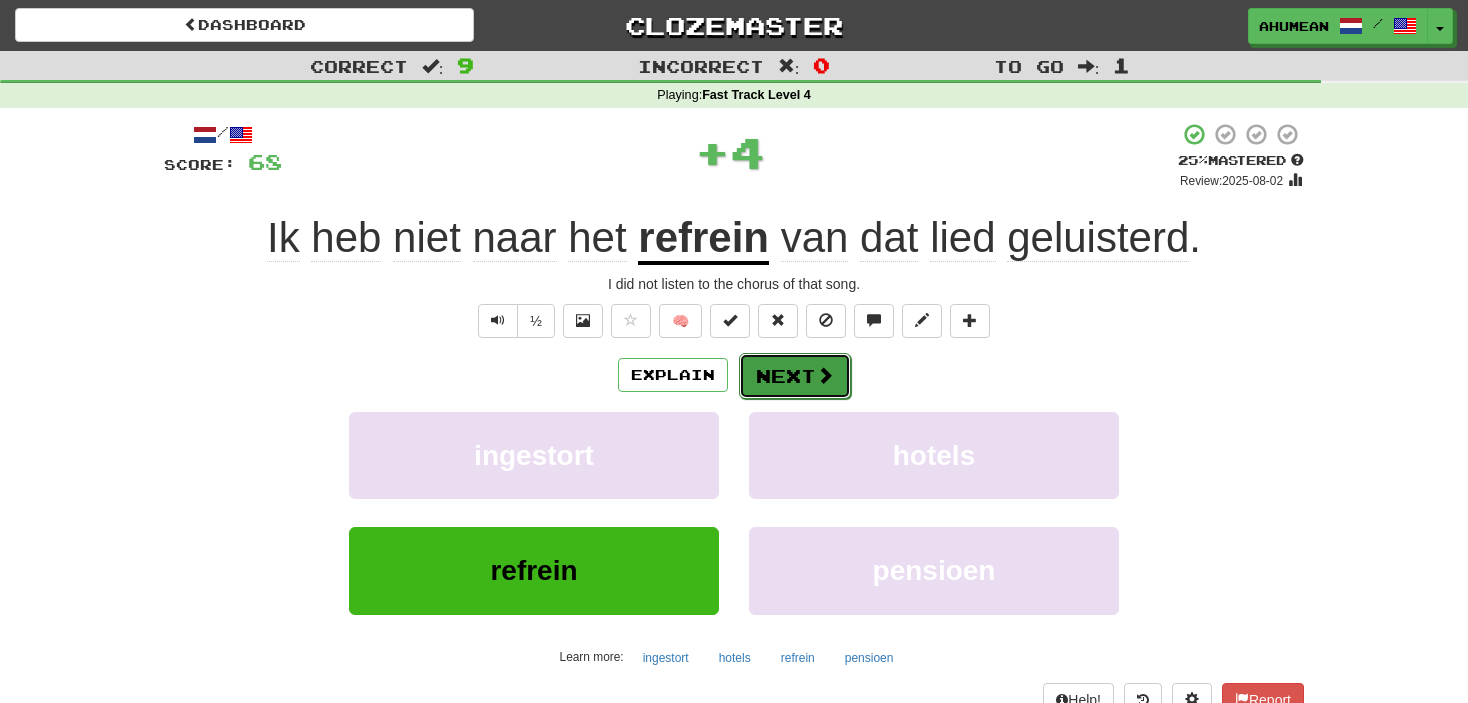 click on "Next" at bounding box center [795, 376] 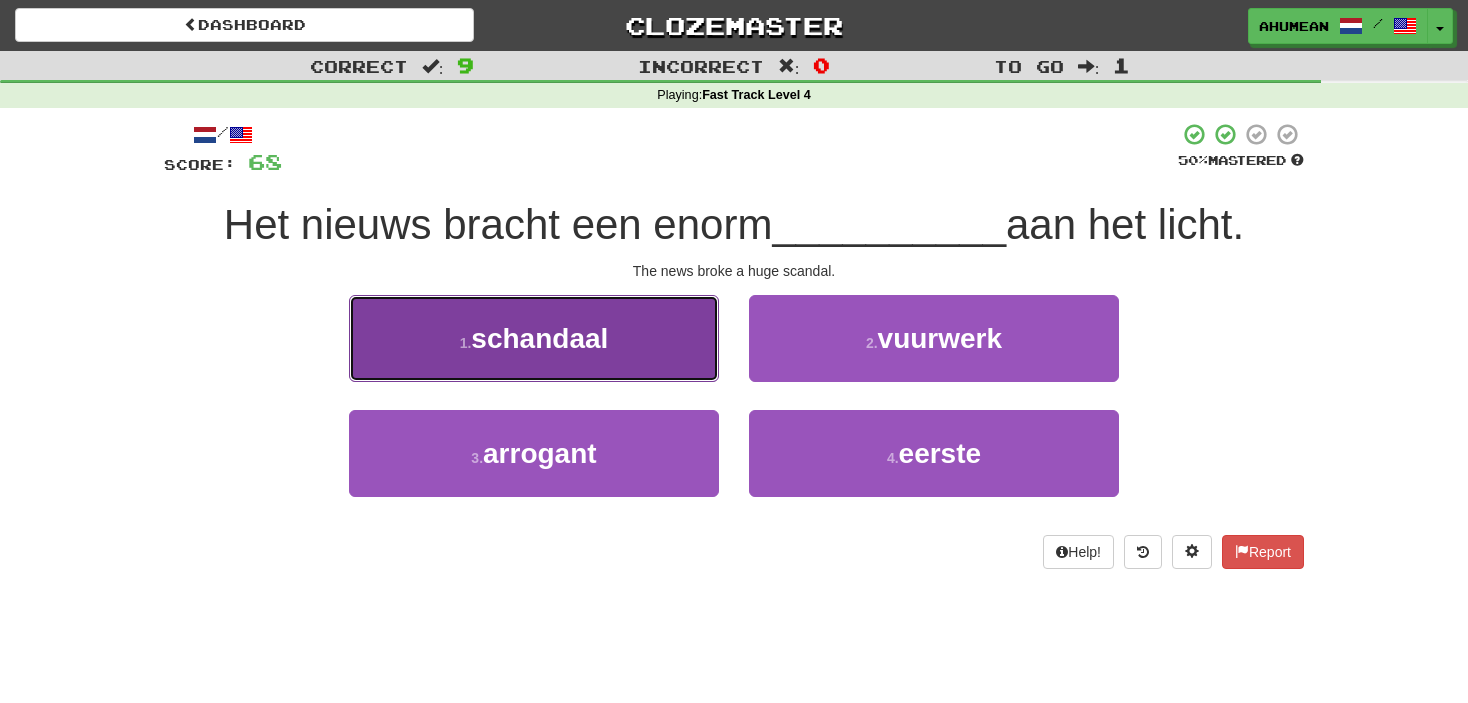 click on "1 .  schandaal" at bounding box center [534, 338] 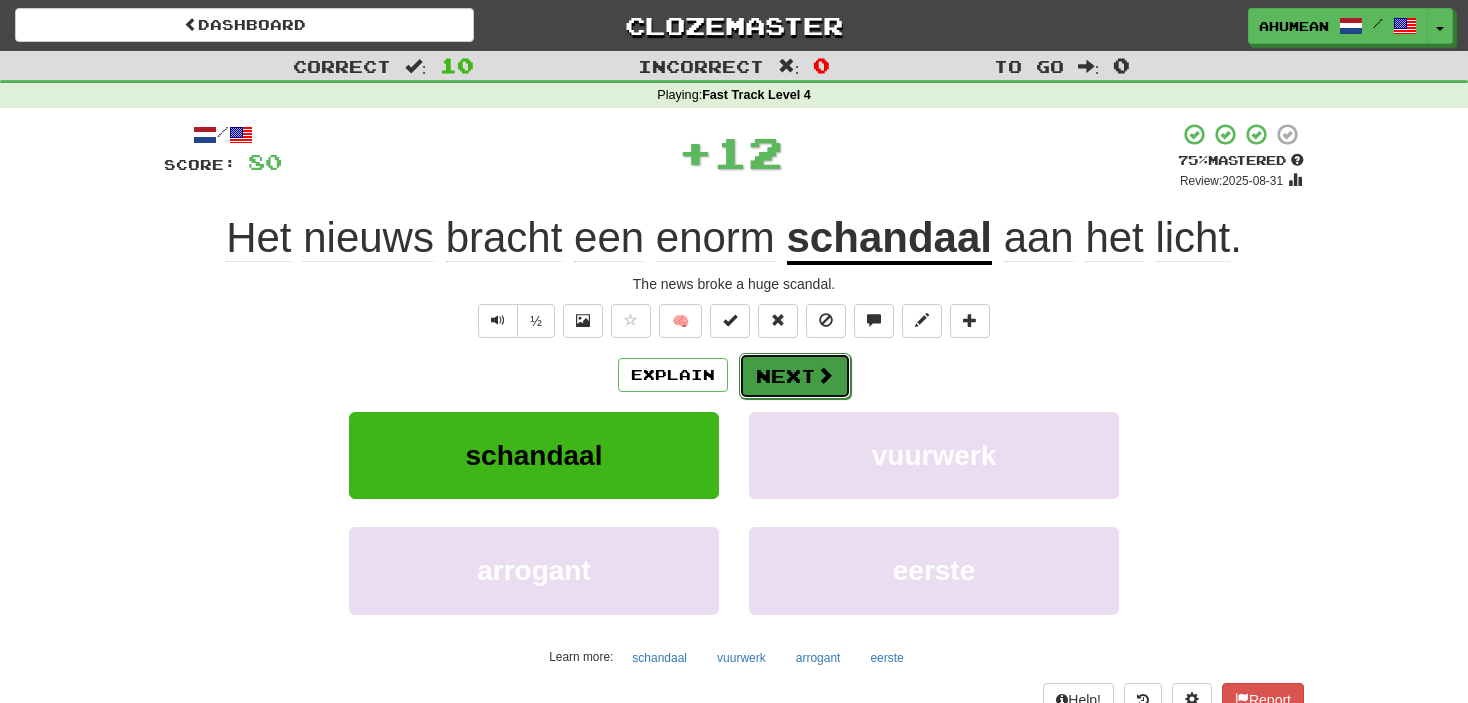 click on "Next" at bounding box center [795, 376] 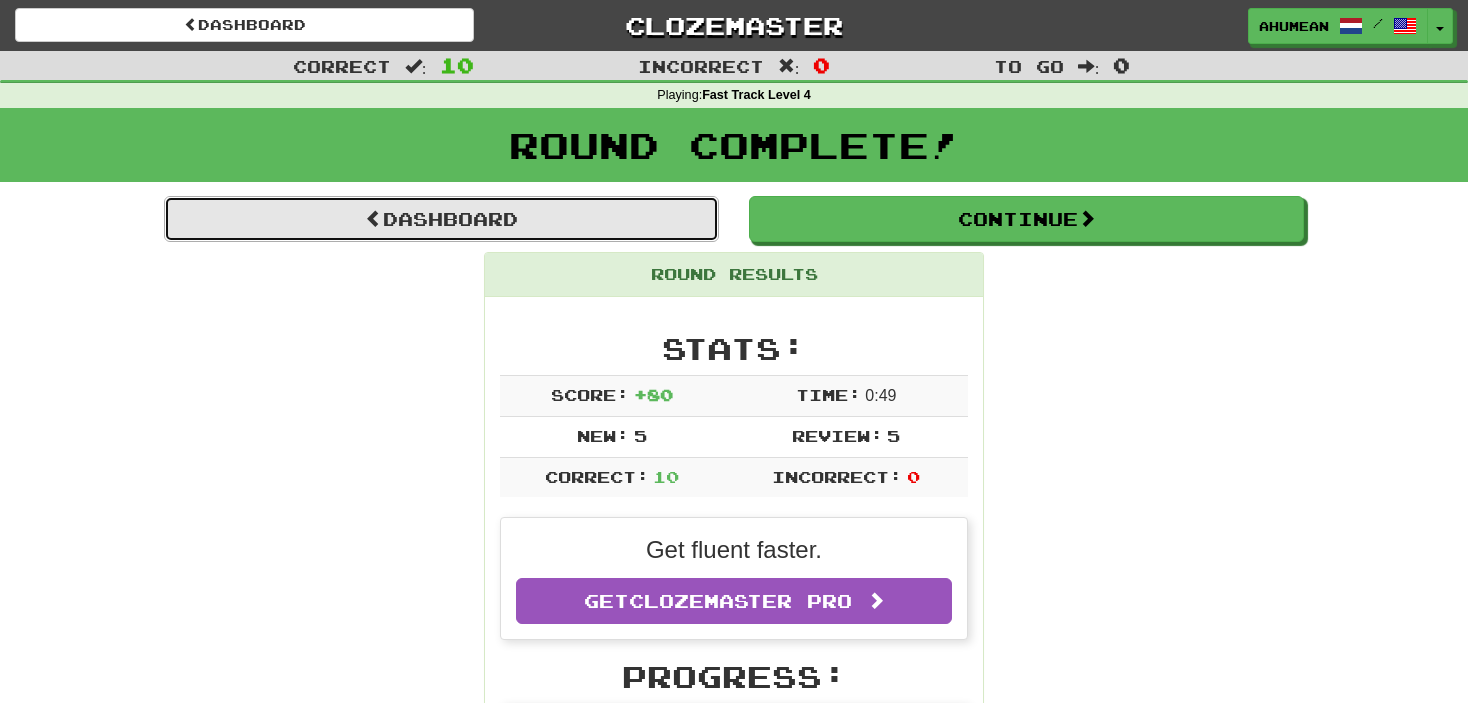 click on "Dashboard" at bounding box center [441, 219] 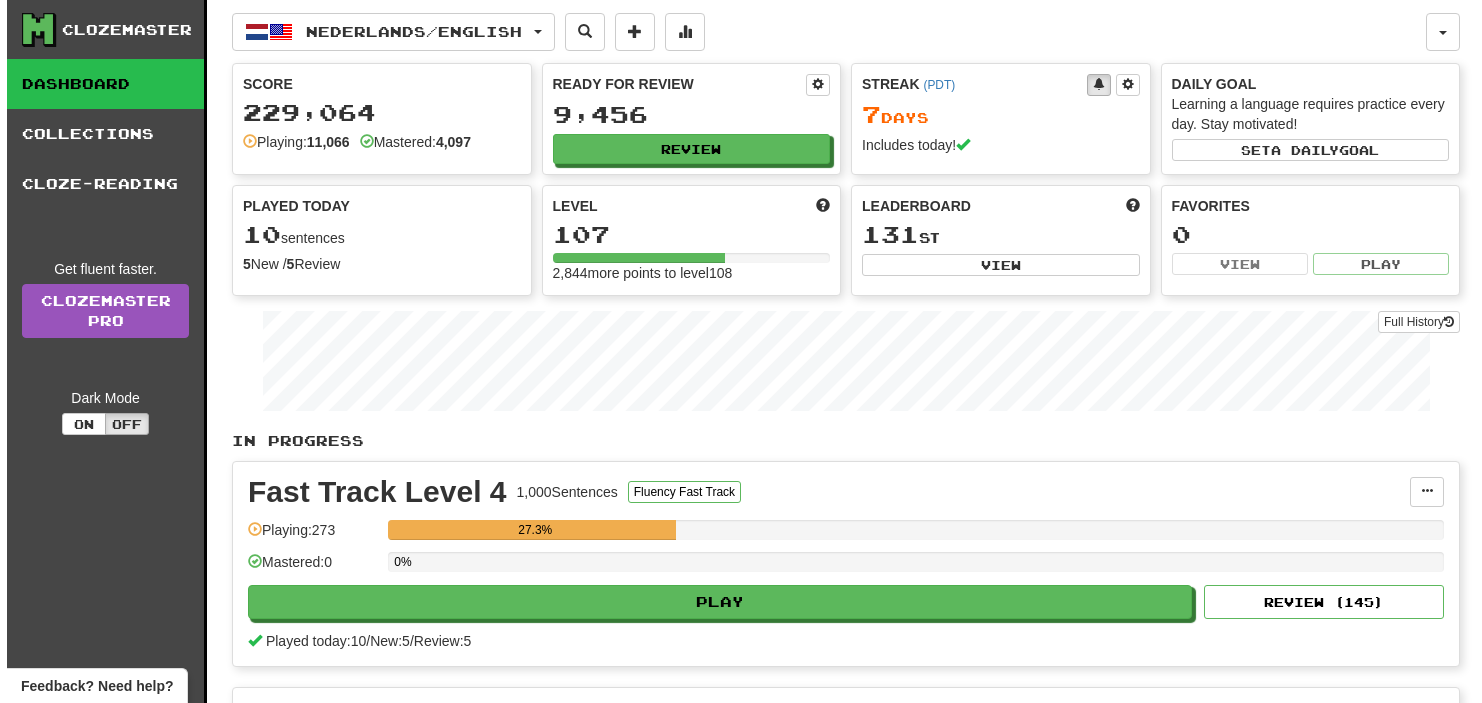 scroll, scrollTop: 0, scrollLeft: 0, axis: both 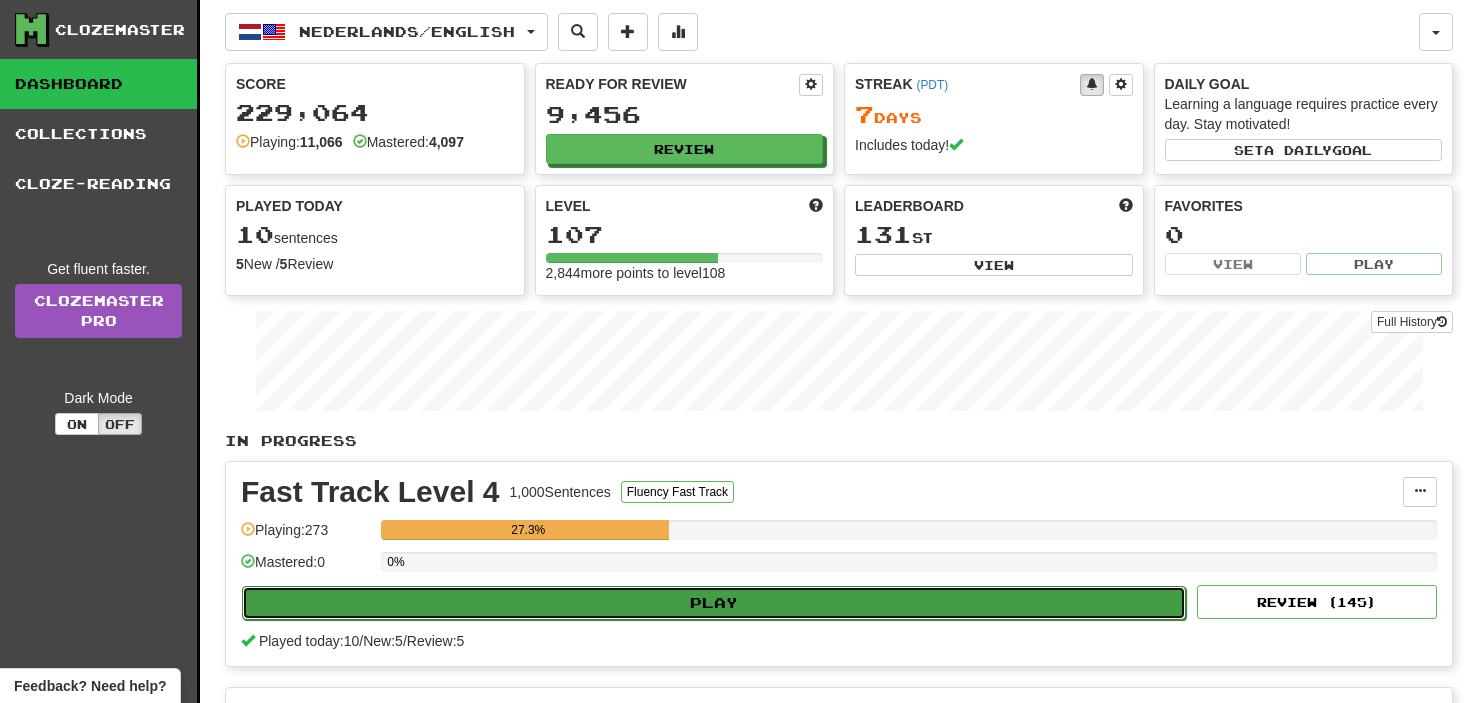 click on "Play" at bounding box center (714, 603) 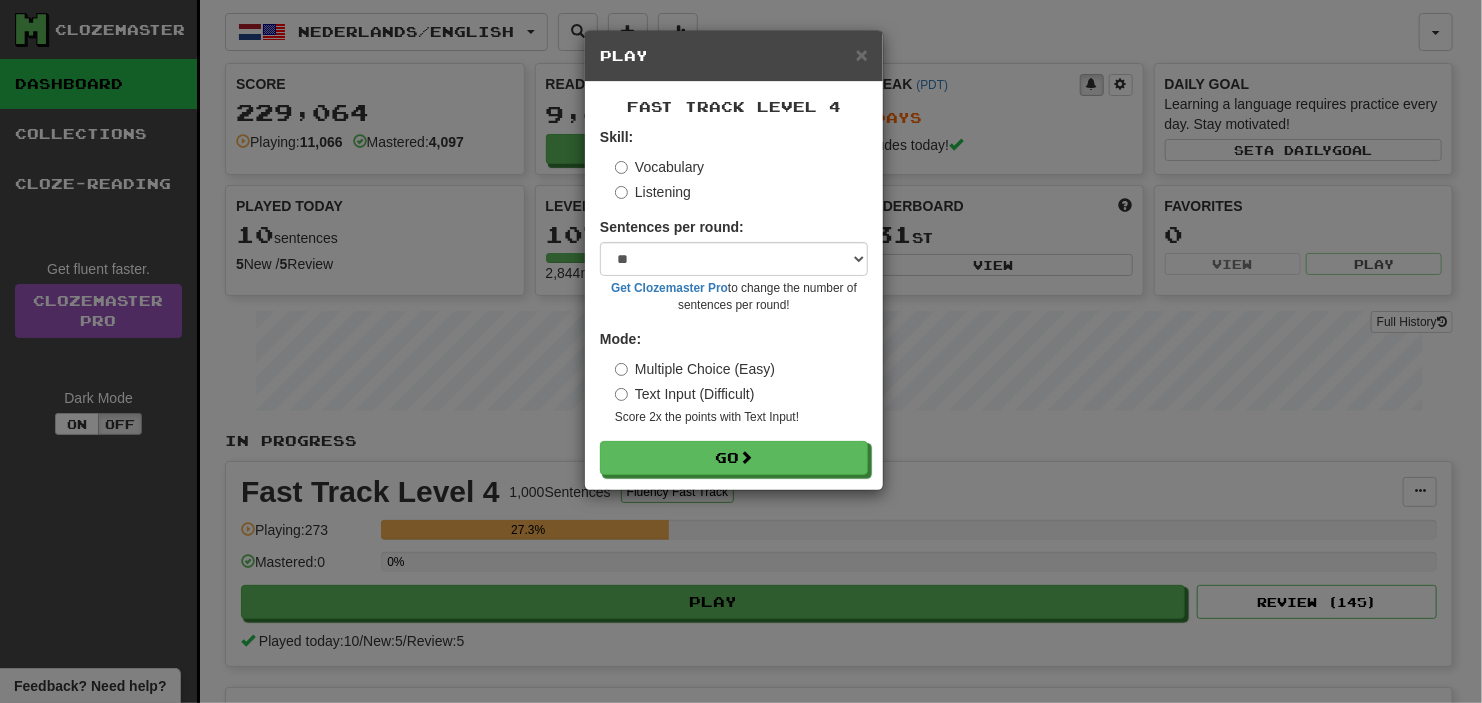 click on "Listening" at bounding box center [653, 192] 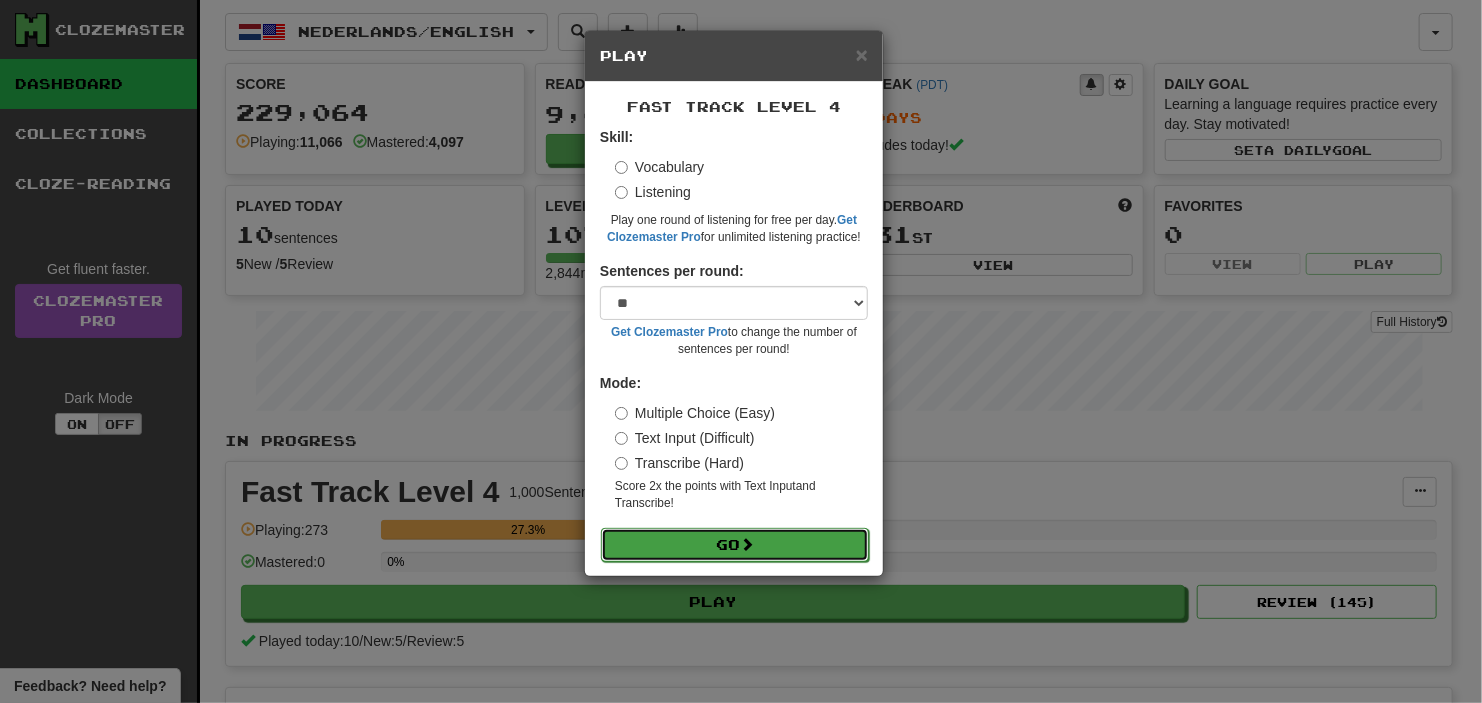 click on "Go" at bounding box center (735, 545) 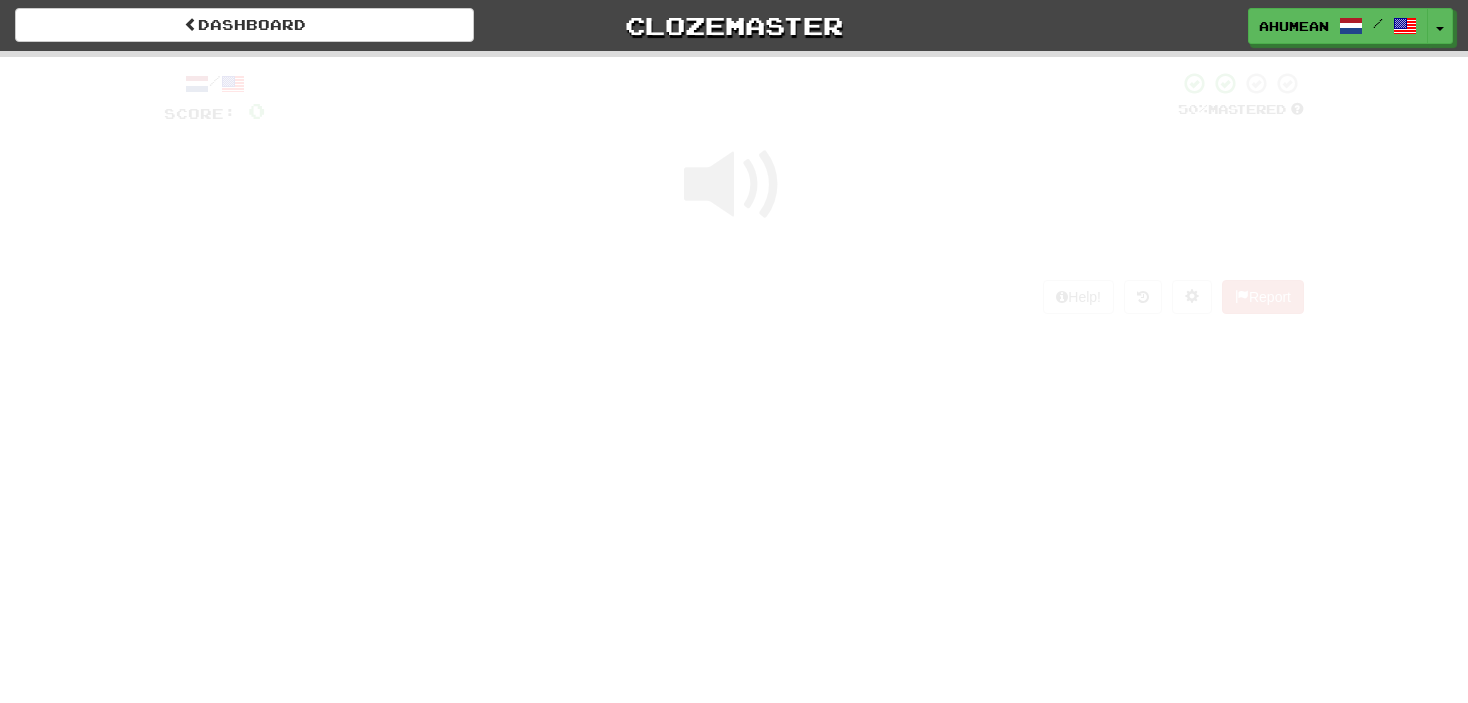 scroll, scrollTop: 0, scrollLeft: 0, axis: both 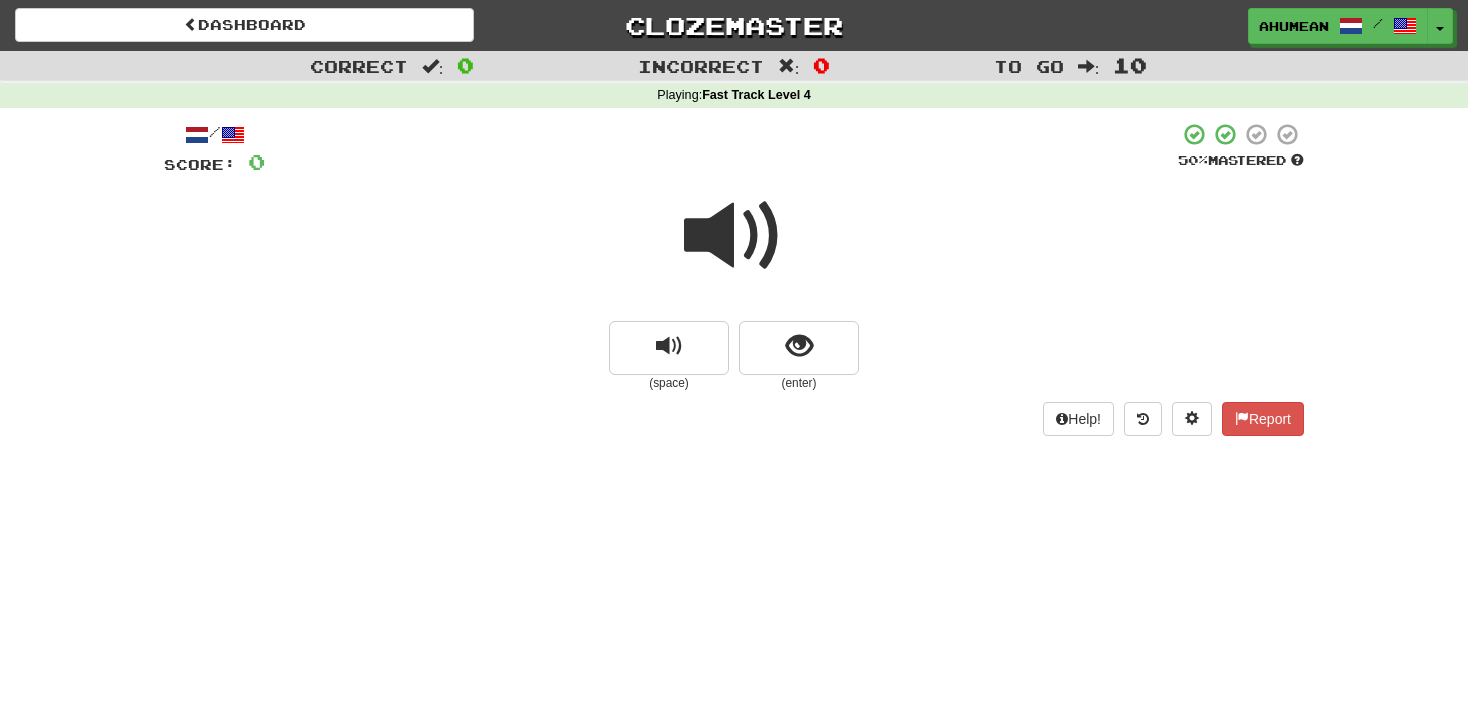 click at bounding box center (734, 236) 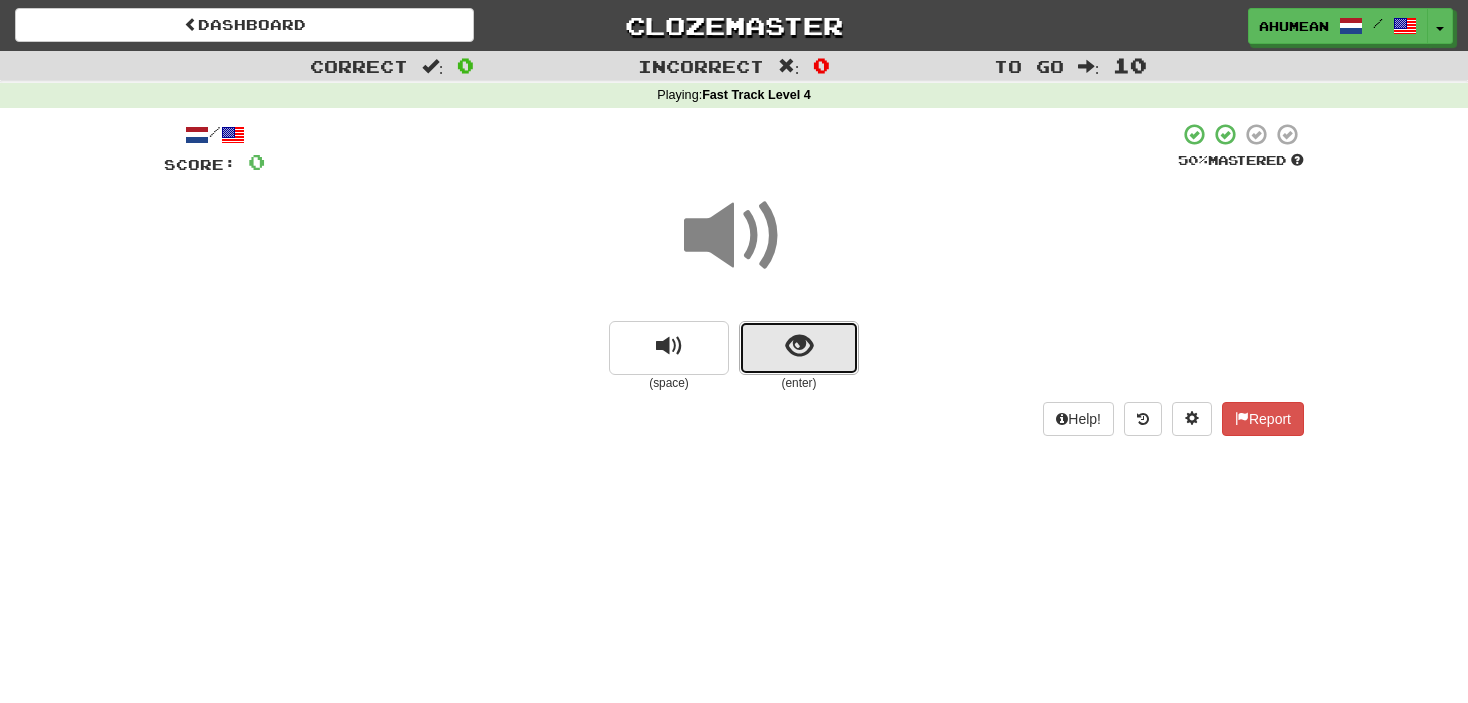 click at bounding box center [799, 346] 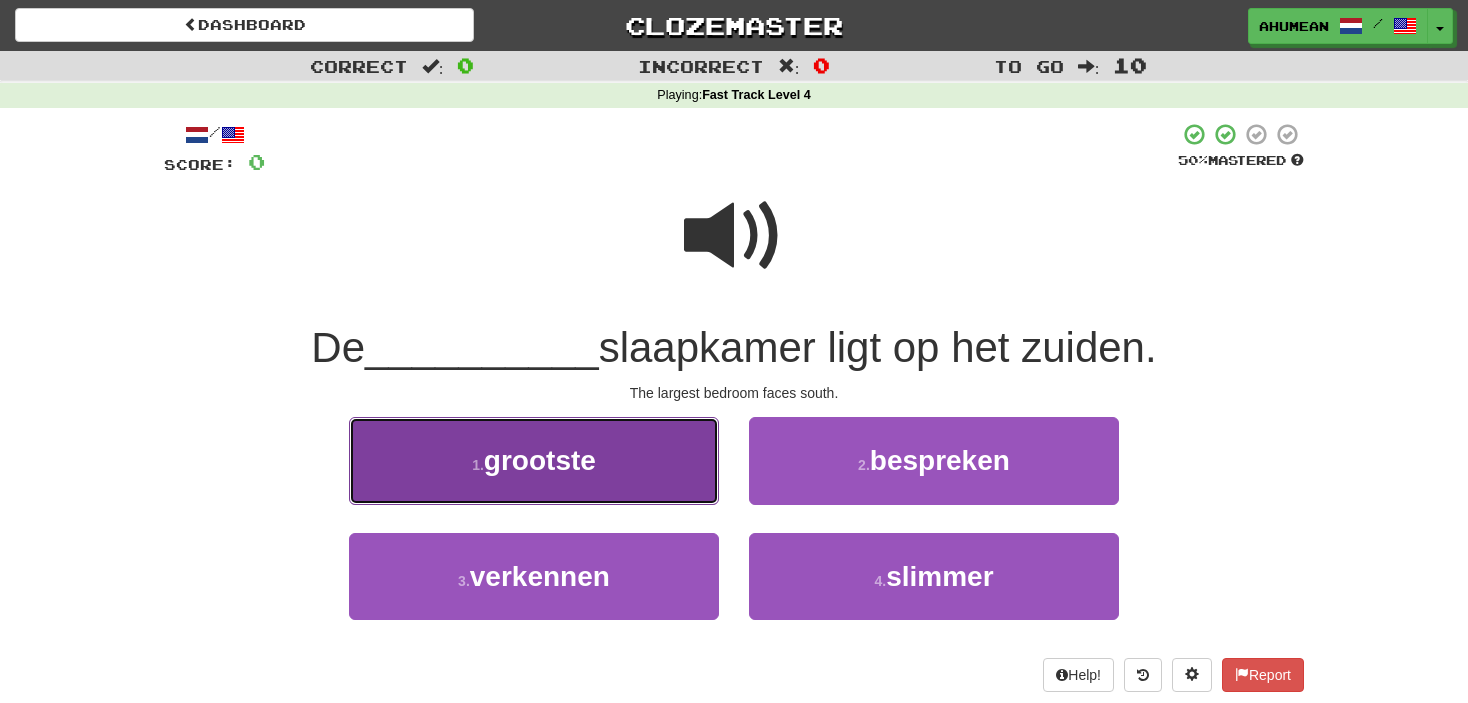 click on "1 .  grootste" at bounding box center [534, 460] 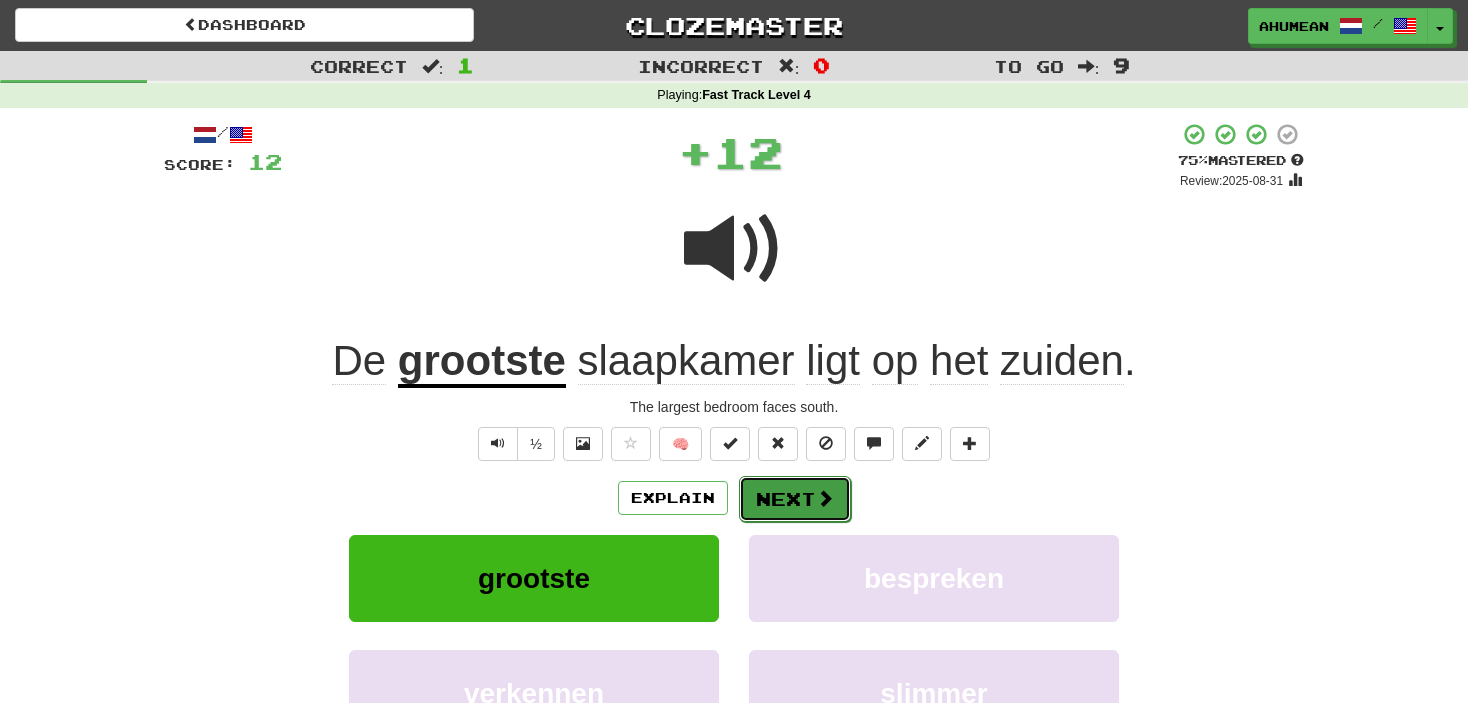 click on "Next" at bounding box center (795, 499) 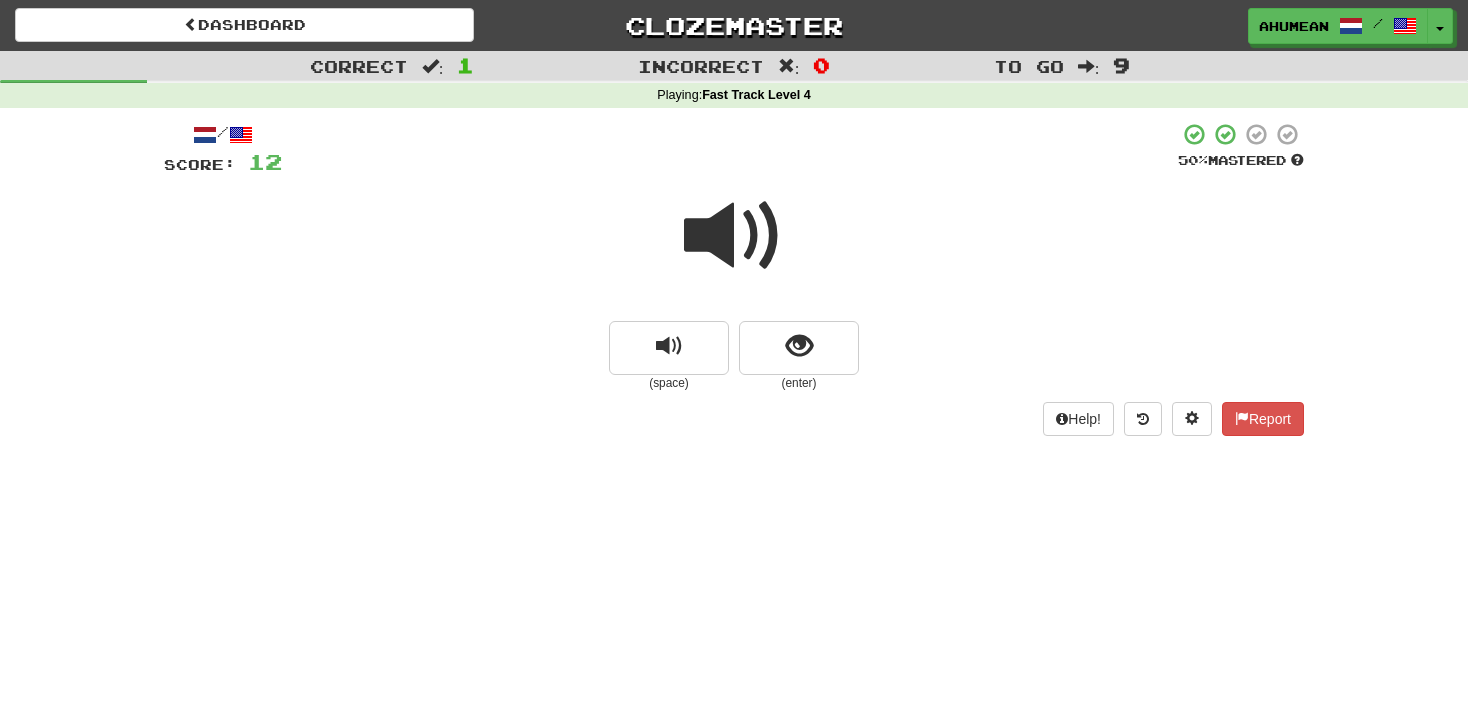 click at bounding box center [734, 236] 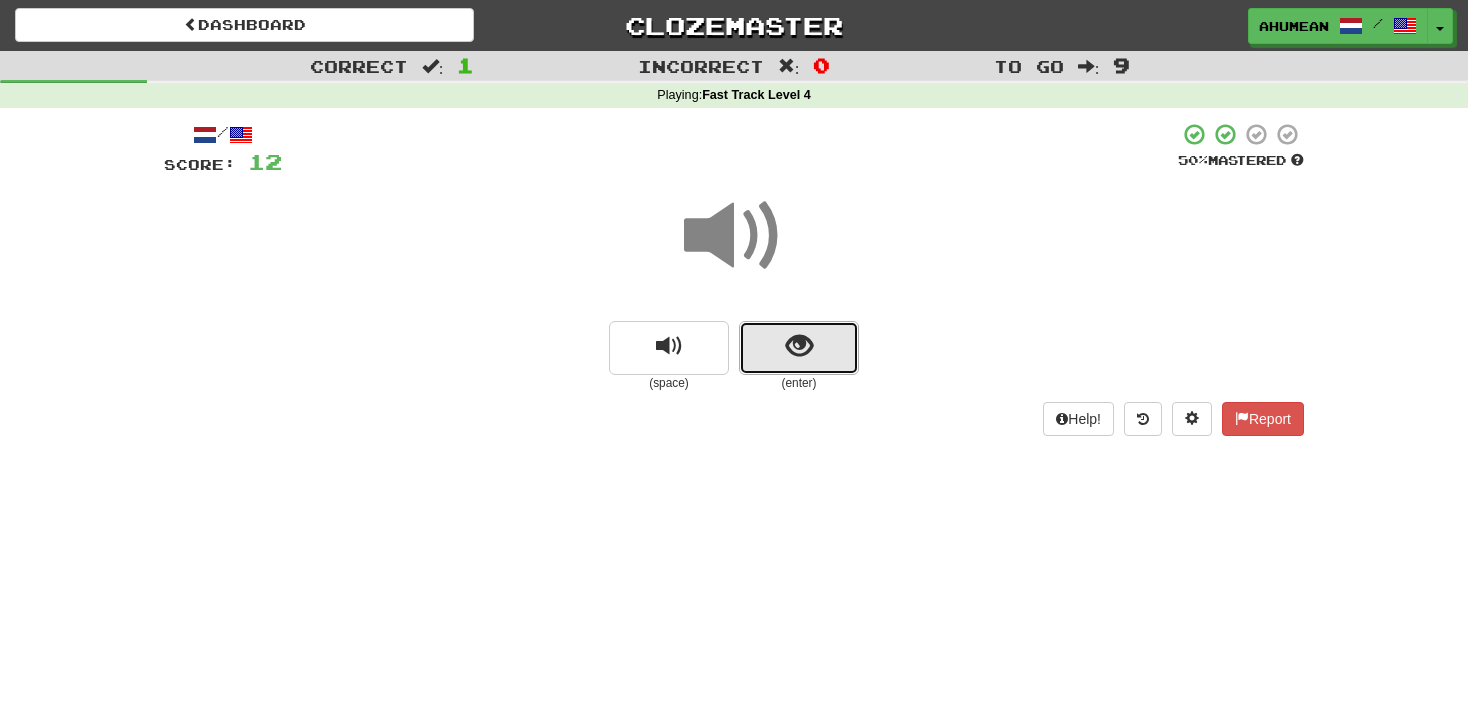 click at bounding box center [799, 346] 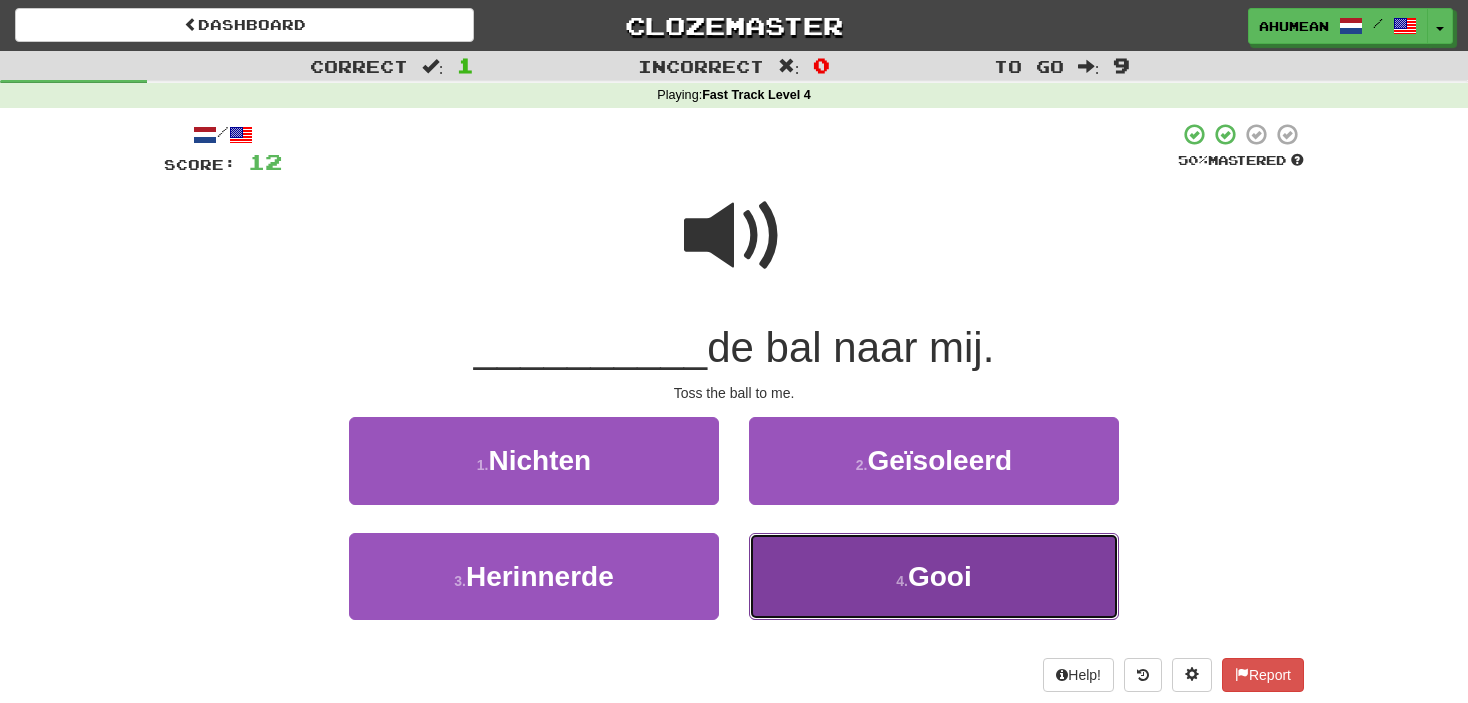 click on "4 .  Gooi" at bounding box center [934, 576] 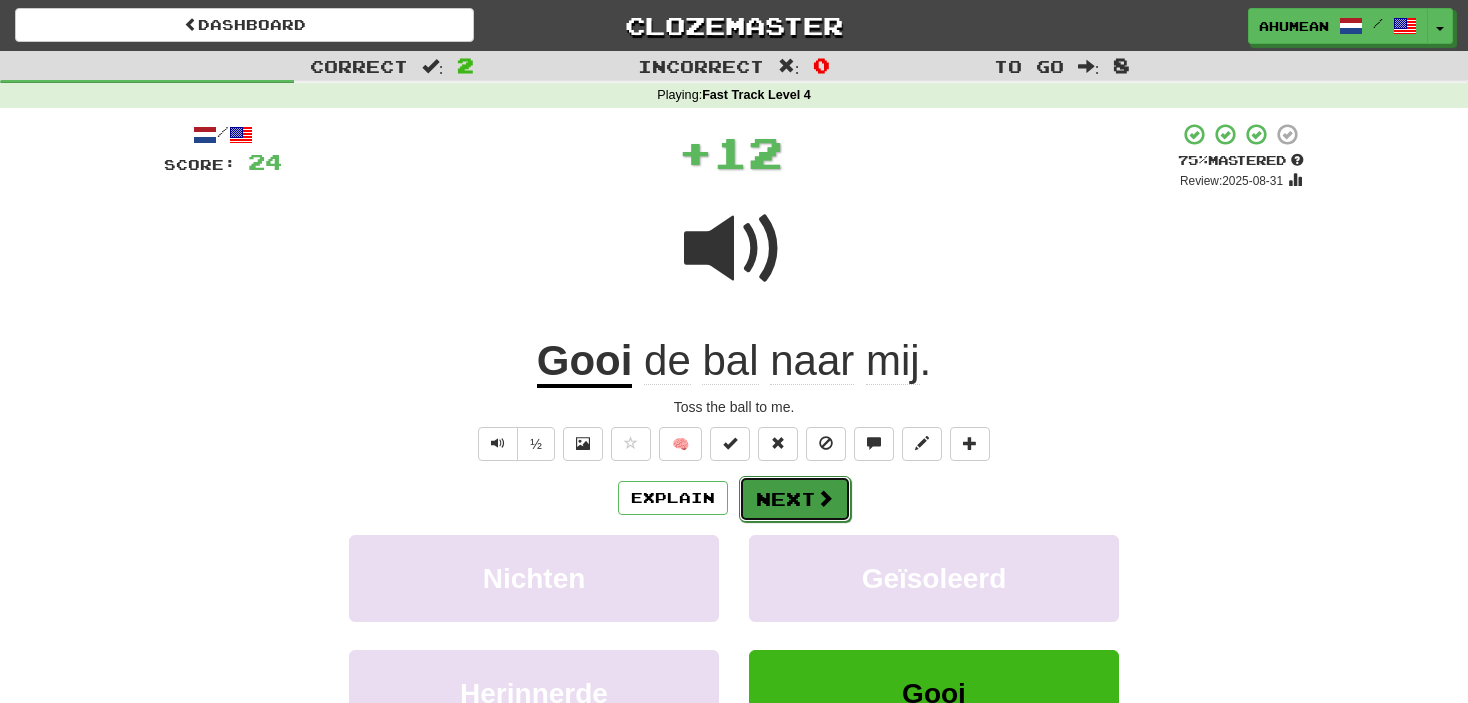 click at bounding box center [825, 498] 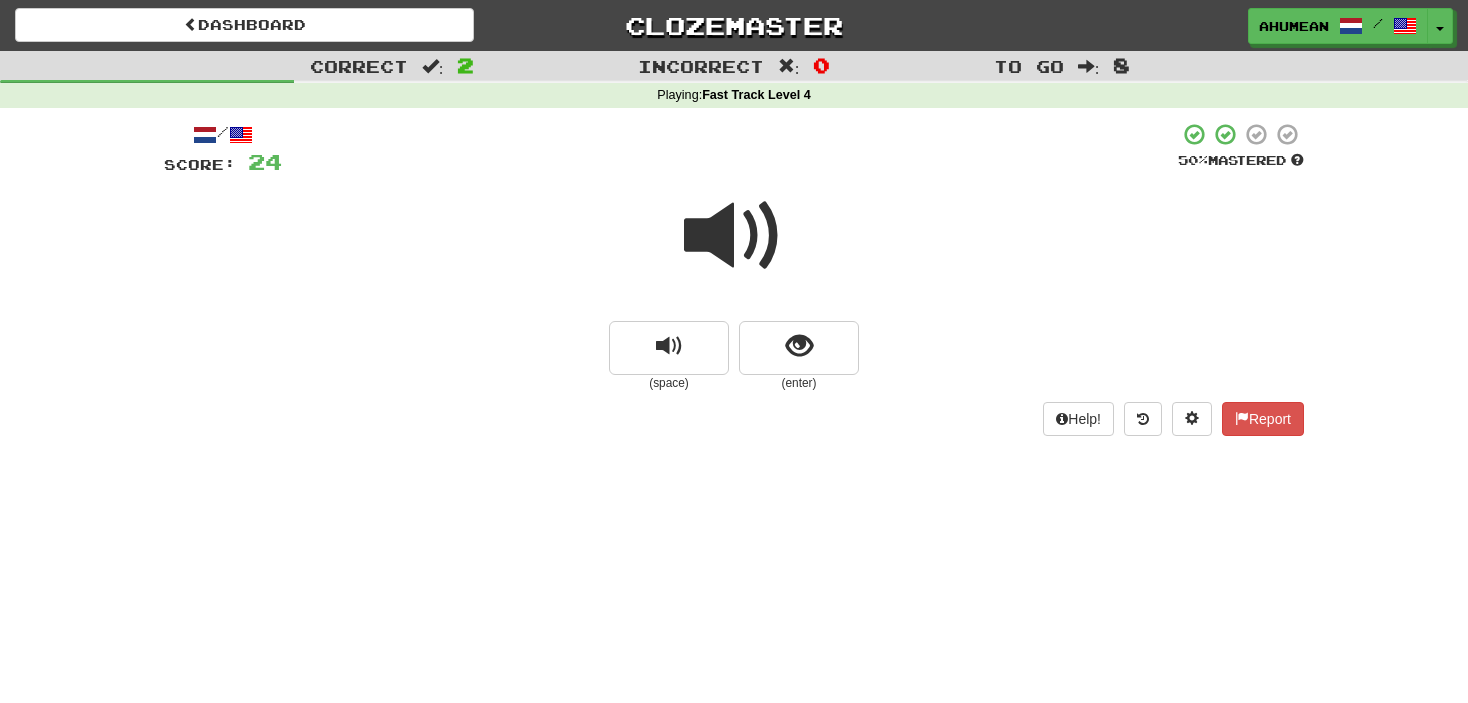 click at bounding box center (734, 236) 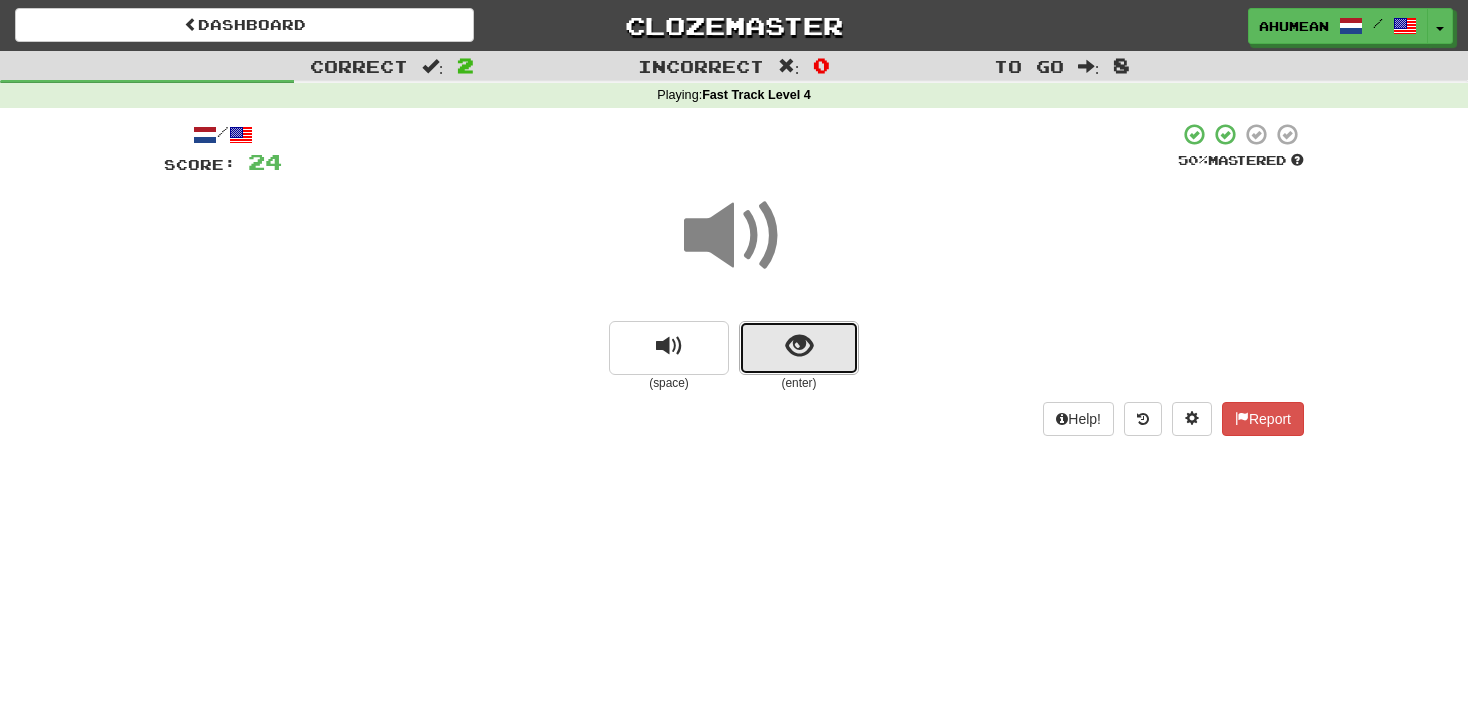 click at bounding box center [799, 348] 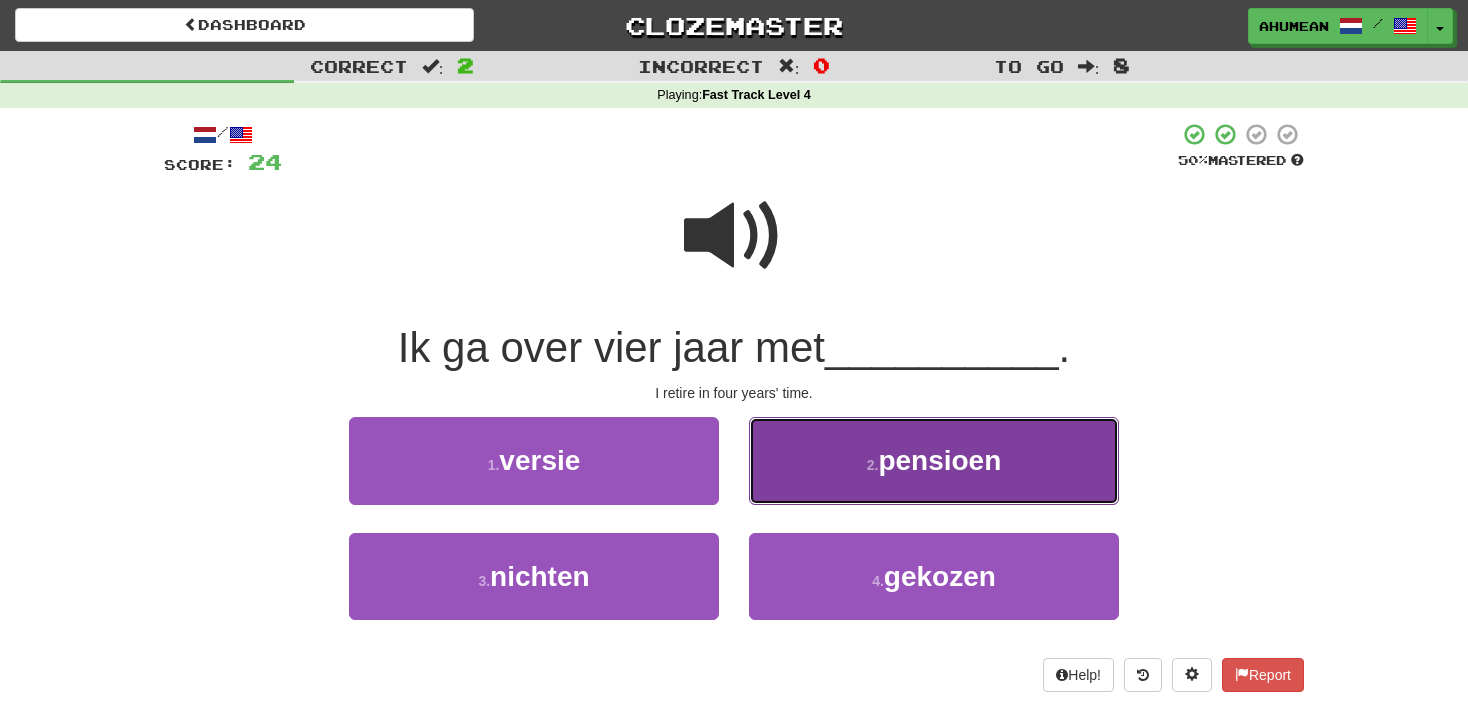 click on "2 .  pensioen" at bounding box center (934, 460) 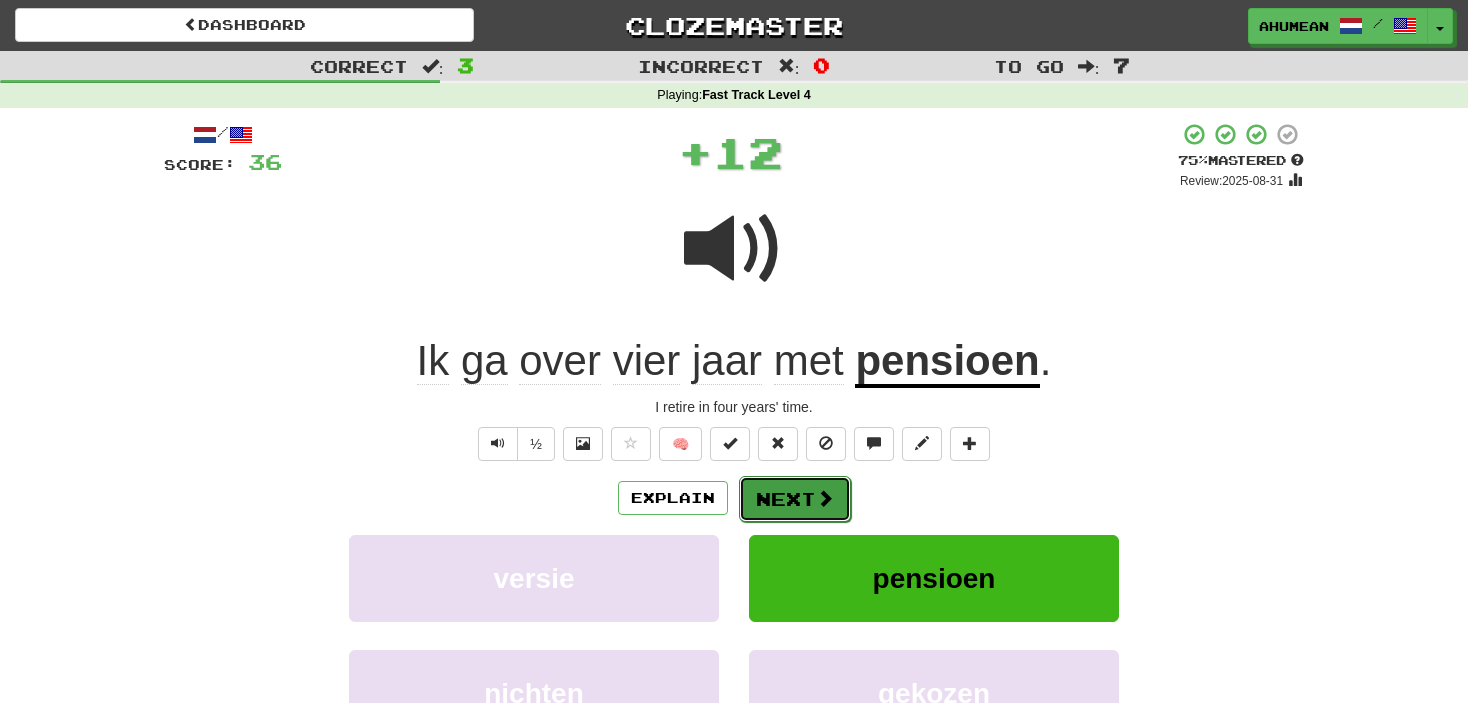 click on "Next" at bounding box center (795, 499) 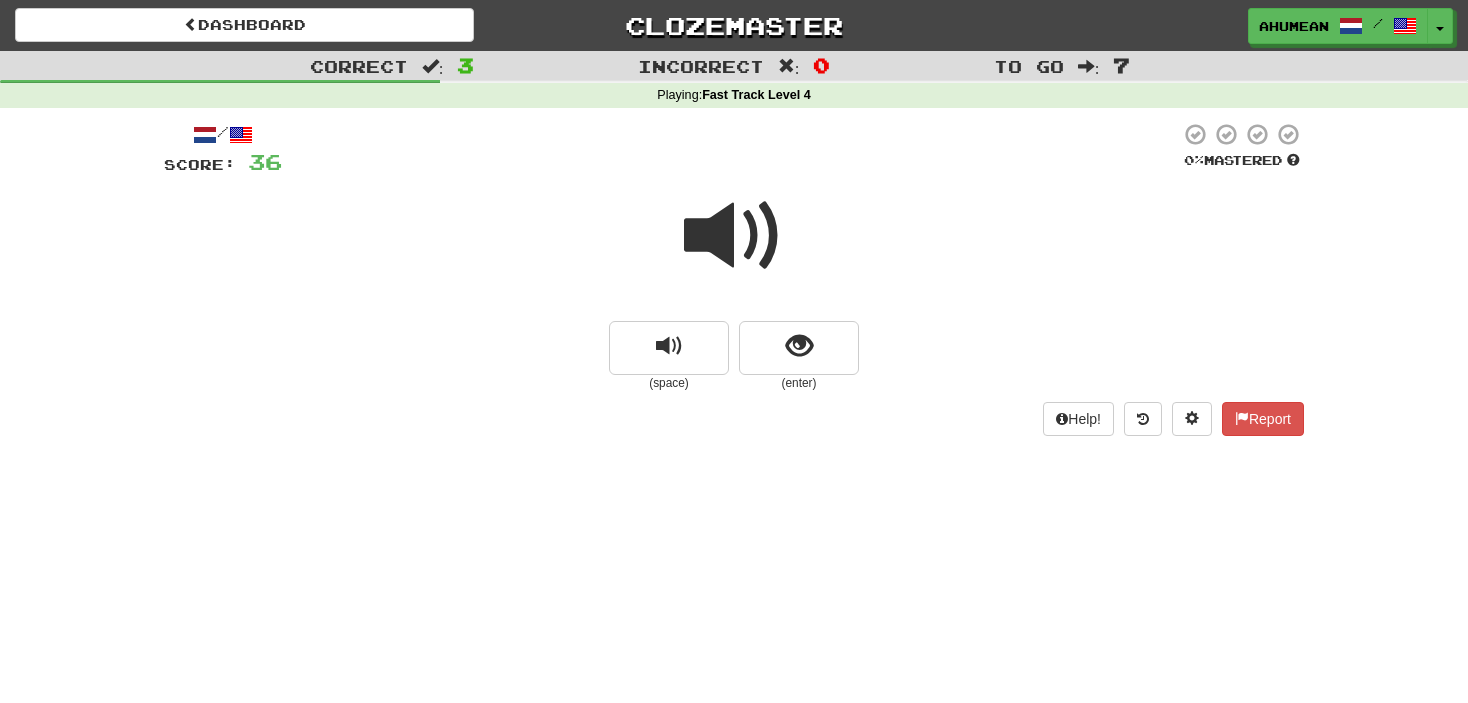 click at bounding box center (734, 236) 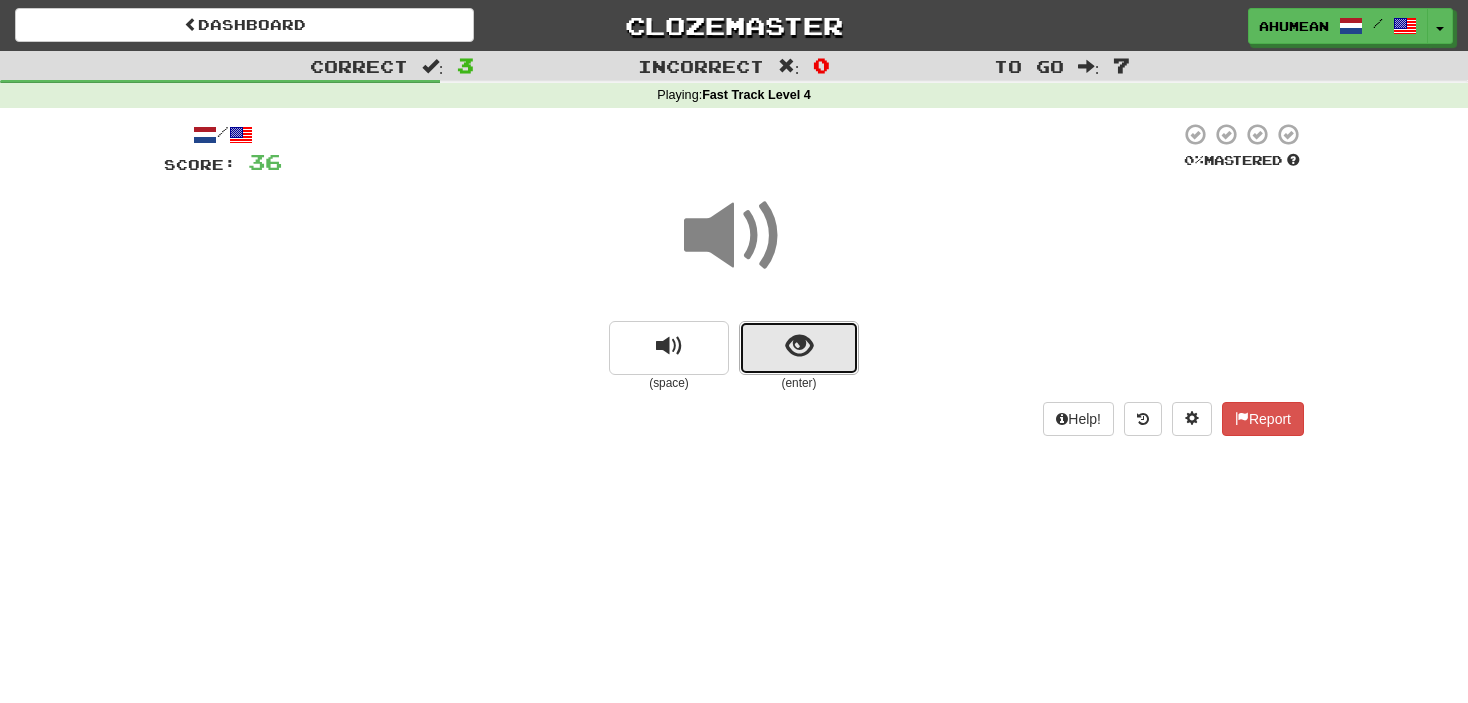 click at bounding box center [799, 348] 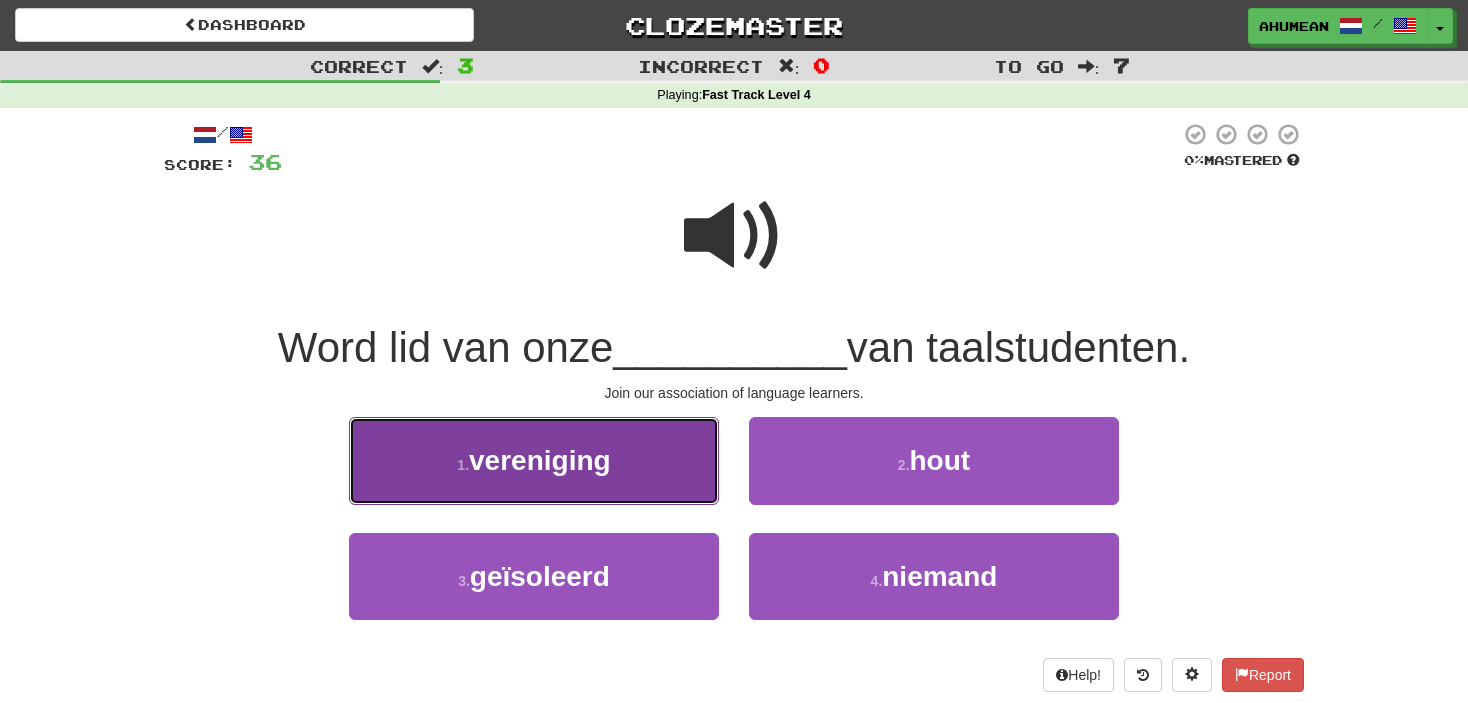 click on "vereniging" at bounding box center (540, 460) 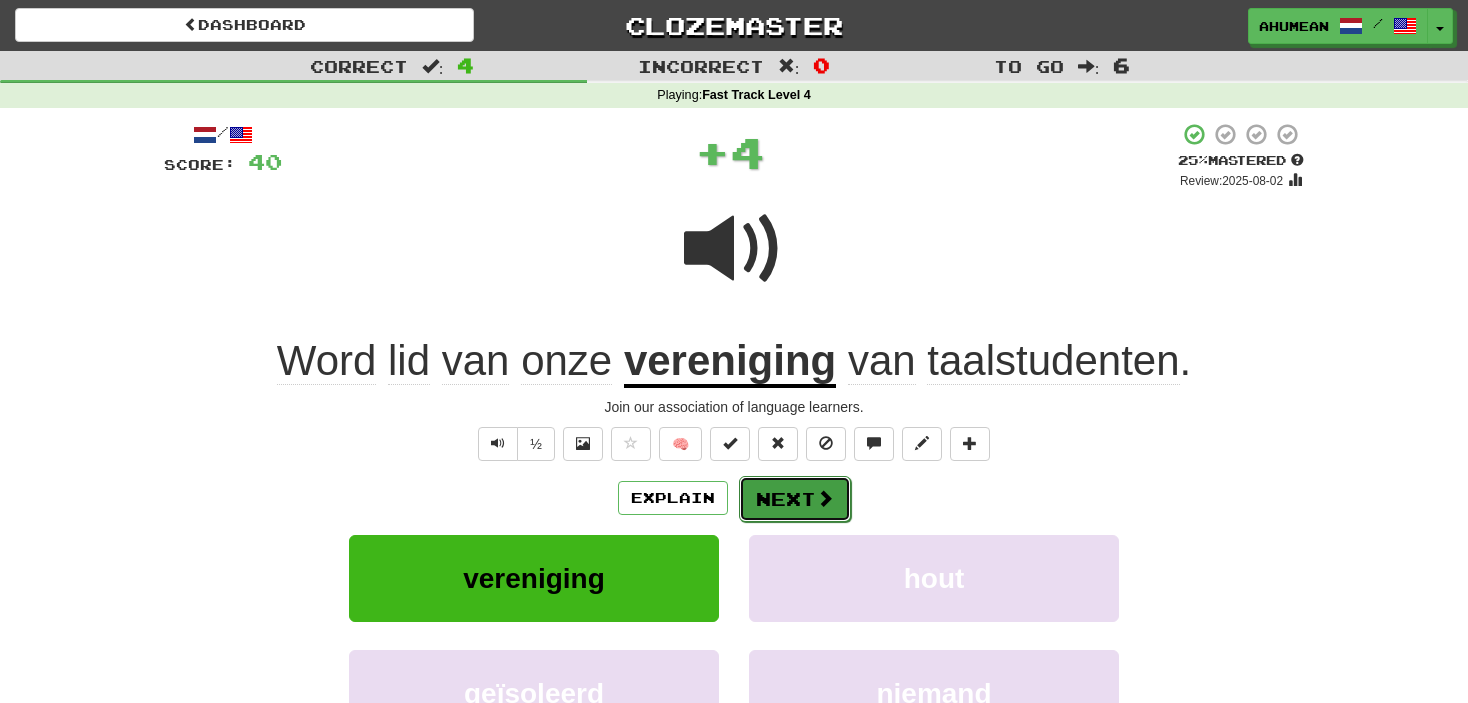 click on "Next" at bounding box center (795, 499) 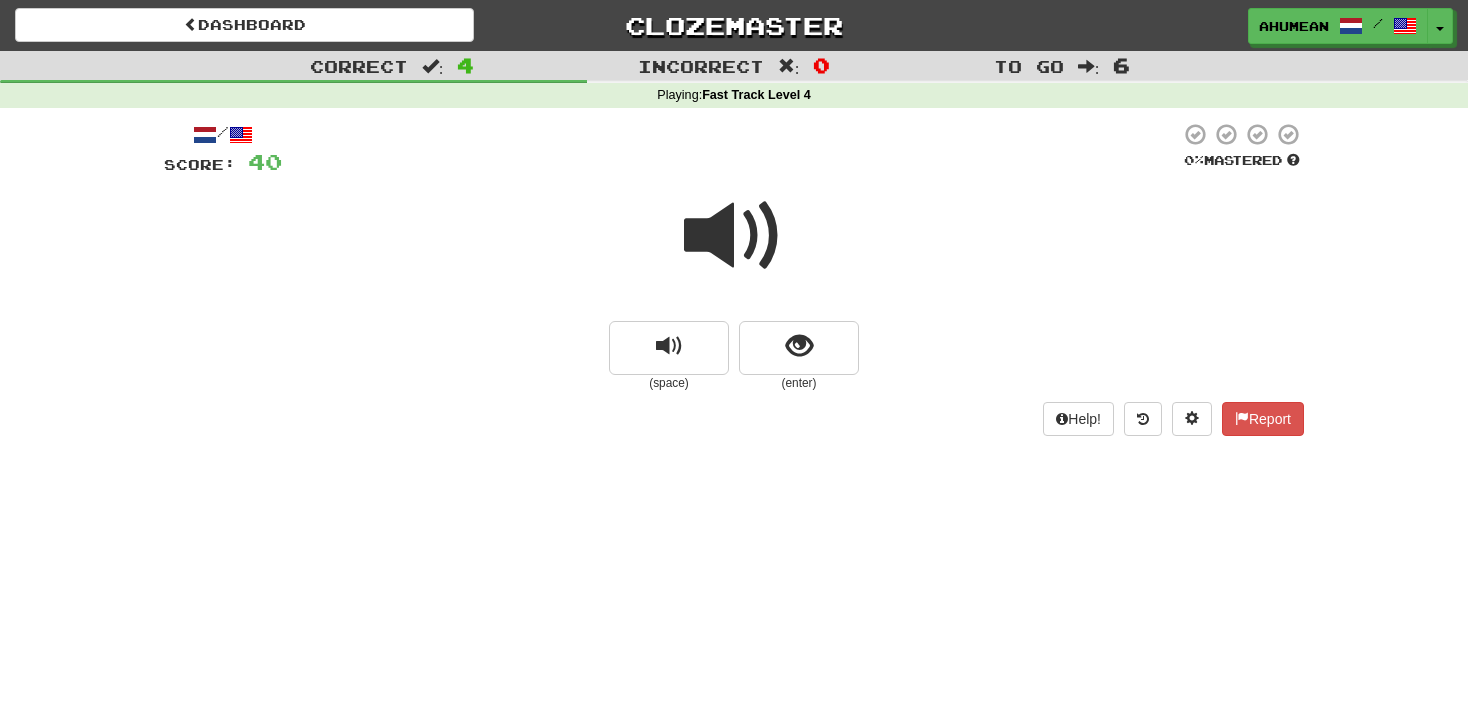 click at bounding box center (734, 236) 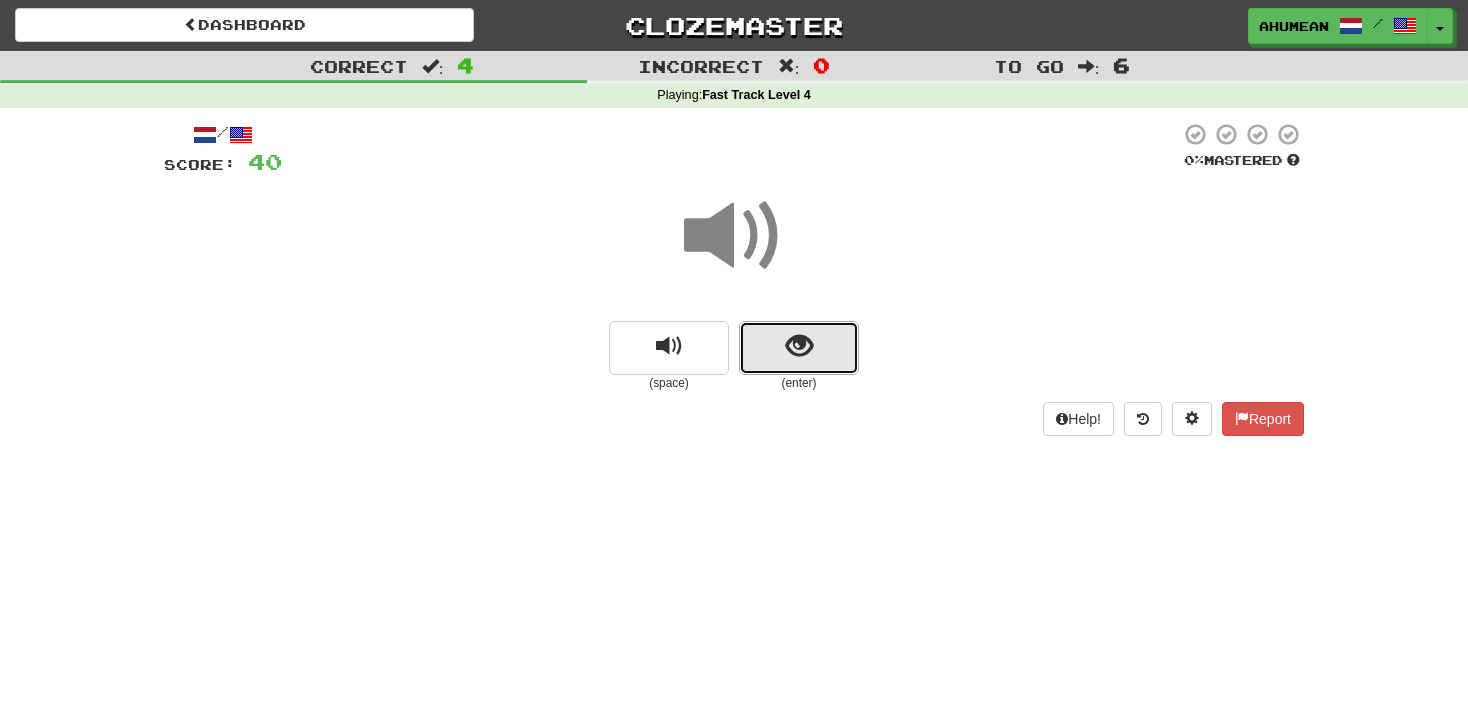 click at bounding box center [799, 348] 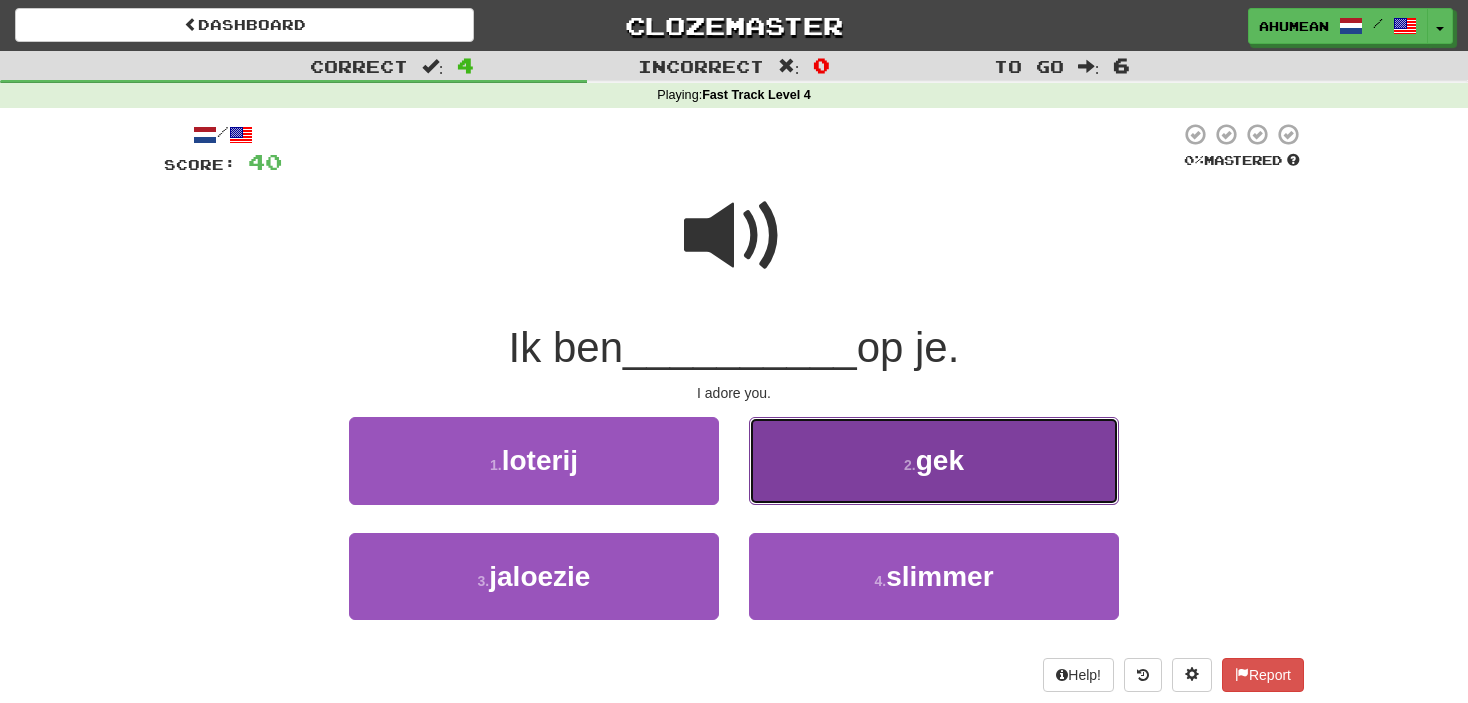 click on "2 .  gek" at bounding box center [934, 460] 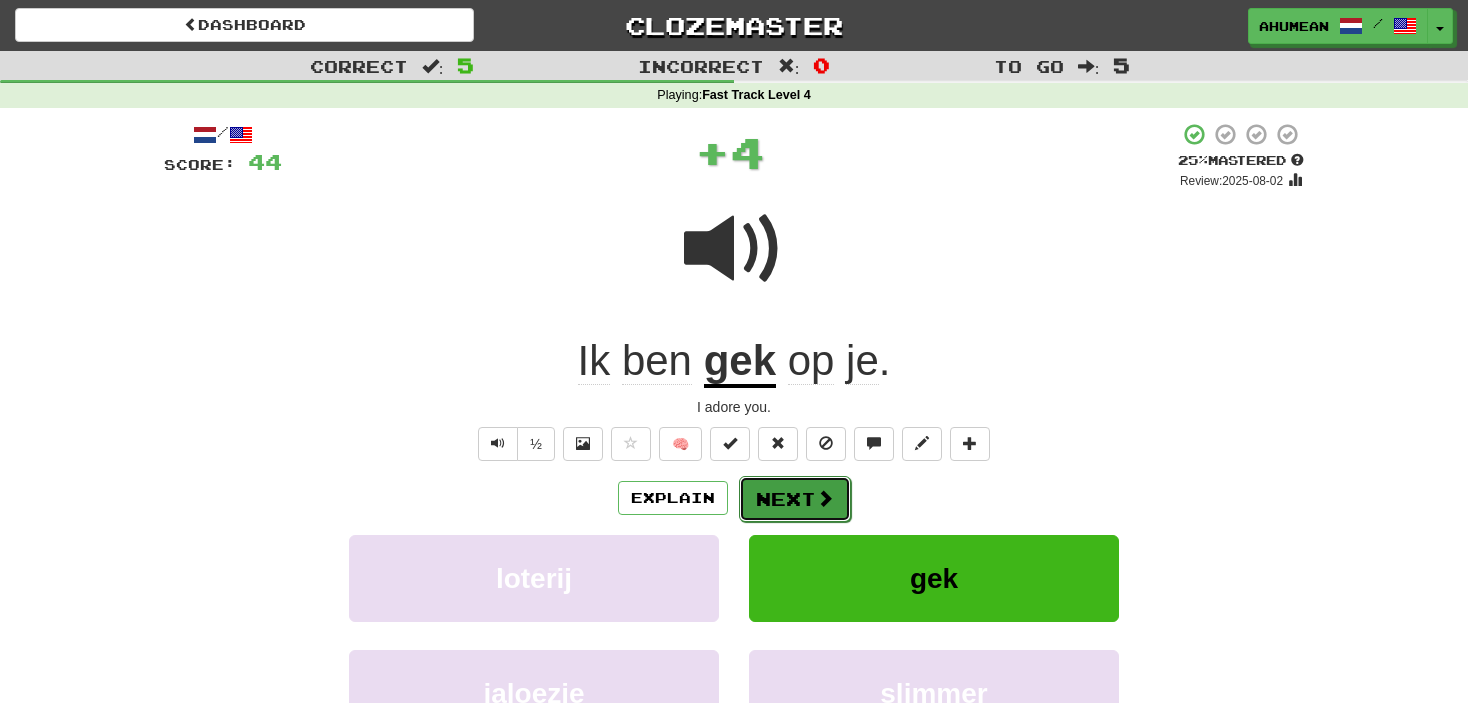 click on "Next" at bounding box center [795, 499] 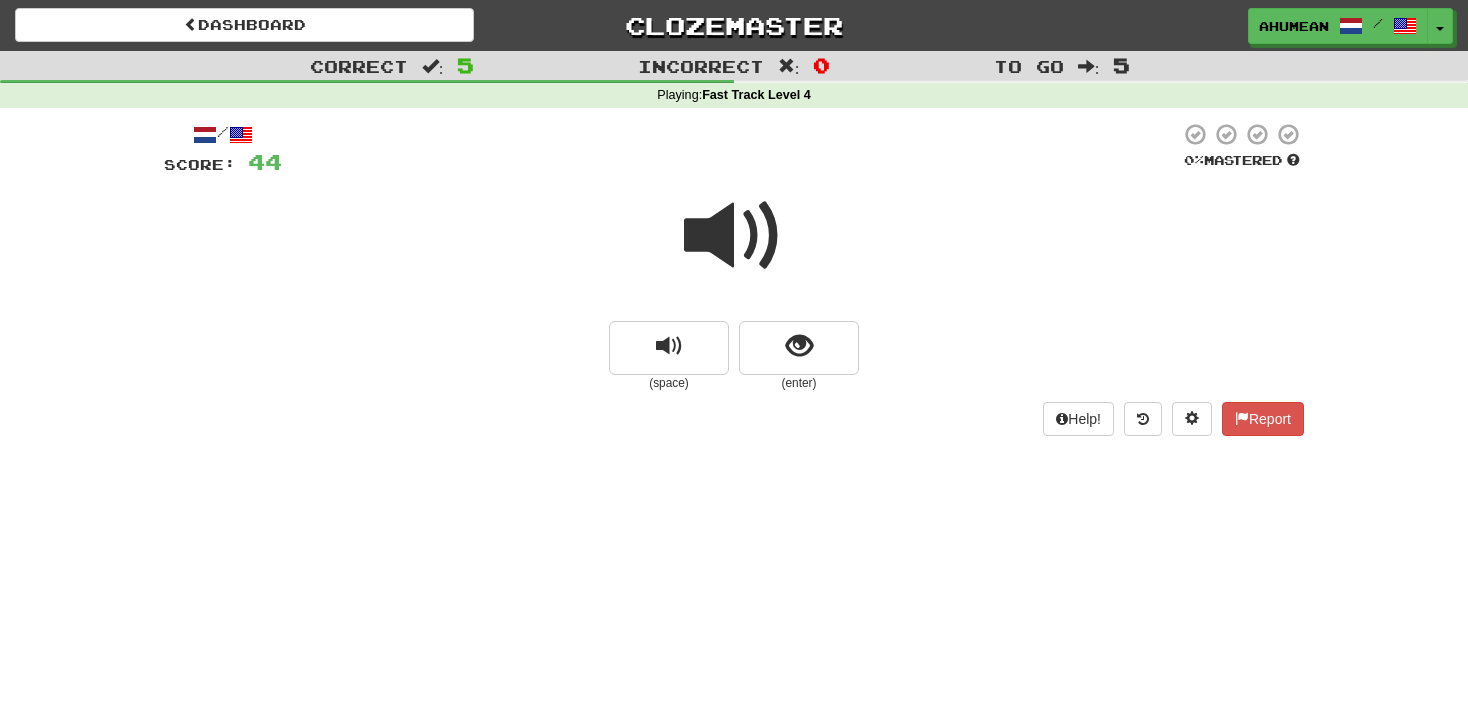 click at bounding box center (734, 236) 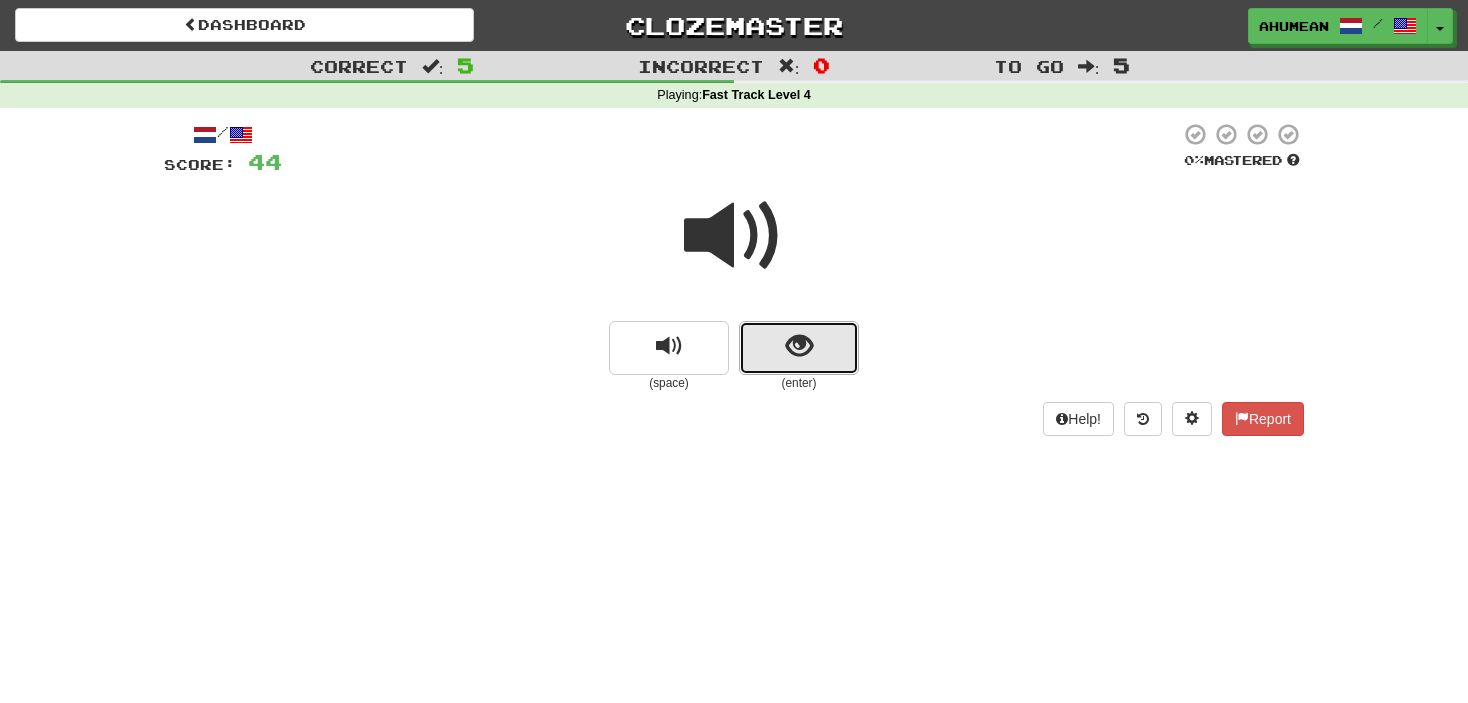 click at bounding box center [799, 348] 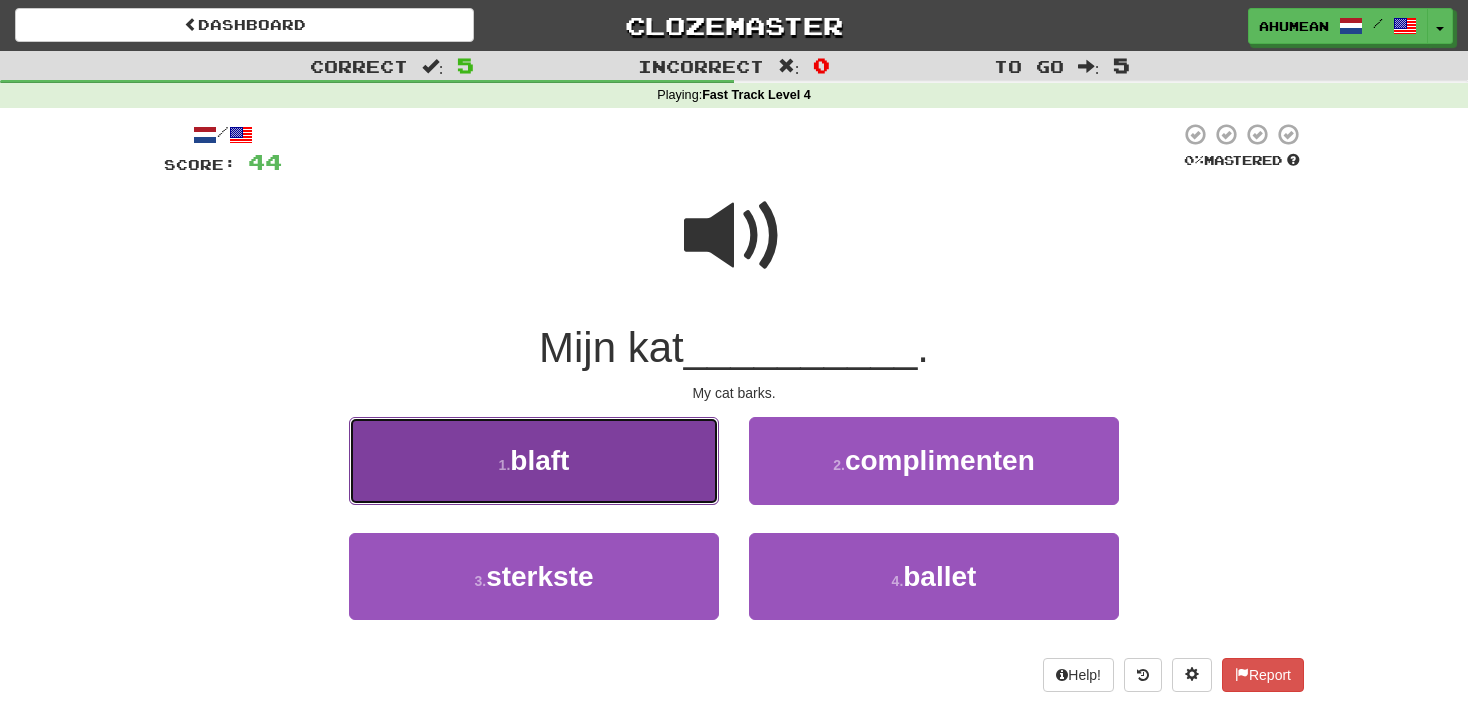 click on "1 .  blaft" at bounding box center (534, 460) 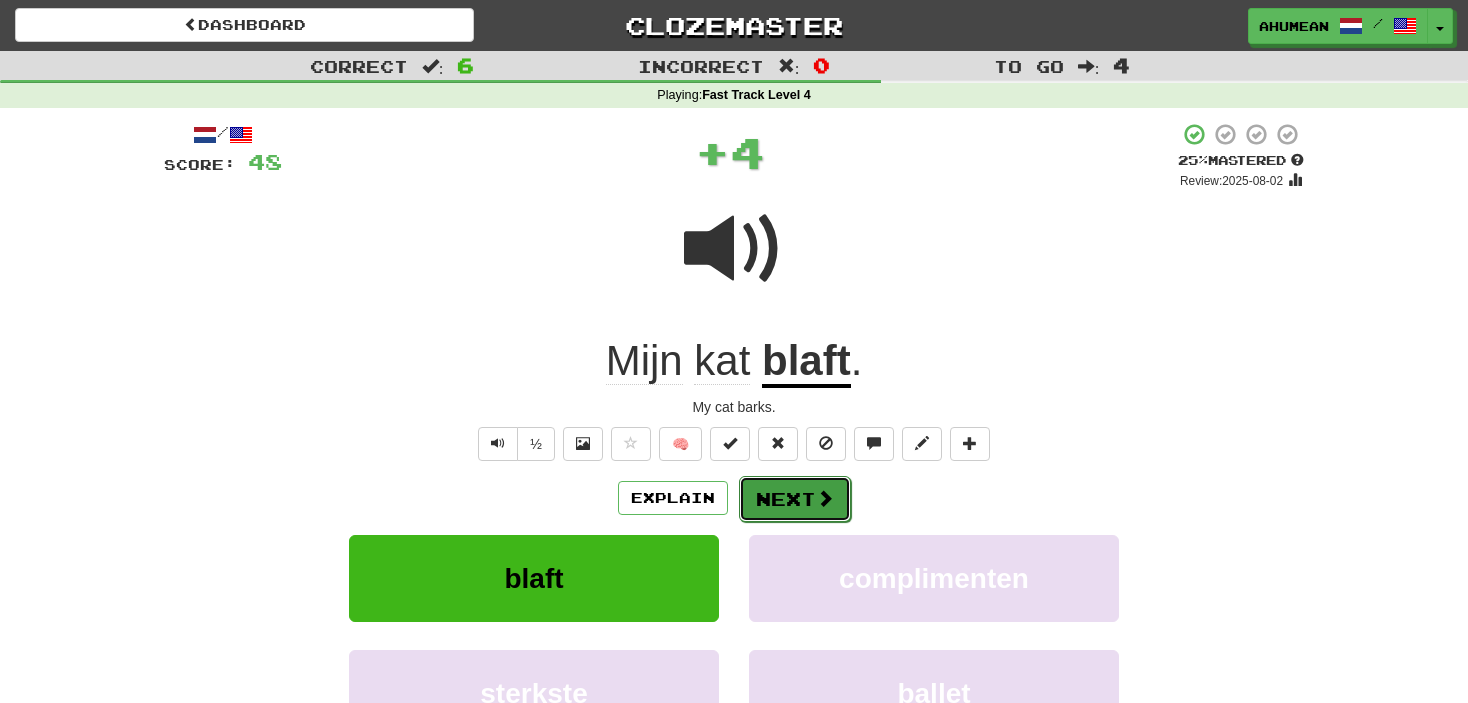 click on "Next" at bounding box center [795, 499] 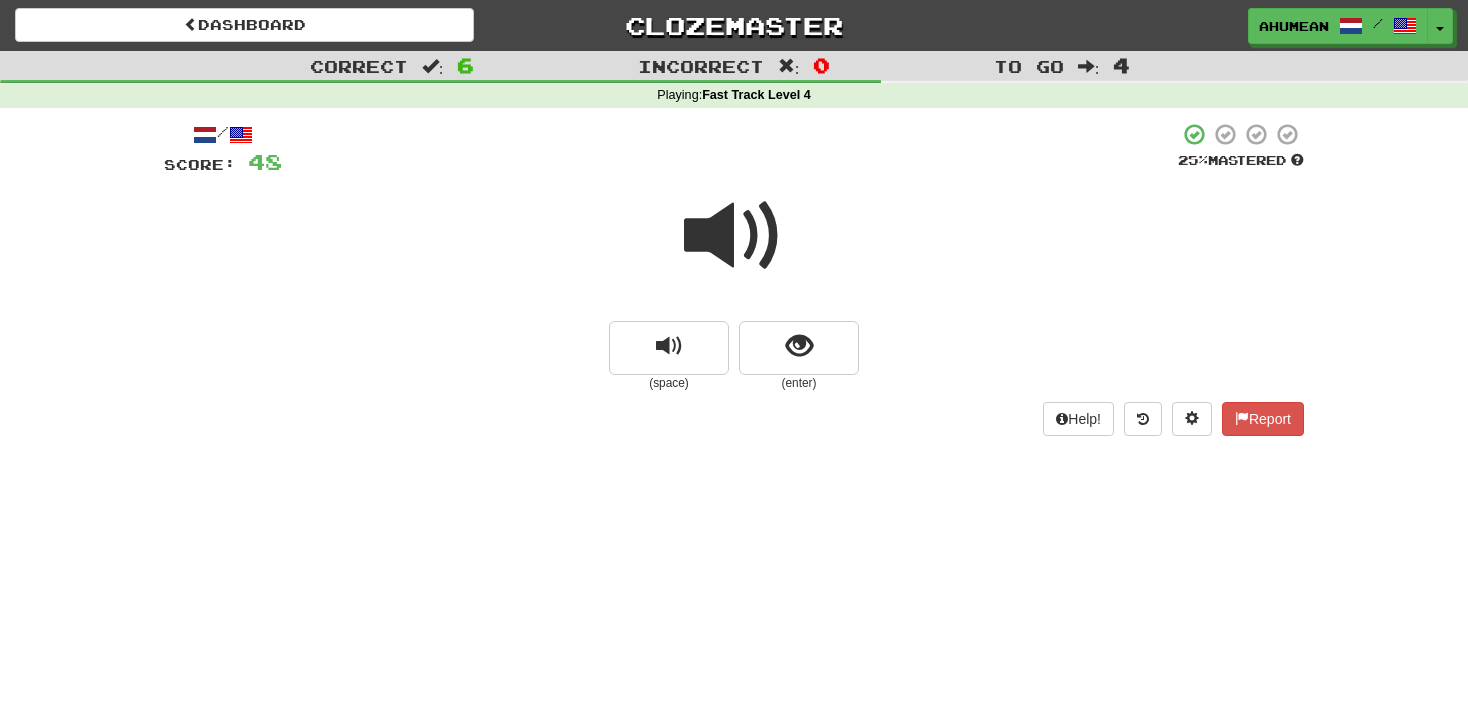 click at bounding box center [734, 236] 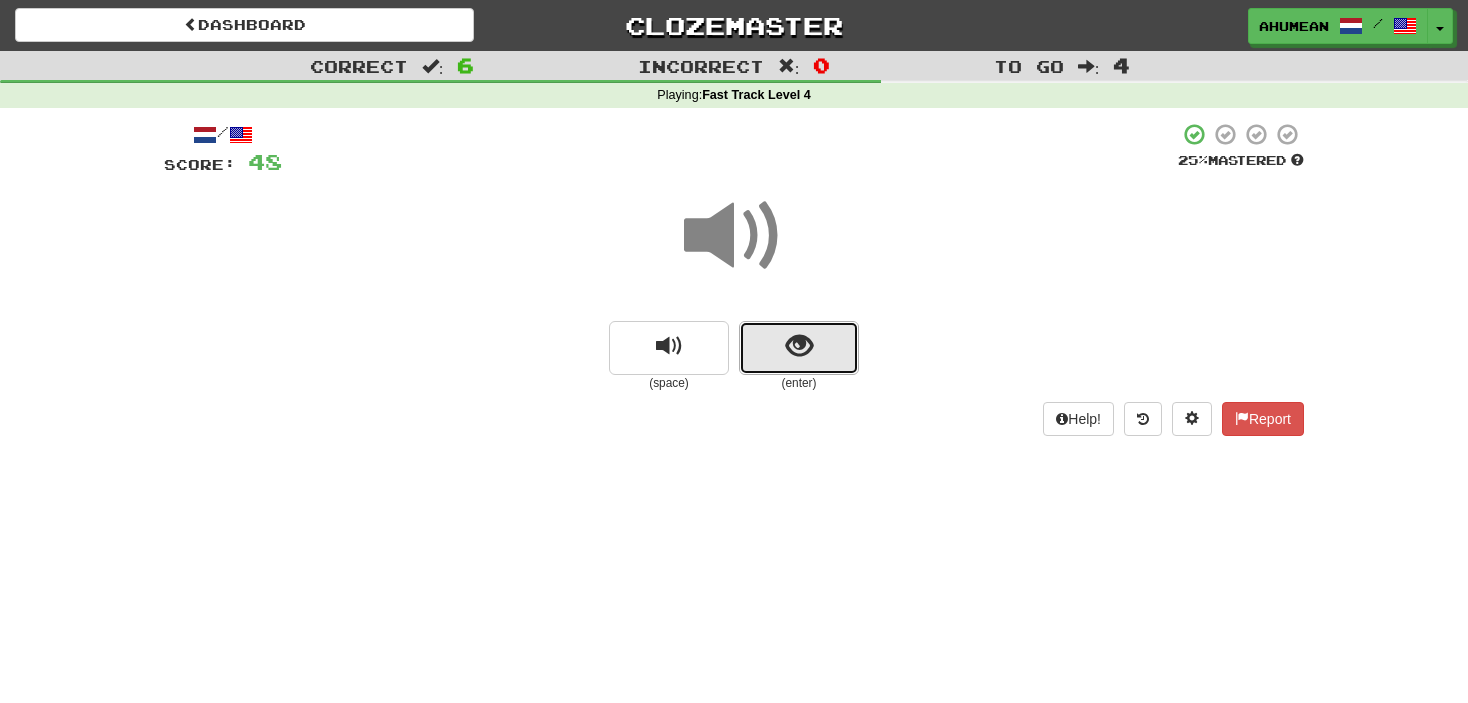 click at bounding box center (799, 348) 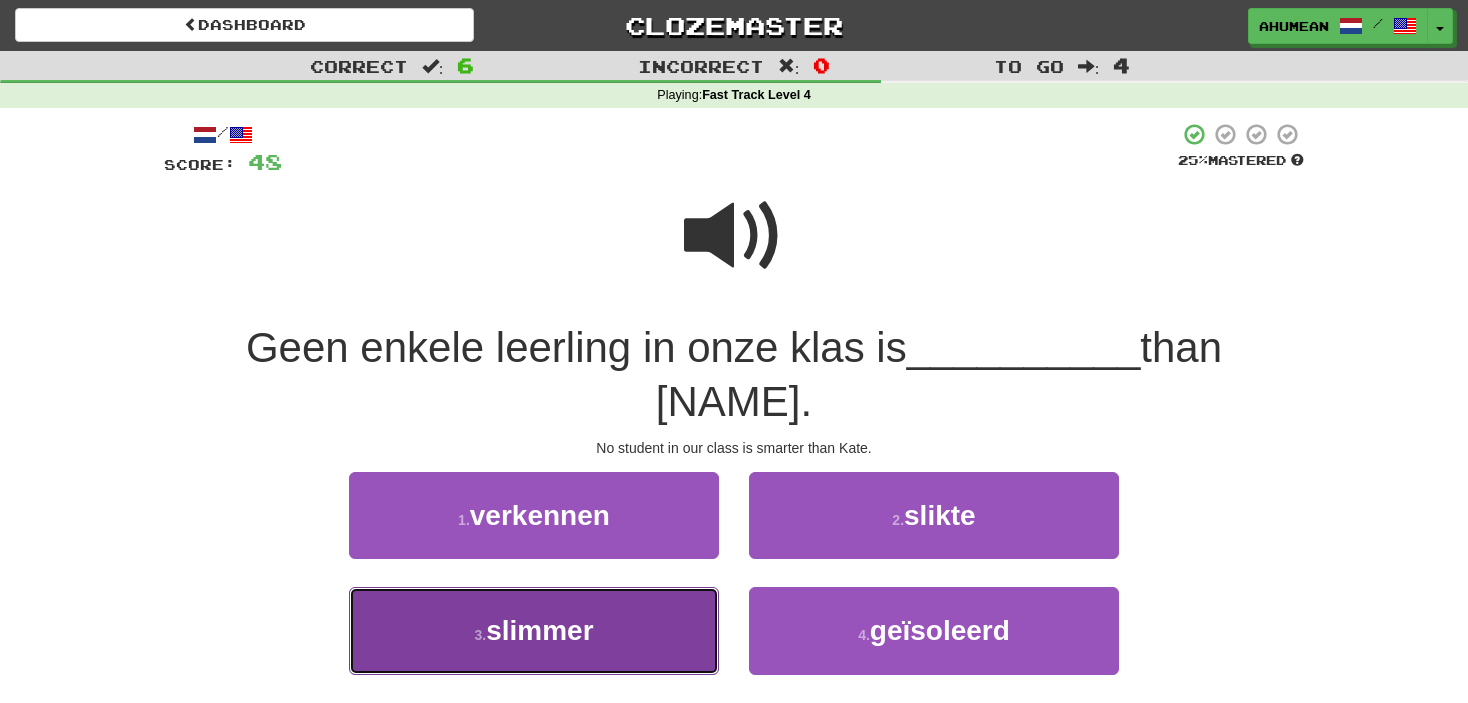 click on "3 .  slimmer" at bounding box center (534, 630) 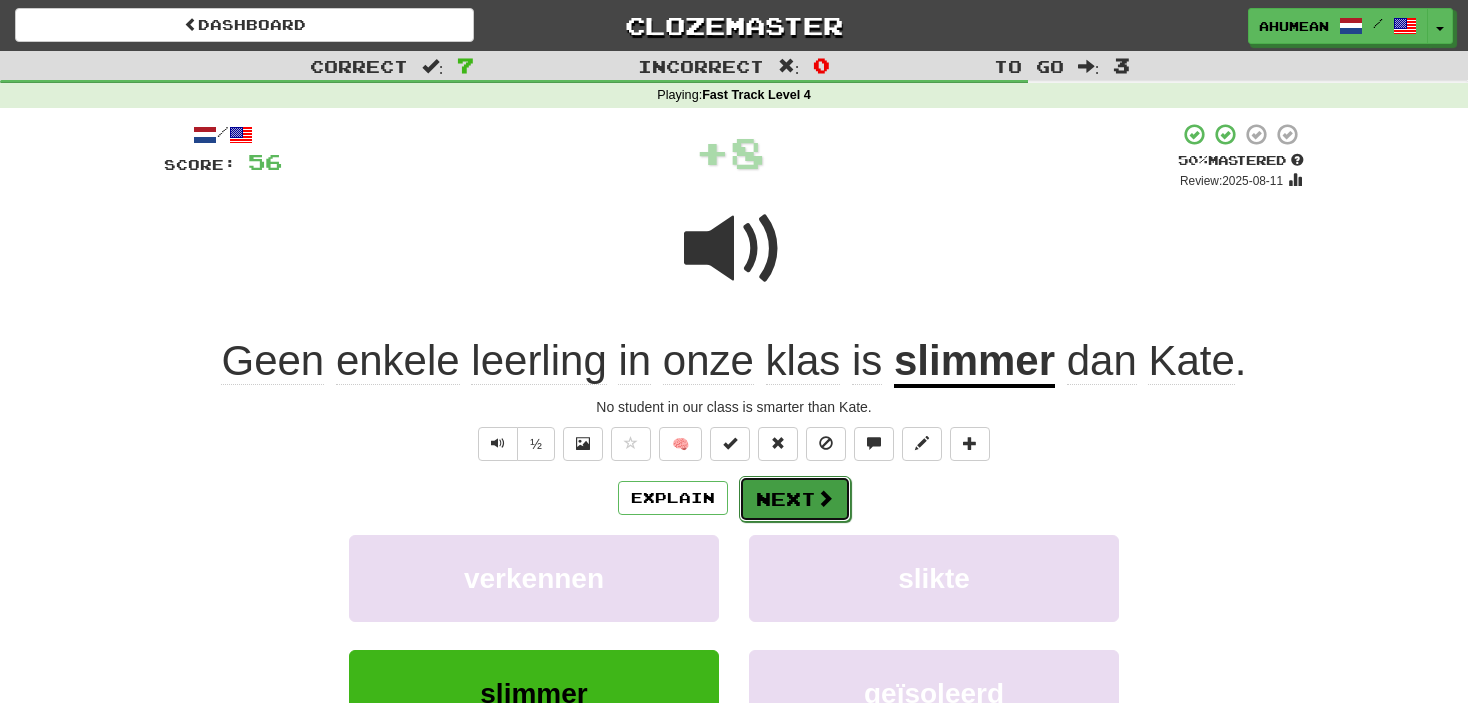click on "Next" at bounding box center [795, 499] 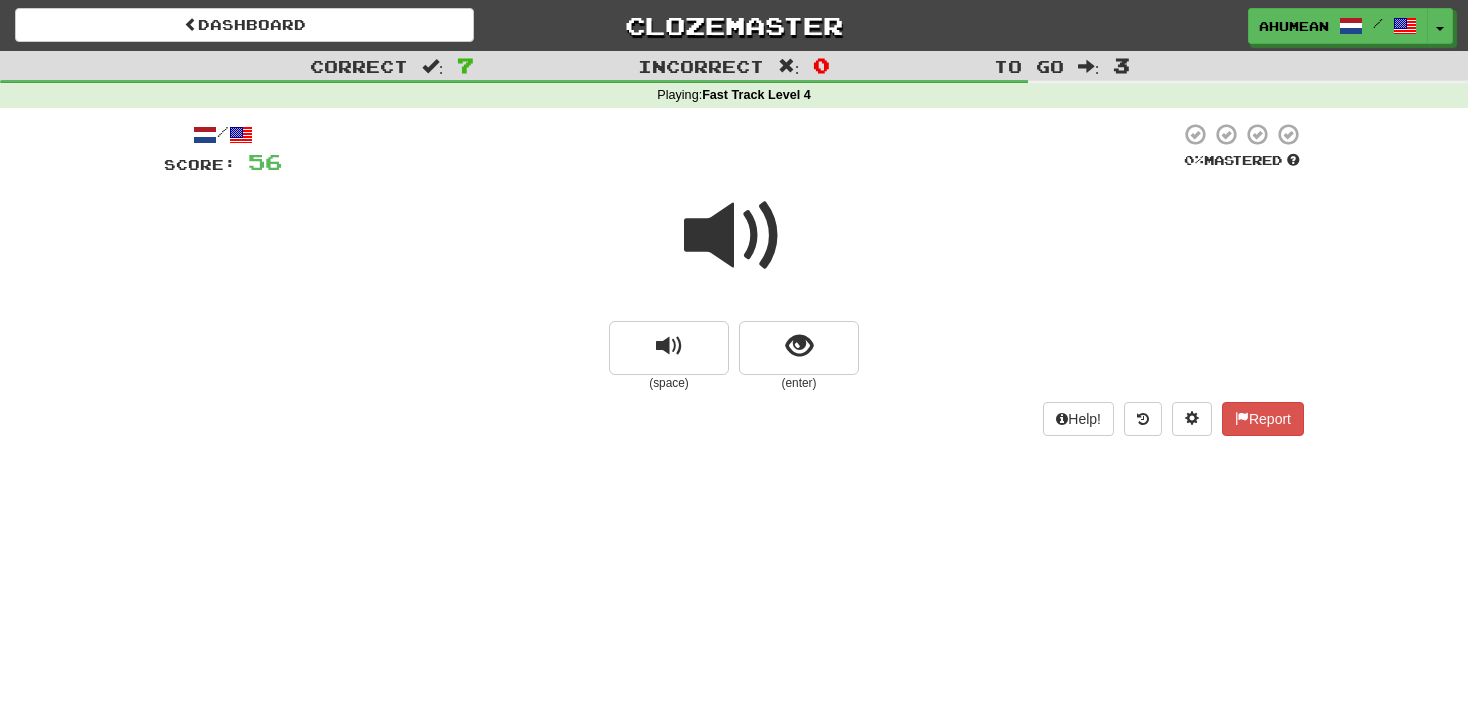 click at bounding box center [734, 236] 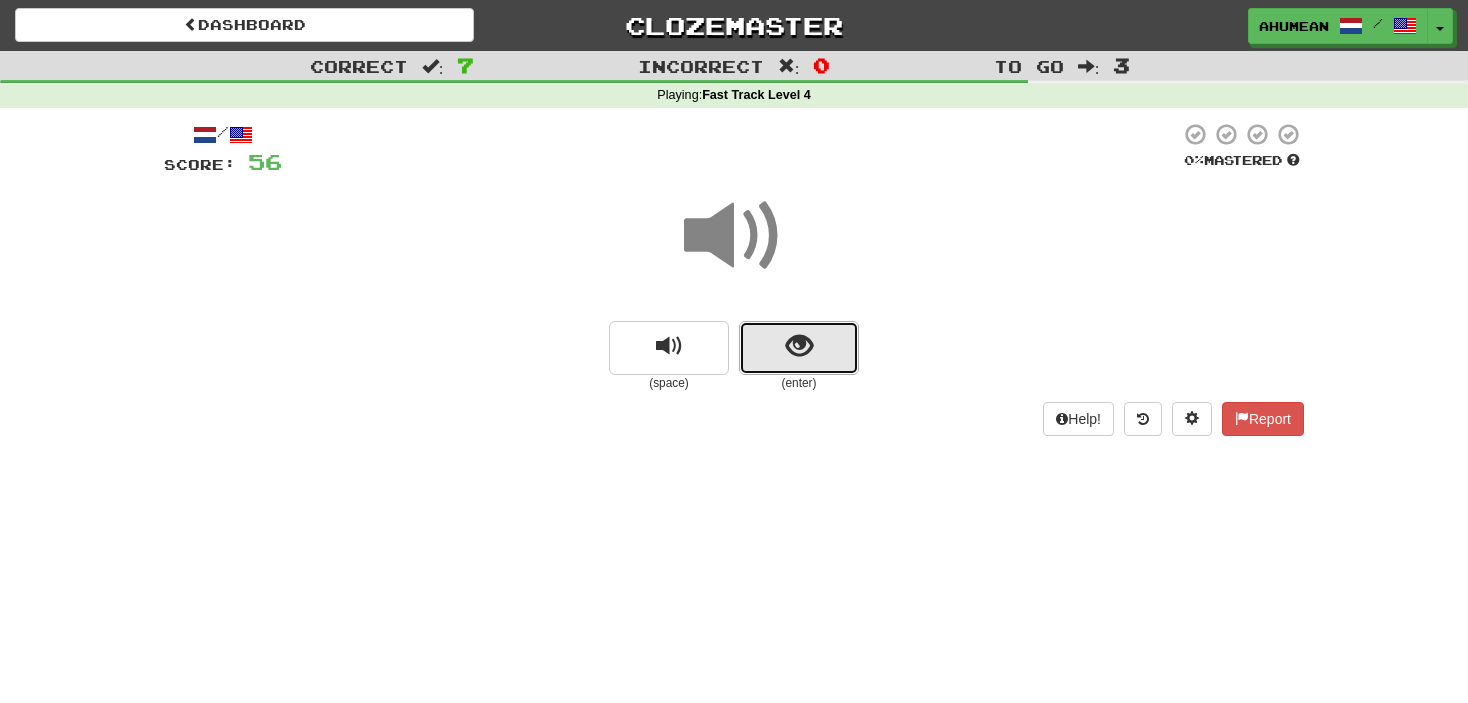 click at bounding box center (799, 348) 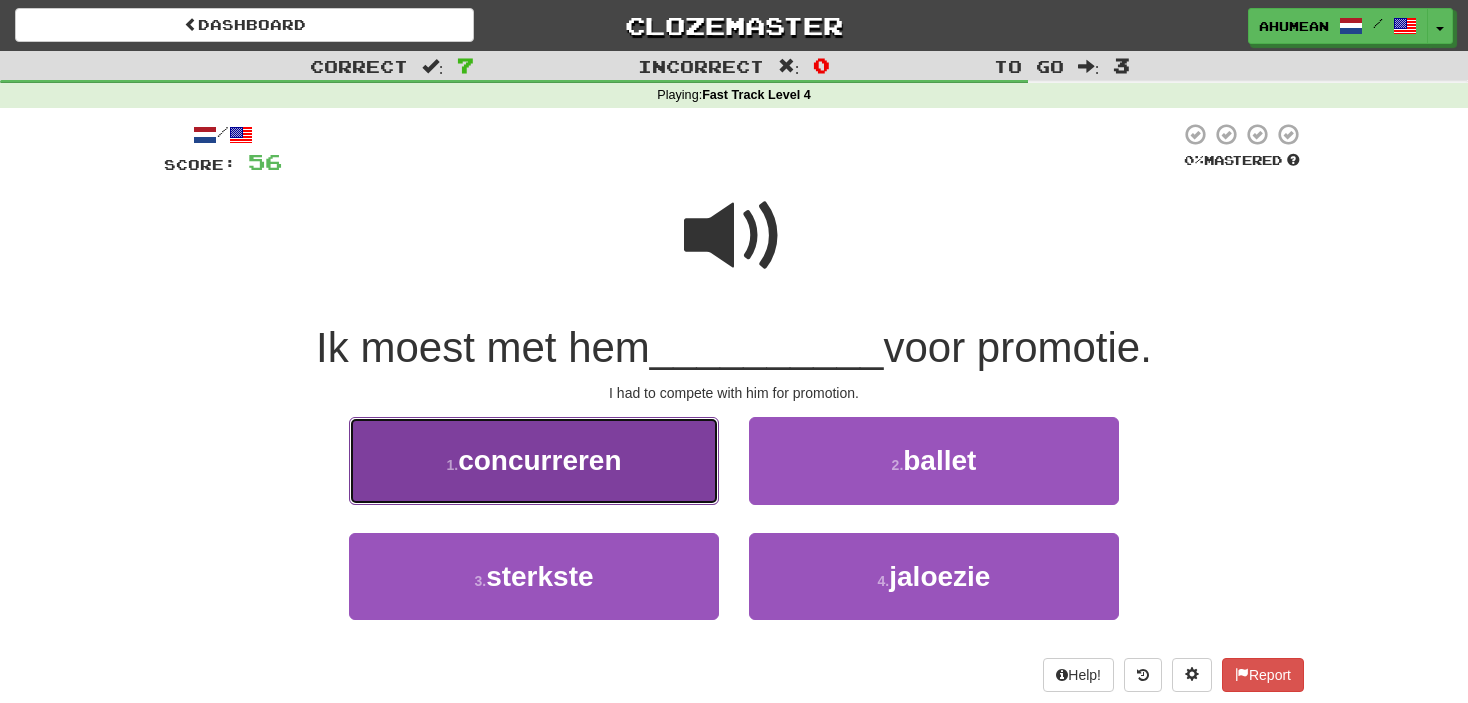 click on "1 .  concurreren" at bounding box center [534, 460] 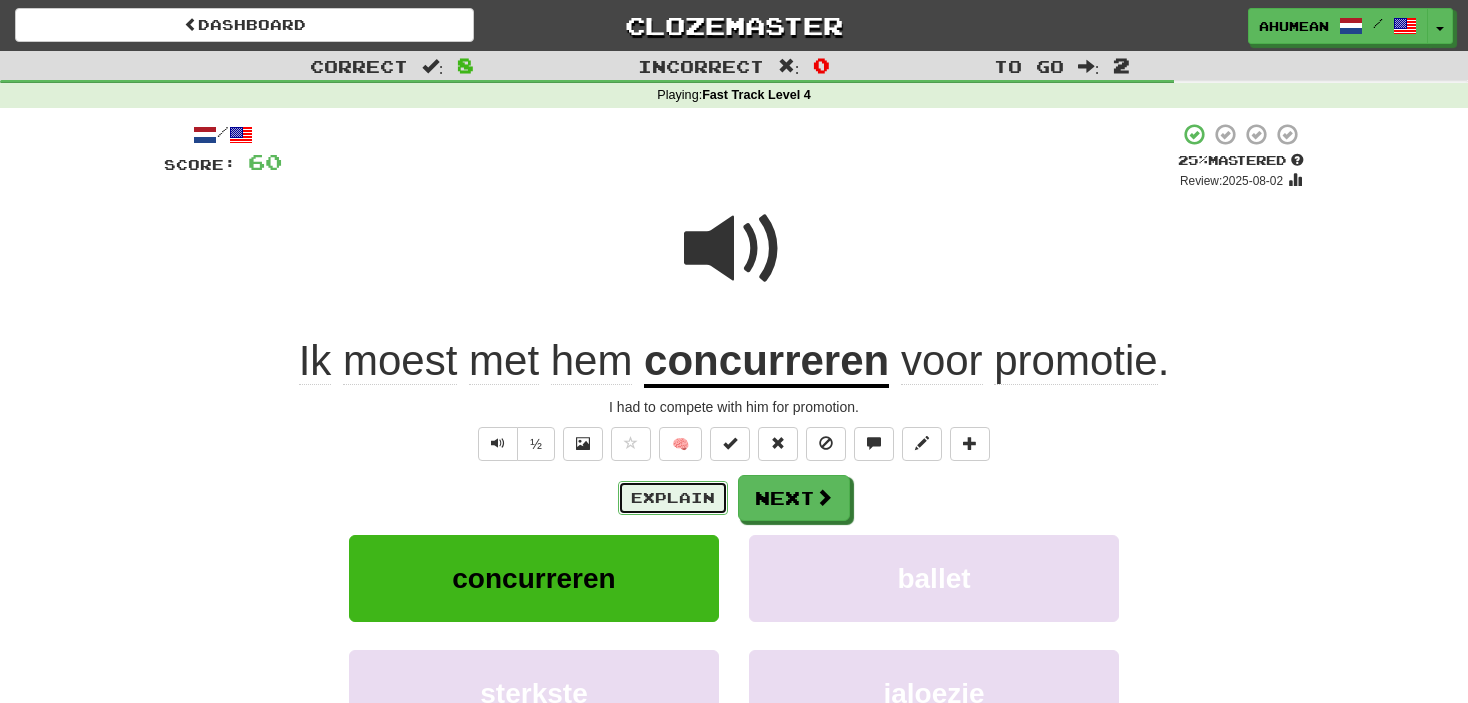click on "Explain" at bounding box center (673, 498) 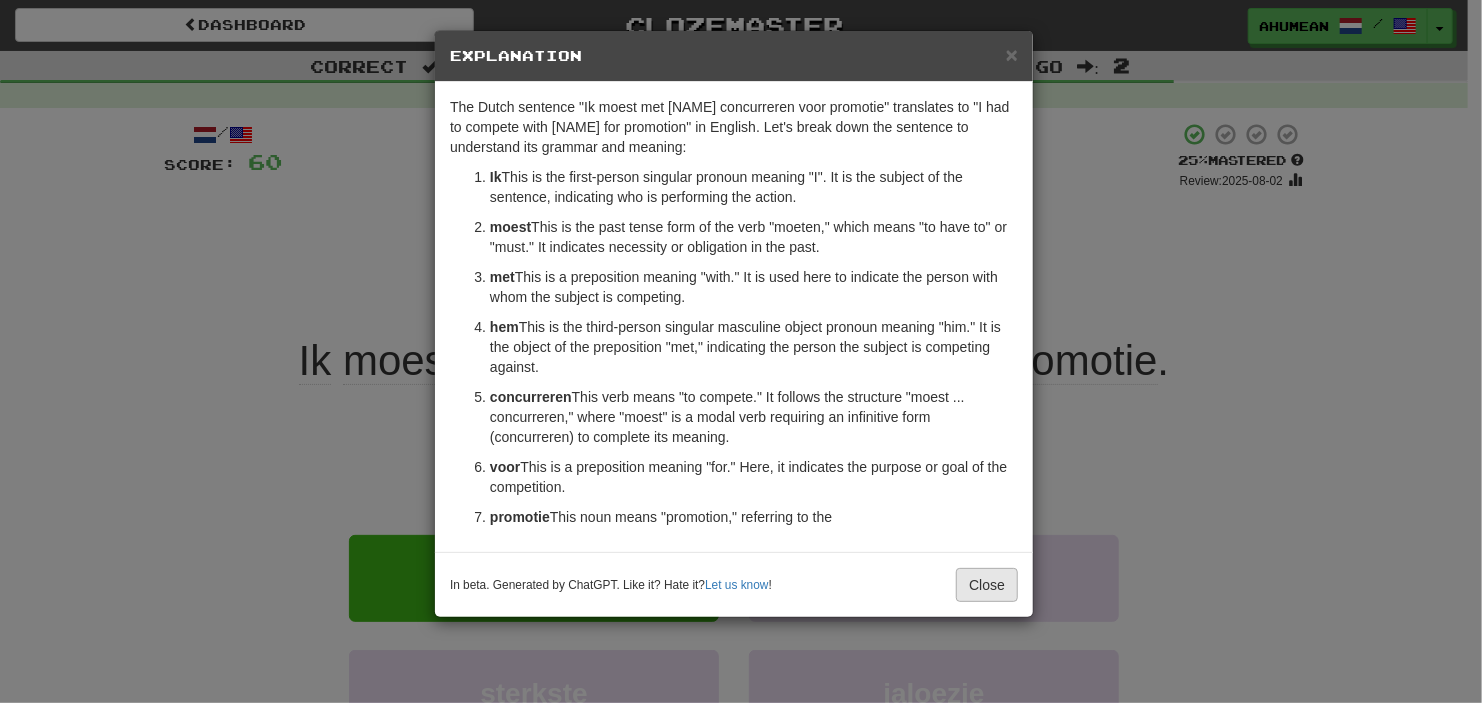 click on "The Dutch sentence "Ik moest met hem concurreren voor promotie" translates to "I had to compete with him for promotion" in English. Let's break down the sentence to understand its grammar and meaning:
Ik : This is the first-person singular pronoun meaning "I". It is the subject of the sentence, indicating who is performing the action.
moest : This is the past tense form of the verb "moeten," which means "to have to" or "must." It indicates necessity or obligation in the past.
met : This is a preposition meaning "with." It is used here to indicate the person with whom the subject is competing.
hem : This is the third-person singular masculine object pronoun meaning "him." It is the object of the preposition "met," indicating the person the subject is competing against.
concurreren : This verb means "to compete." It follows the structure "moest ... concurreren," where "moest" is a modal verb requiring an infinitive form (concurreren) to complete its meaning.
voor" at bounding box center (734, 317) 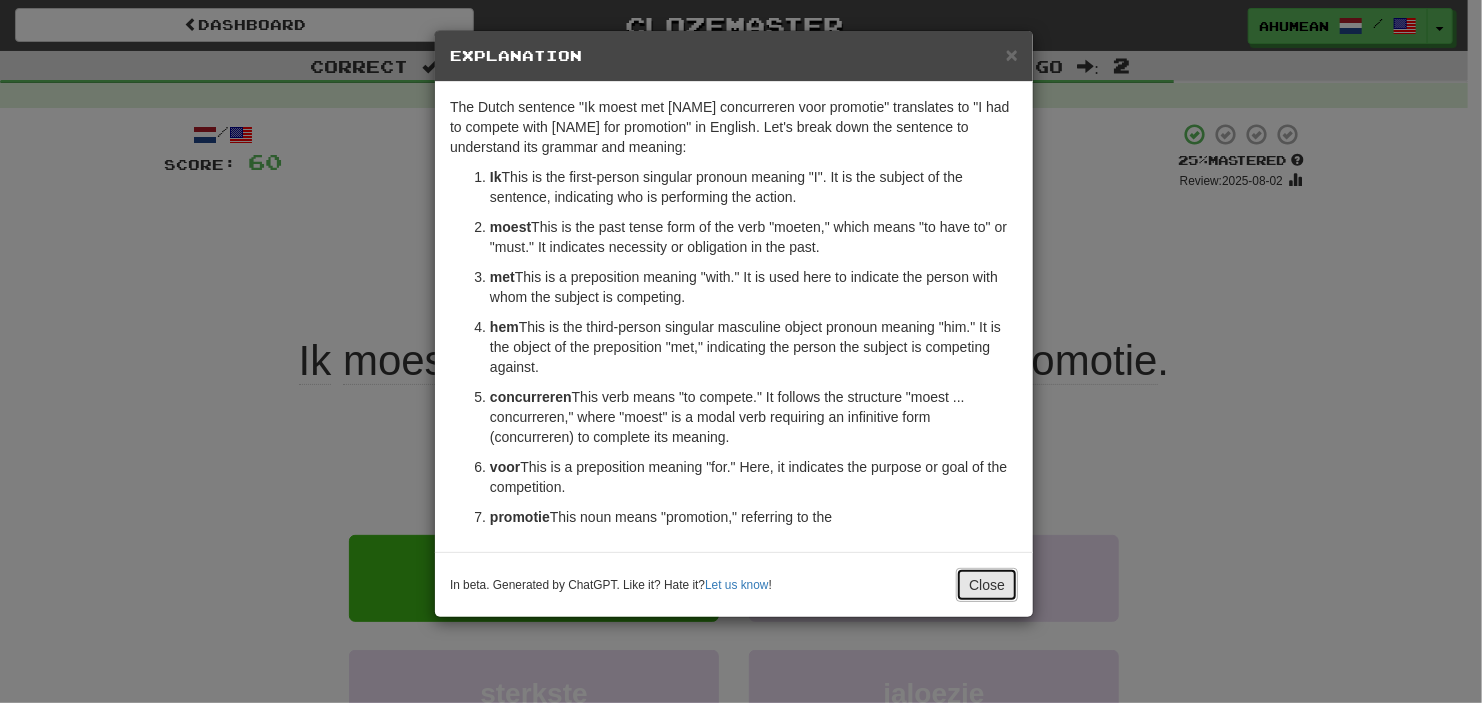 click on "Close" at bounding box center (987, 585) 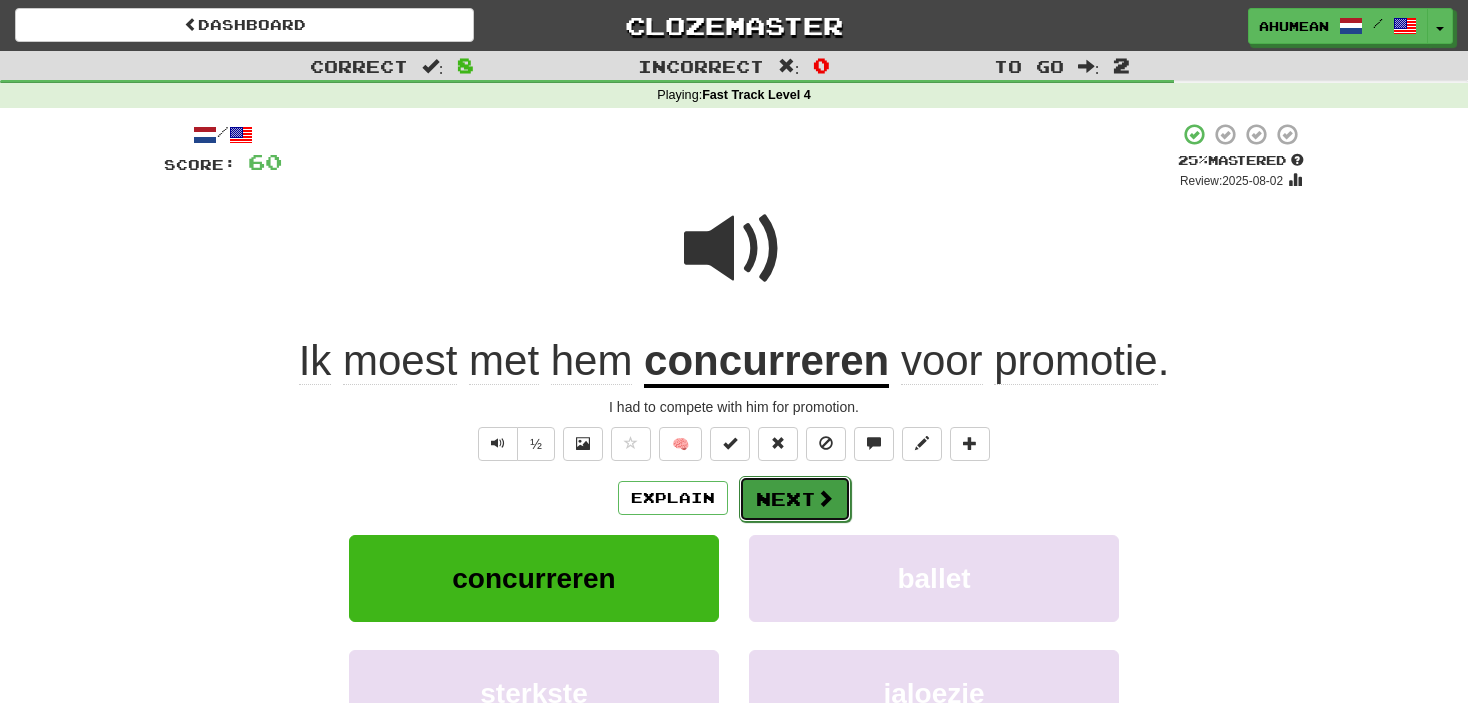 click at bounding box center (825, 498) 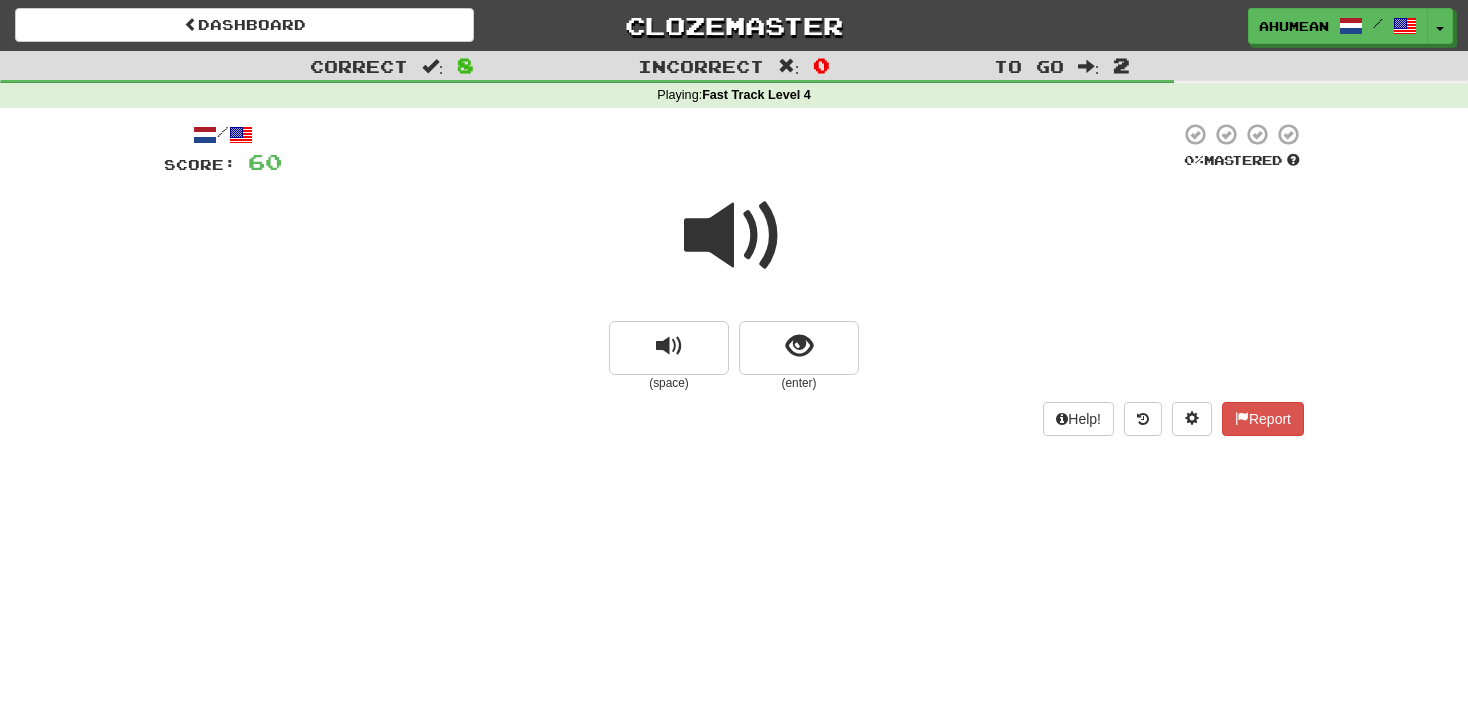click at bounding box center (734, 236) 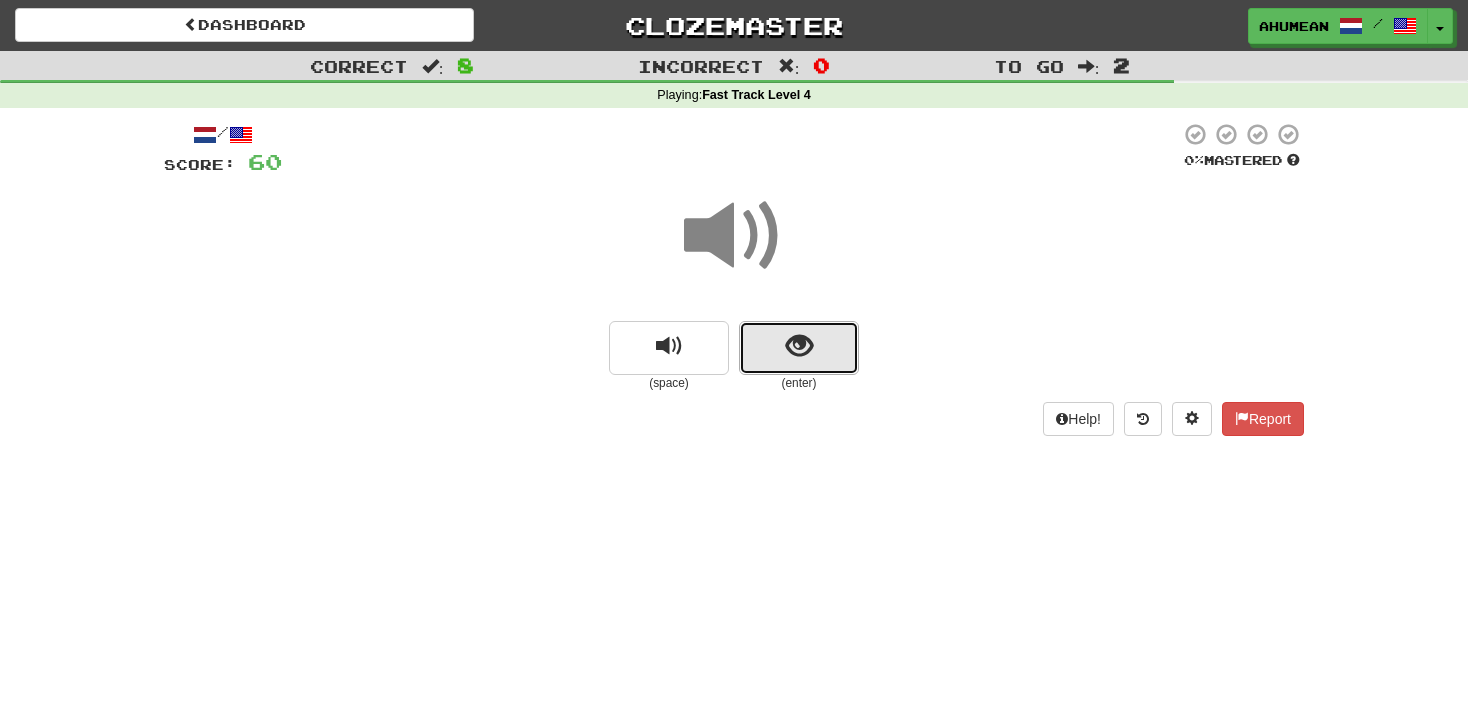 click at bounding box center (799, 346) 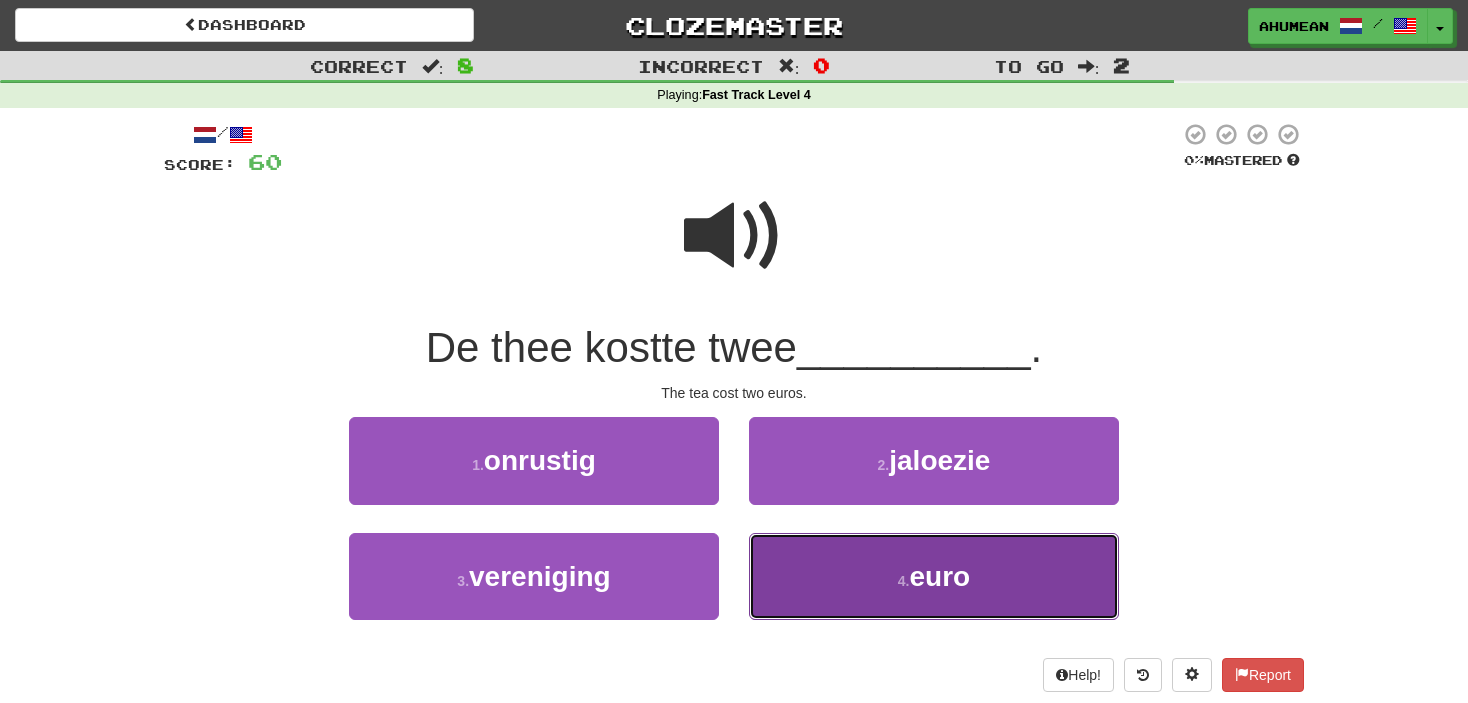 click on "4 .  euro" at bounding box center (934, 576) 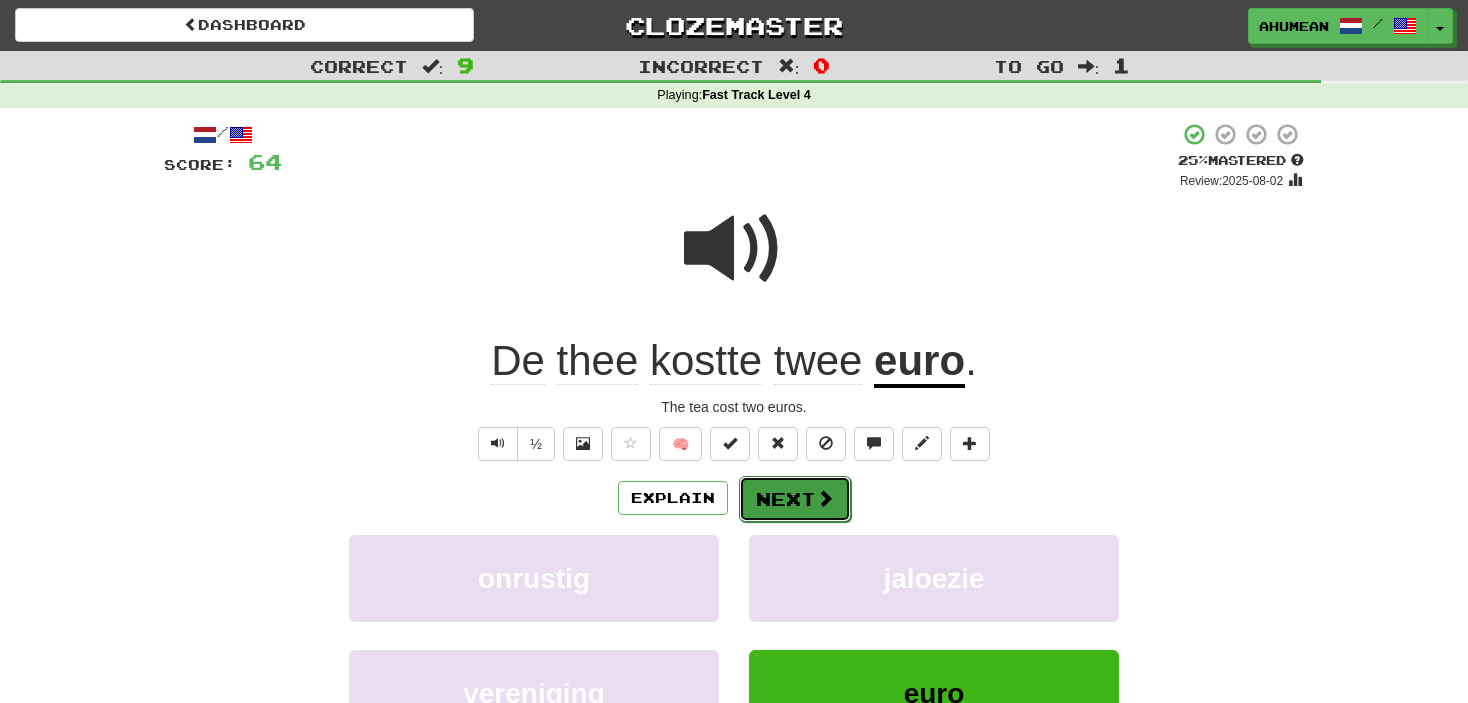 click on "Next" at bounding box center [795, 499] 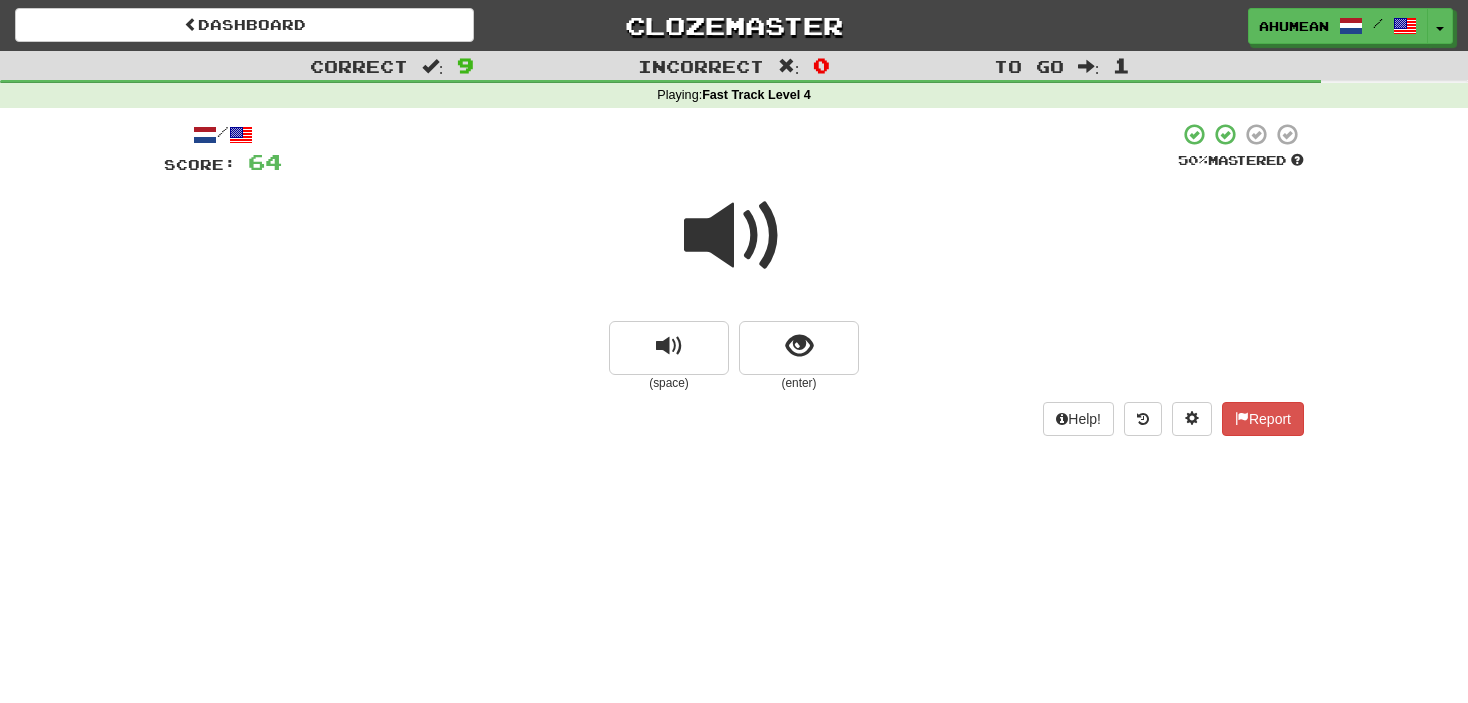 click at bounding box center (734, 236) 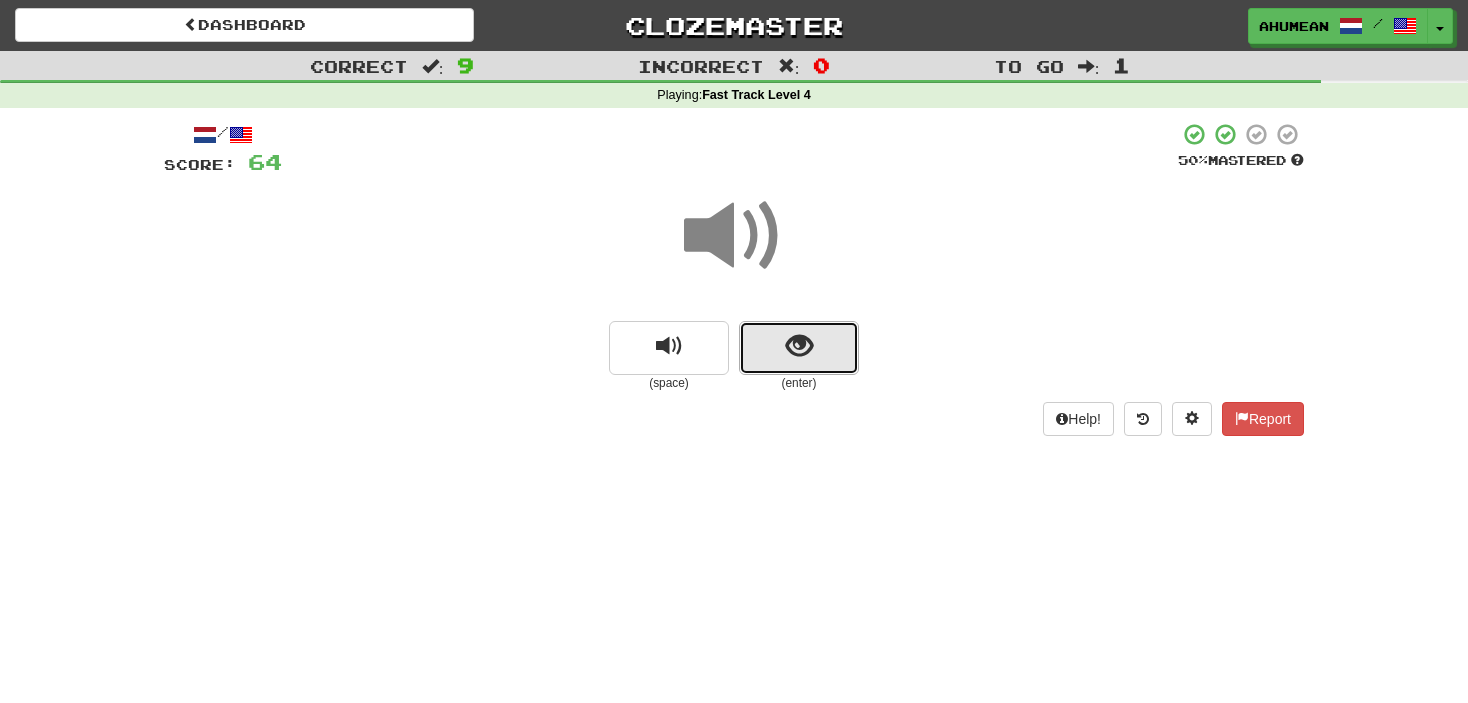 click at bounding box center (799, 346) 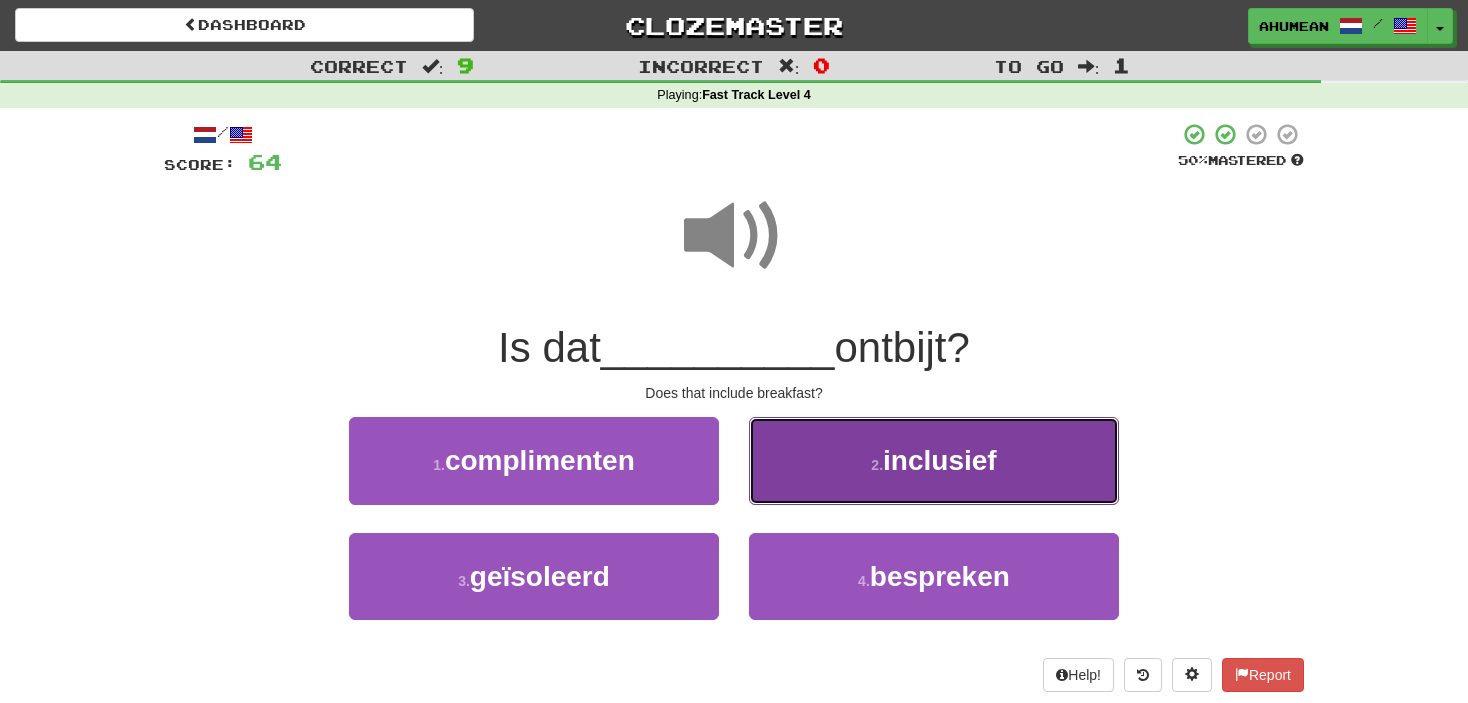 click on "2 .  inclusief" at bounding box center (934, 460) 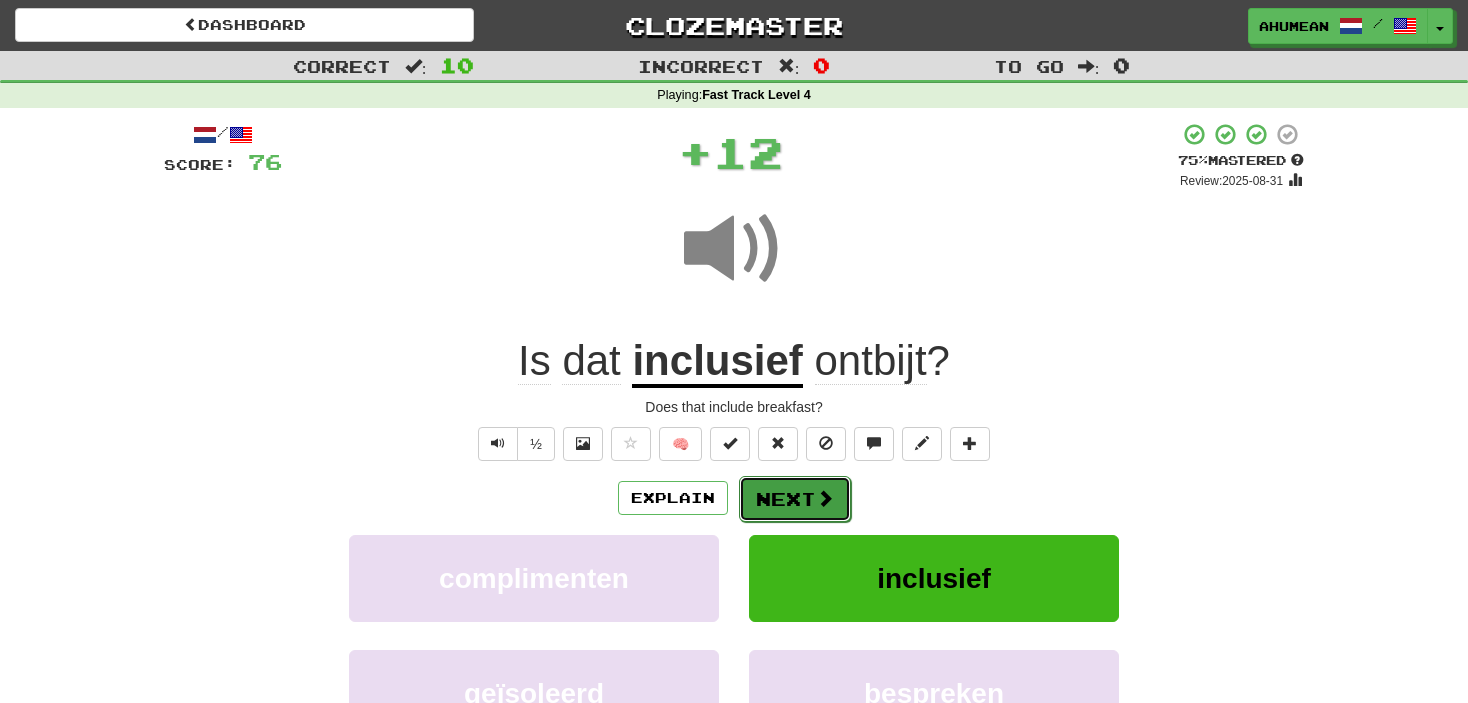 click on "Next" at bounding box center (795, 499) 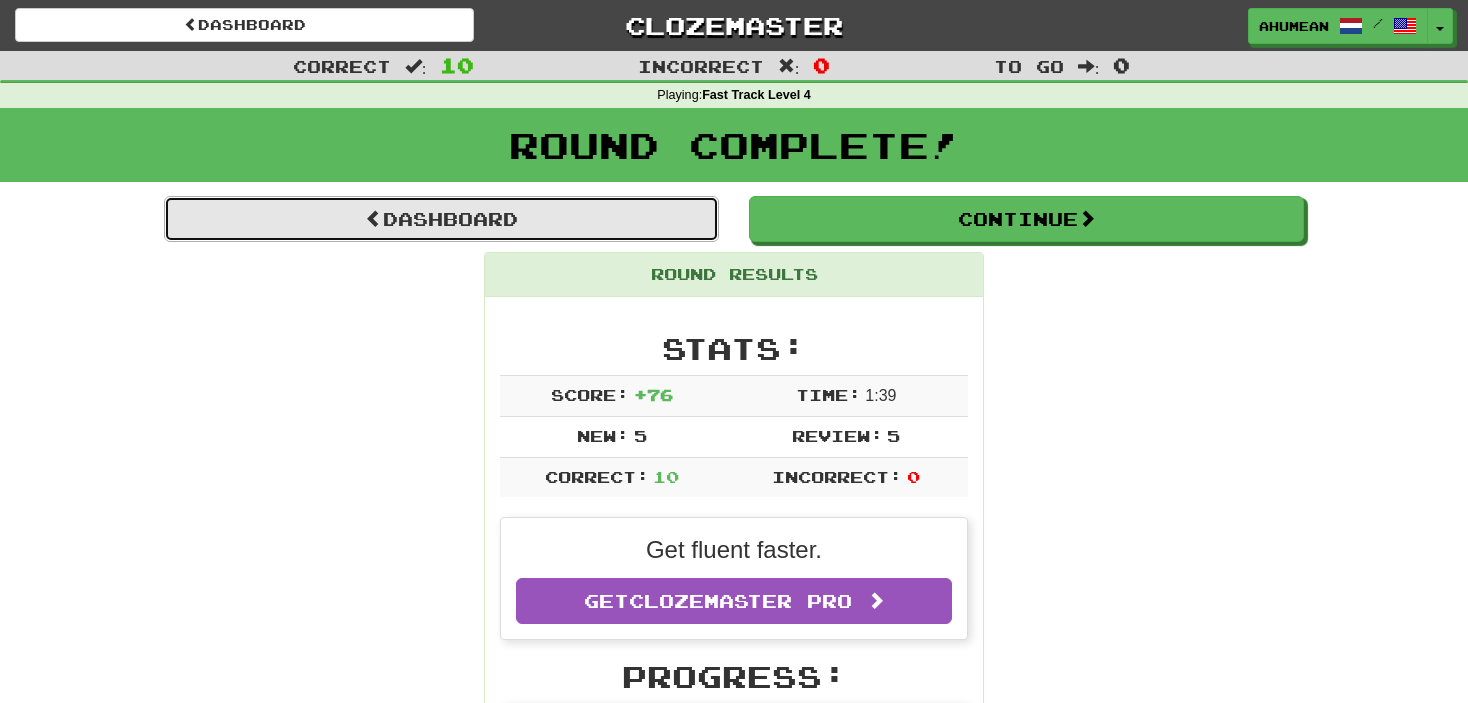 click on "Dashboard" at bounding box center [441, 219] 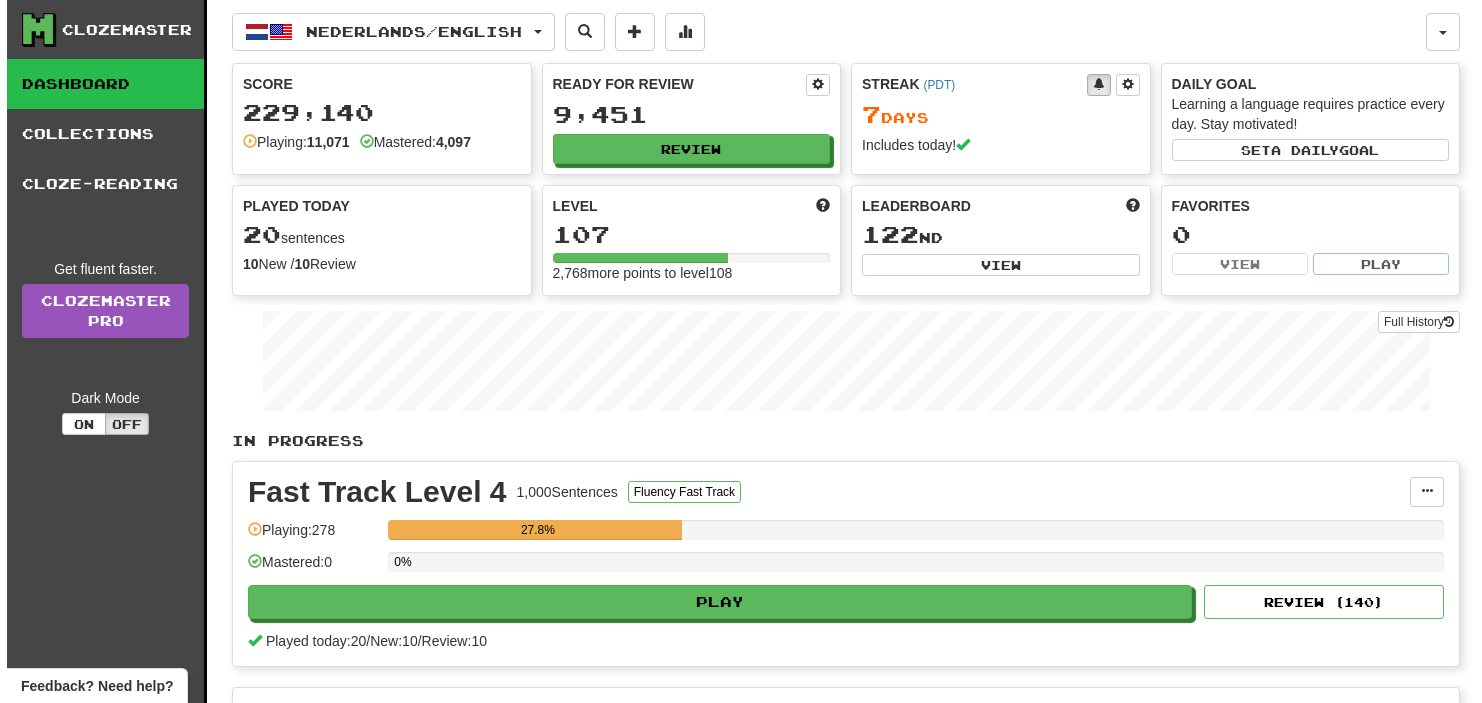 scroll, scrollTop: 100, scrollLeft: 0, axis: vertical 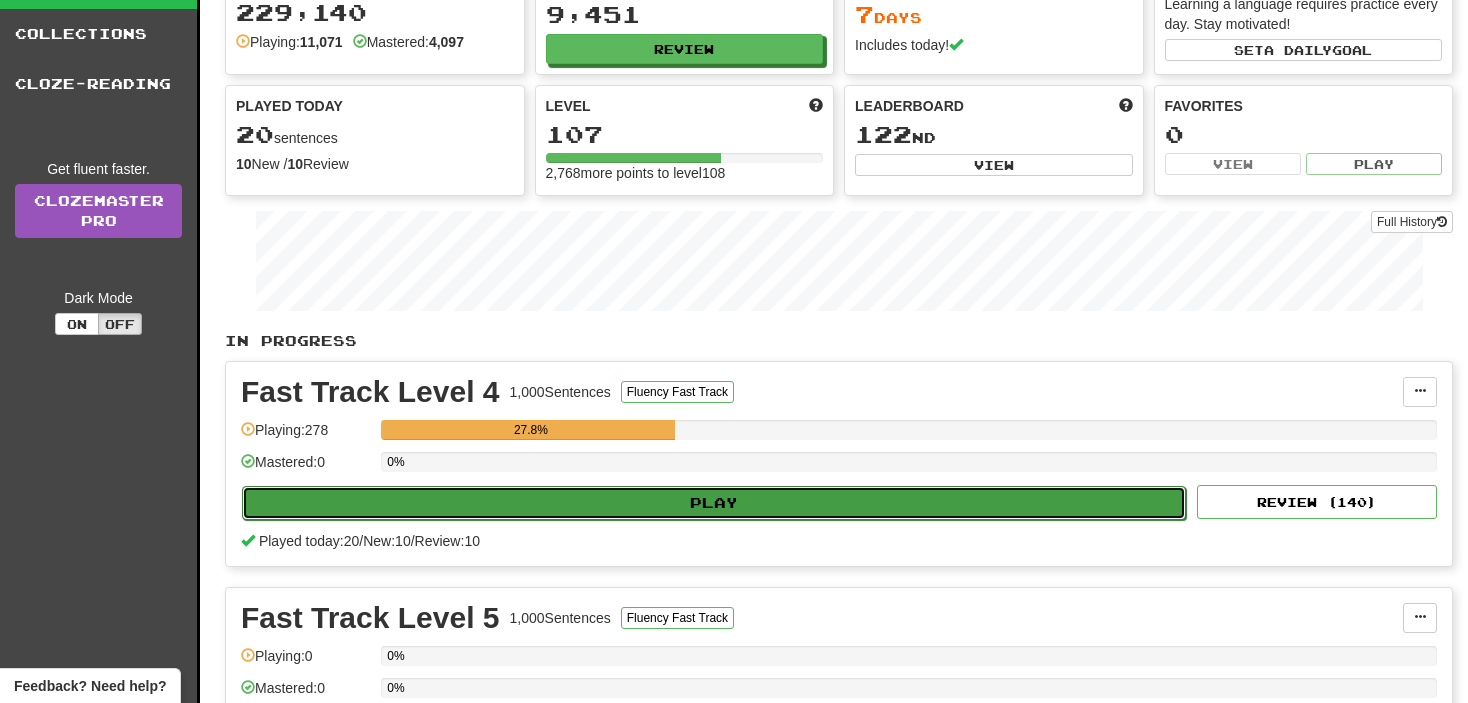 click on "Play" at bounding box center [714, 503] 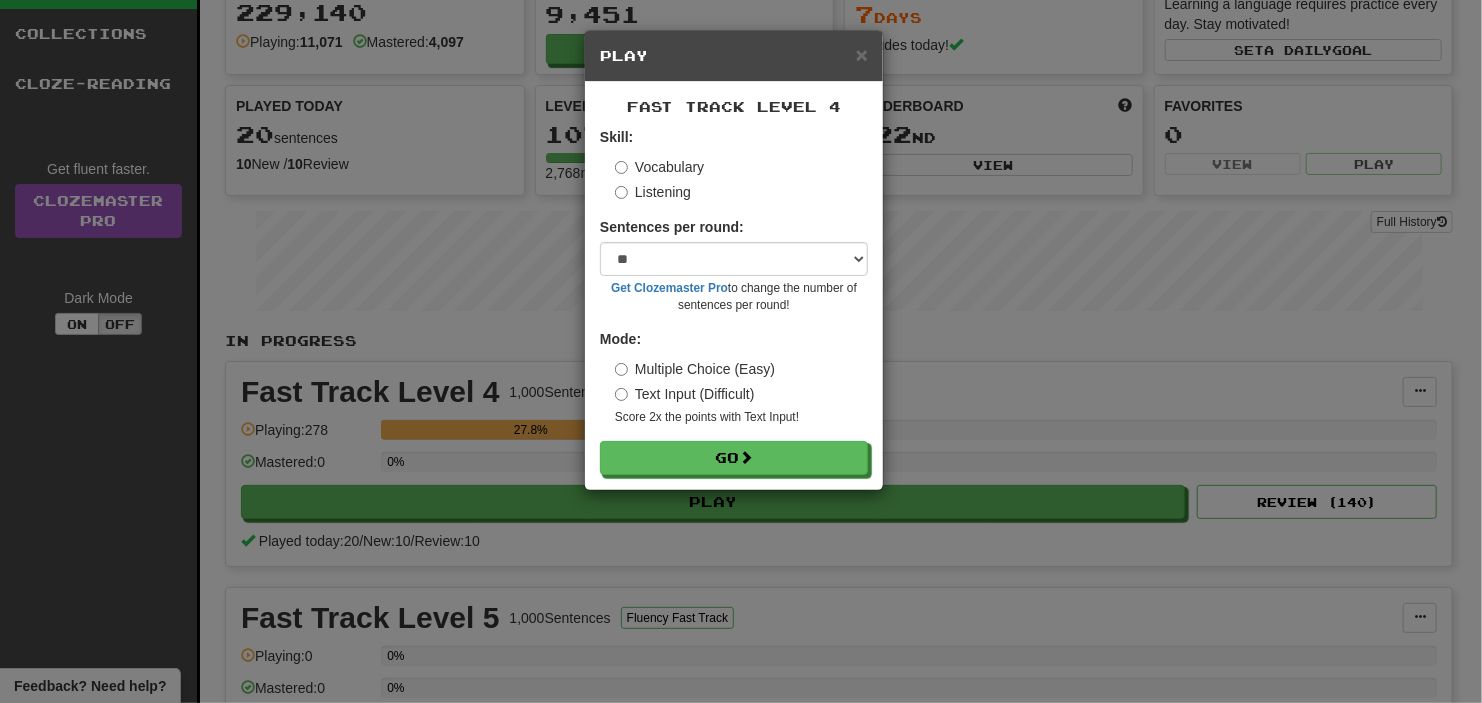 click on "Listening" at bounding box center [653, 192] 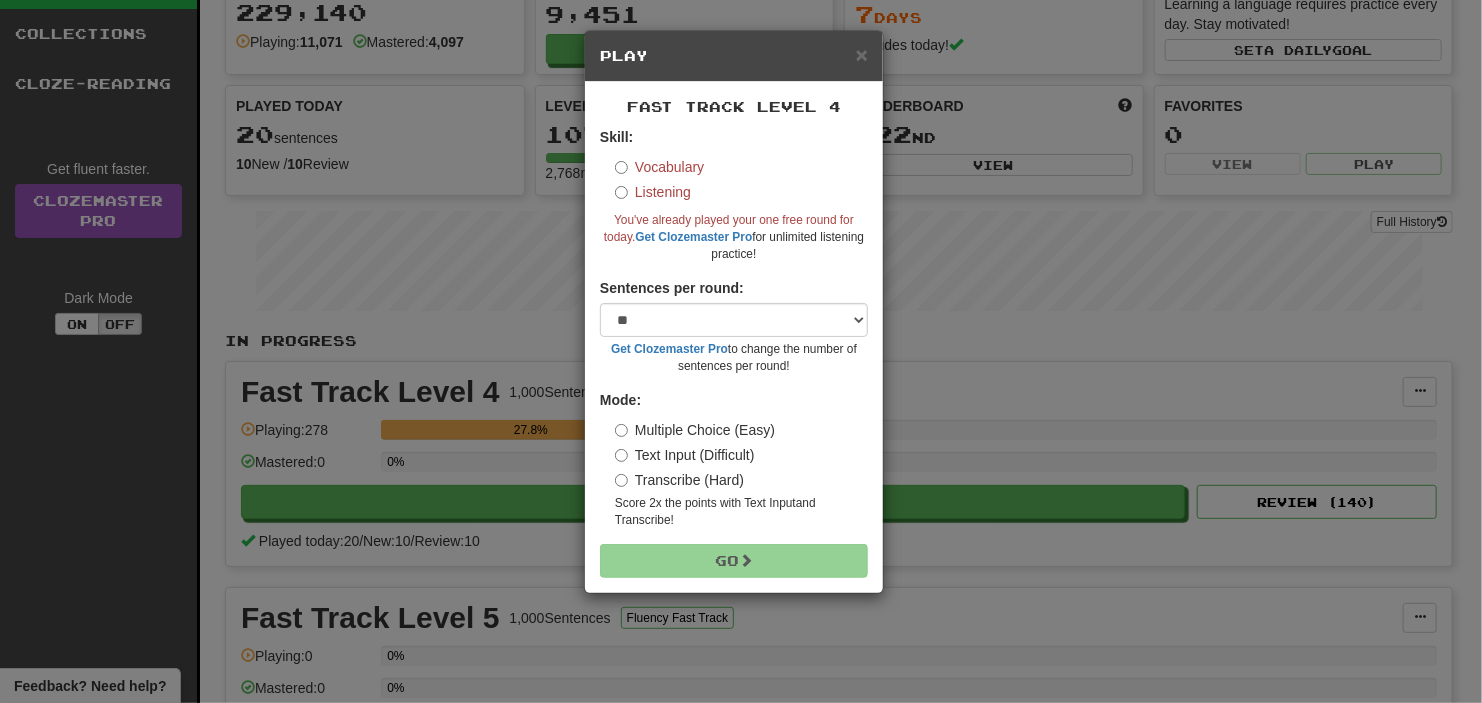 click on "Vocabulary" at bounding box center (659, 167) 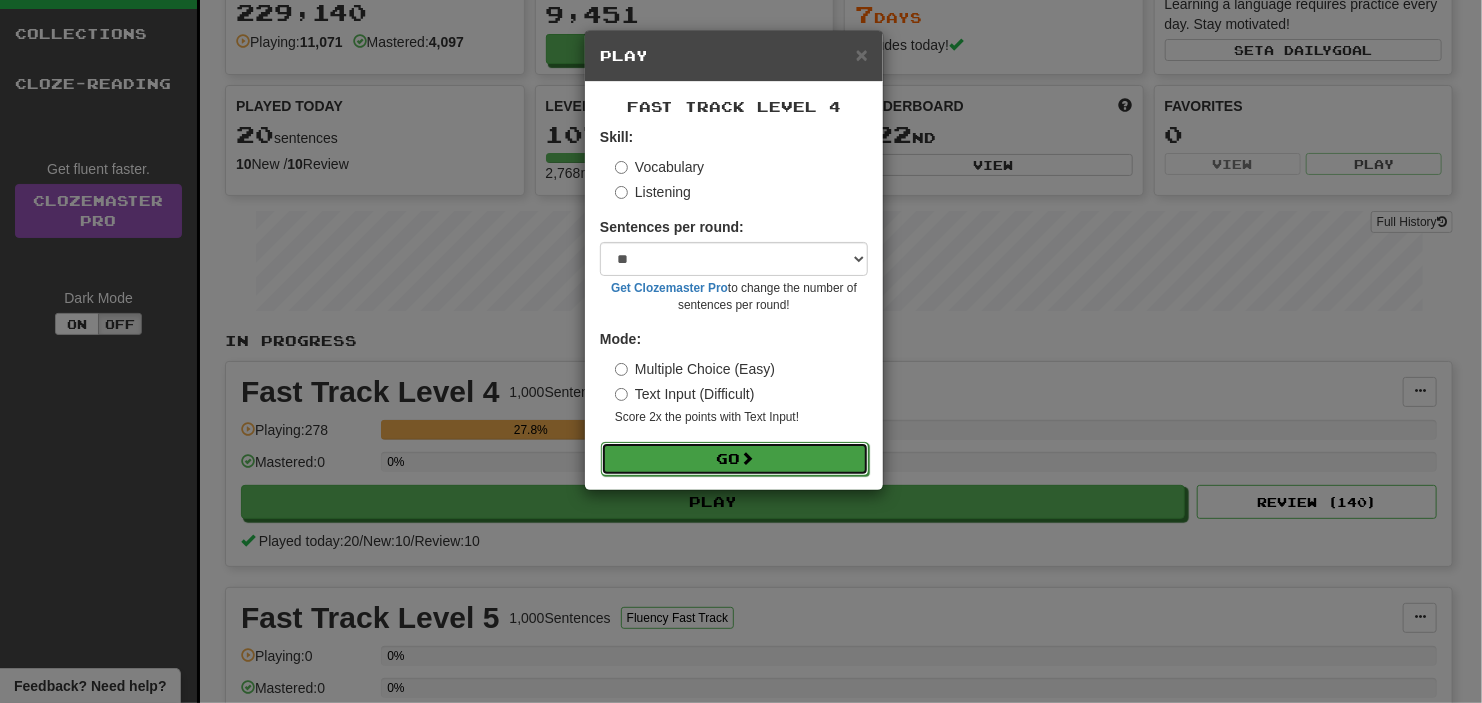 click on "Go" at bounding box center [735, 459] 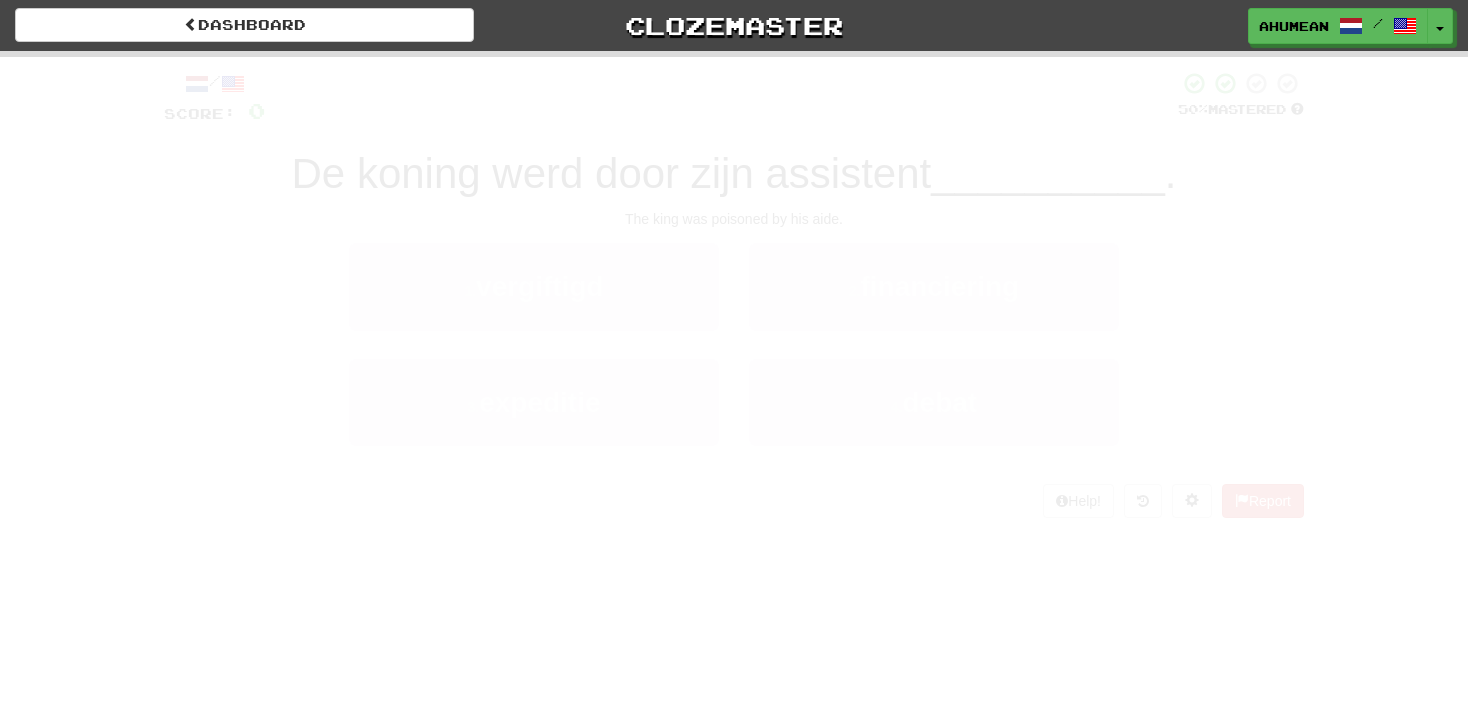 scroll, scrollTop: 0, scrollLeft: 0, axis: both 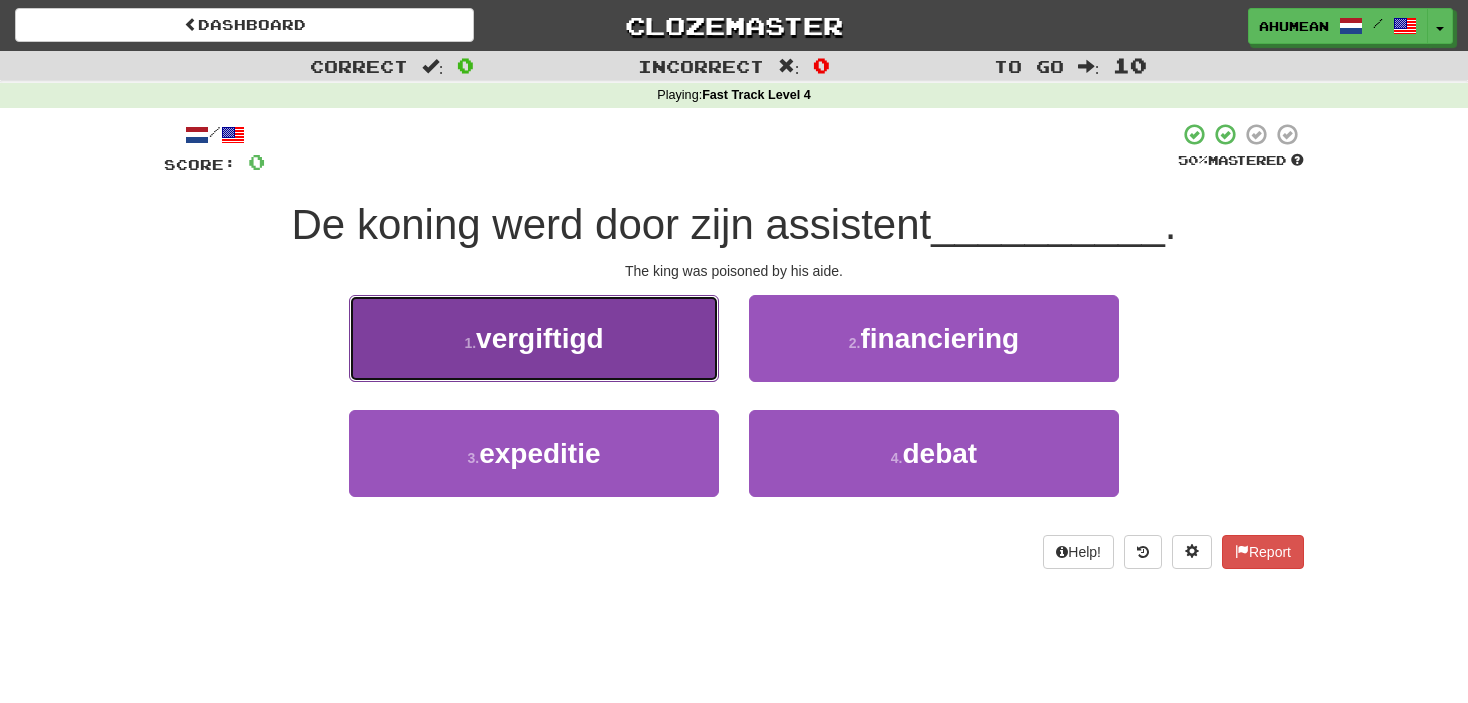 click on "1 .  vergiftigd" at bounding box center [534, 338] 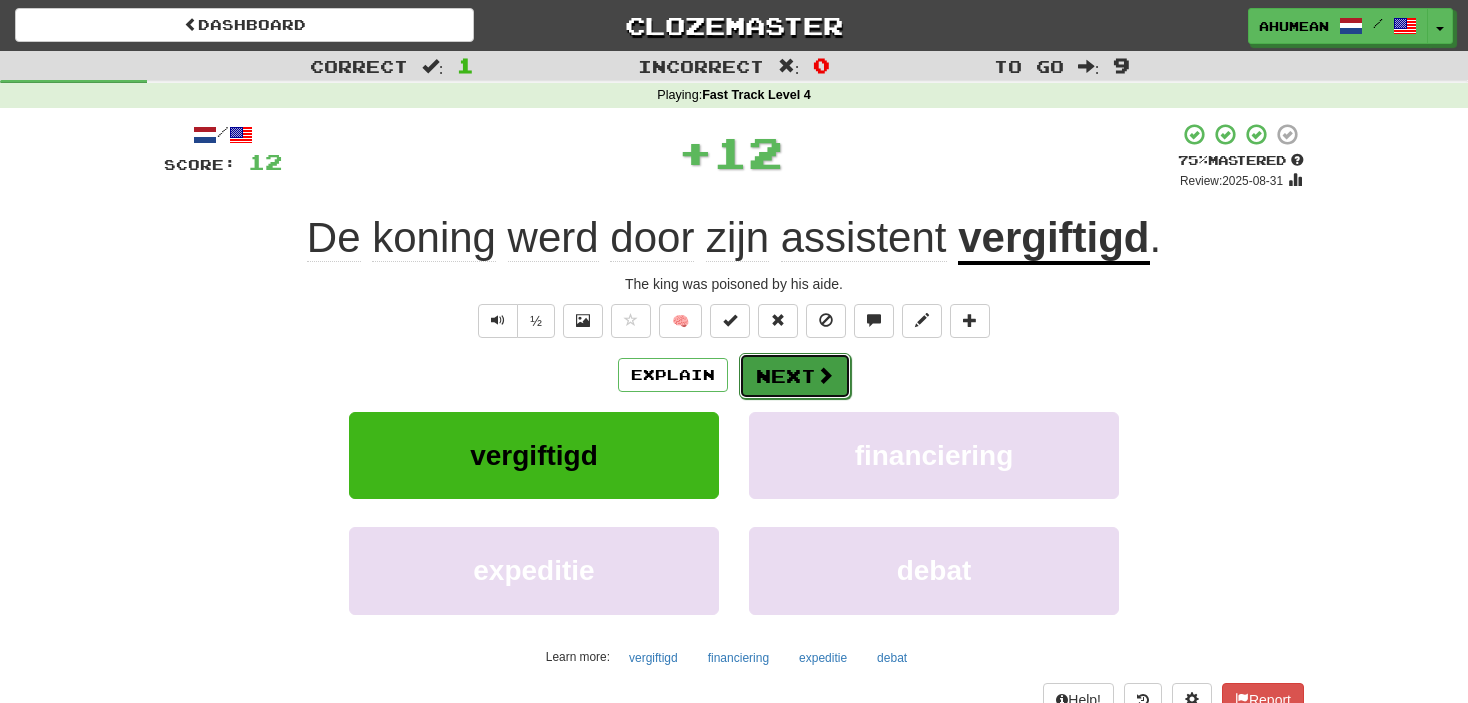 click on "Next" at bounding box center [795, 376] 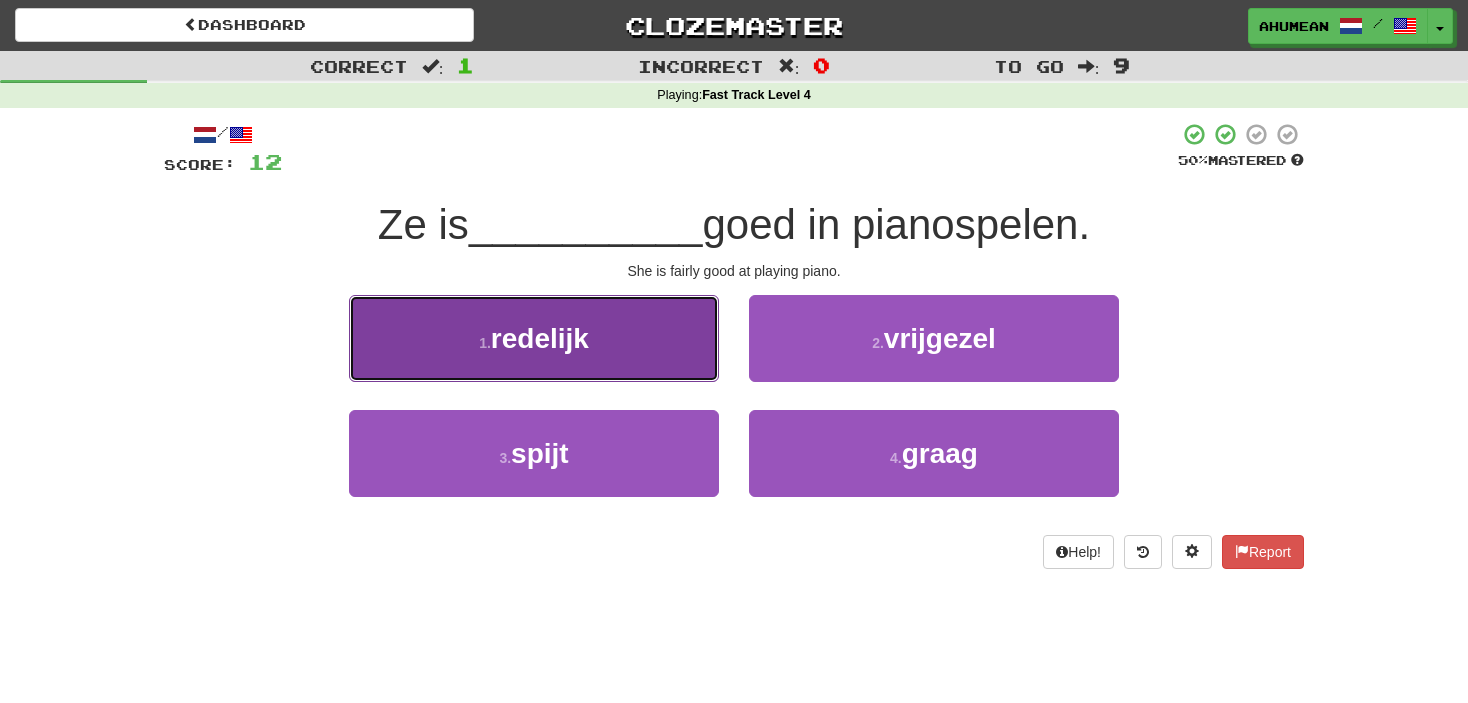 click on "1 .  redelijk" at bounding box center (534, 338) 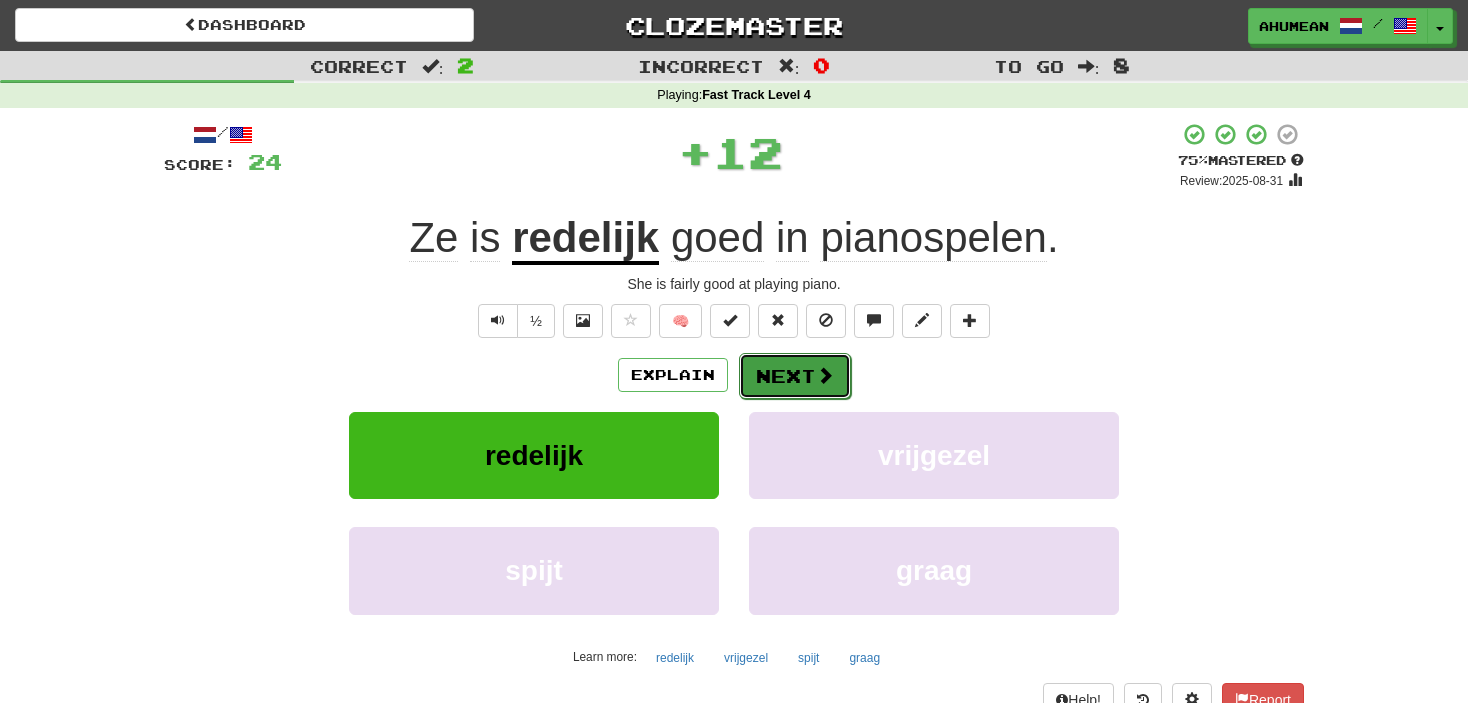 click at bounding box center [825, 375] 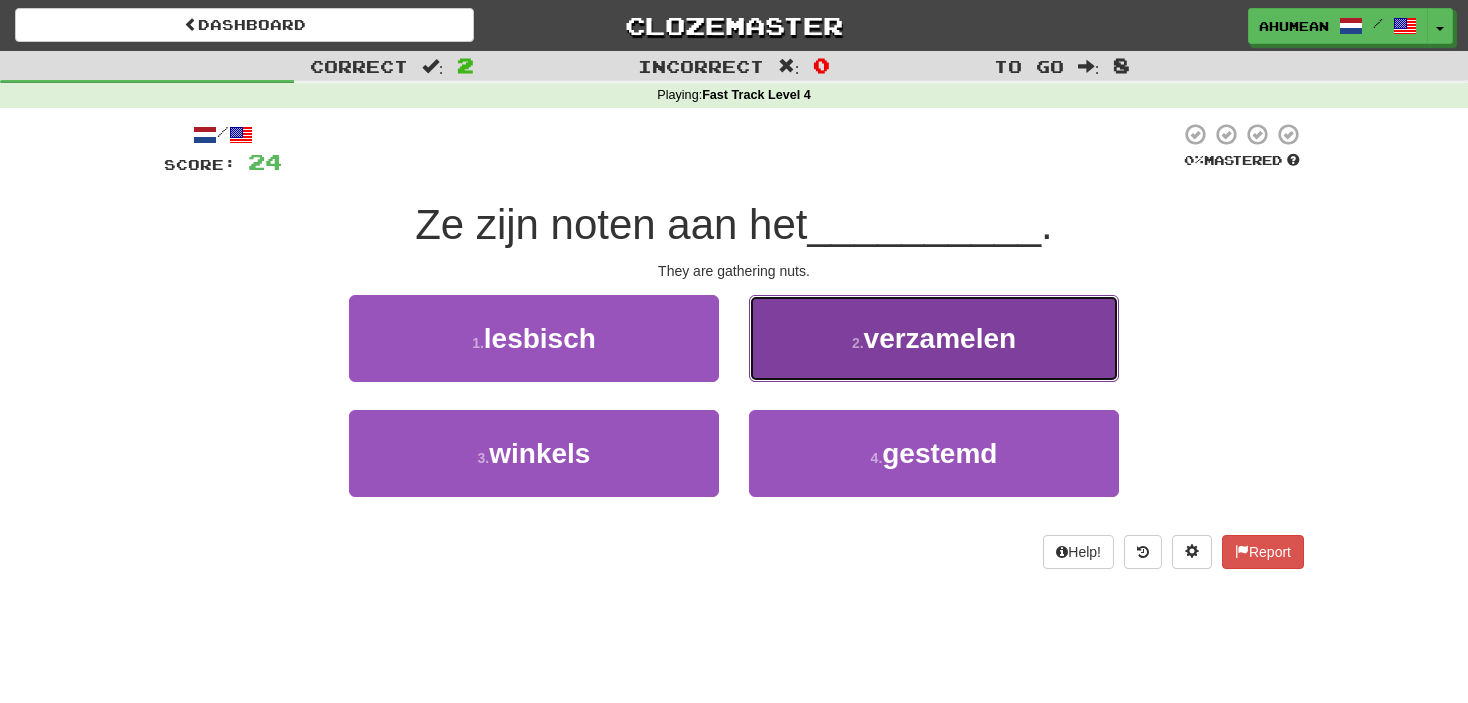 click on "2 .  verzamelen" at bounding box center (934, 338) 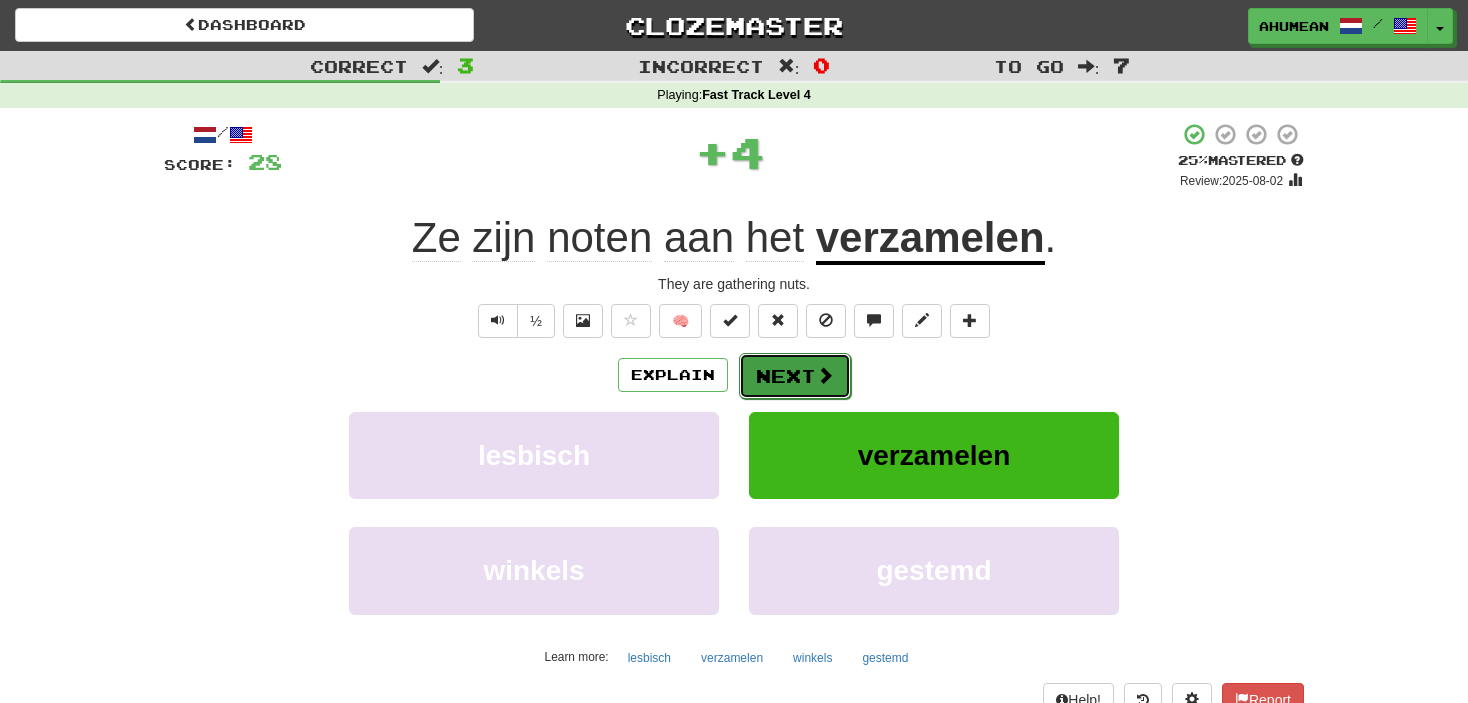 click on "Next" at bounding box center [795, 376] 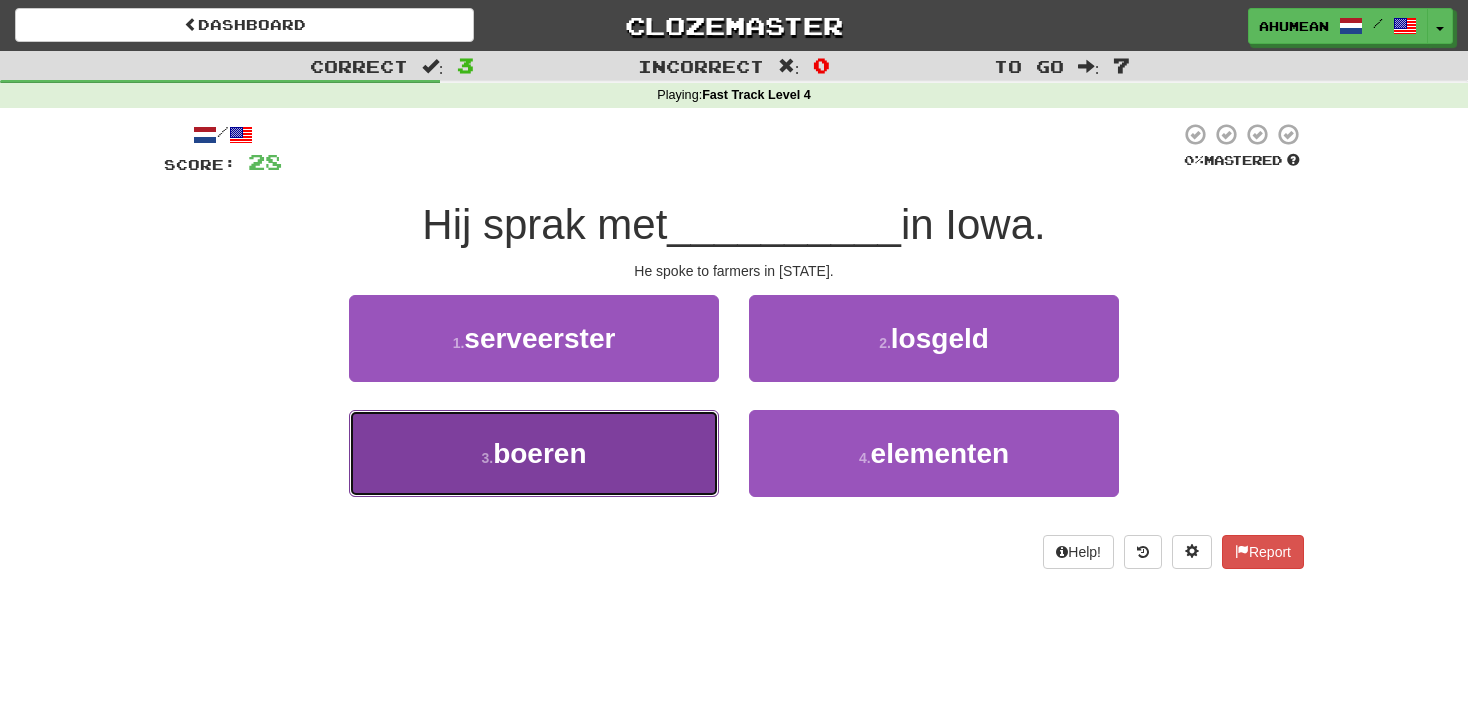 click on "3 .  boeren" at bounding box center (534, 453) 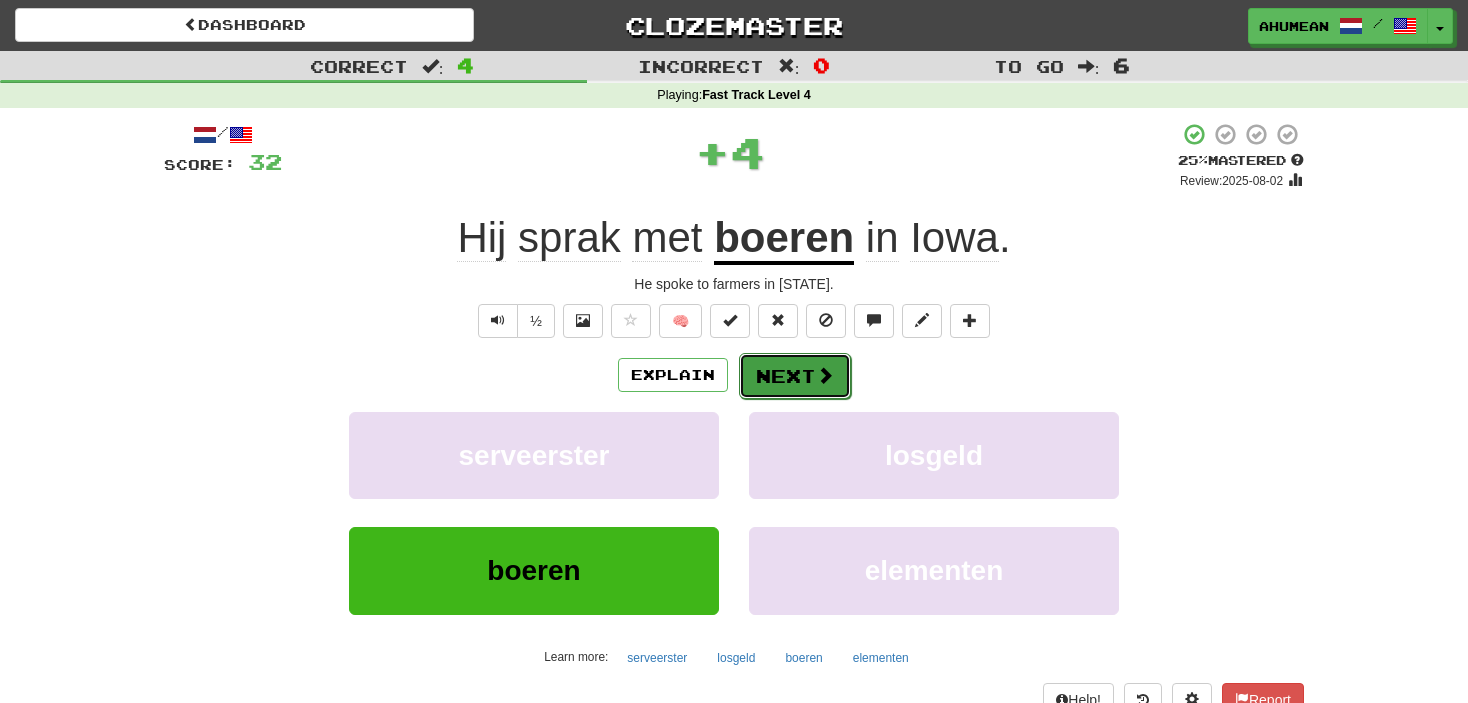 click on "Next" at bounding box center [795, 376] 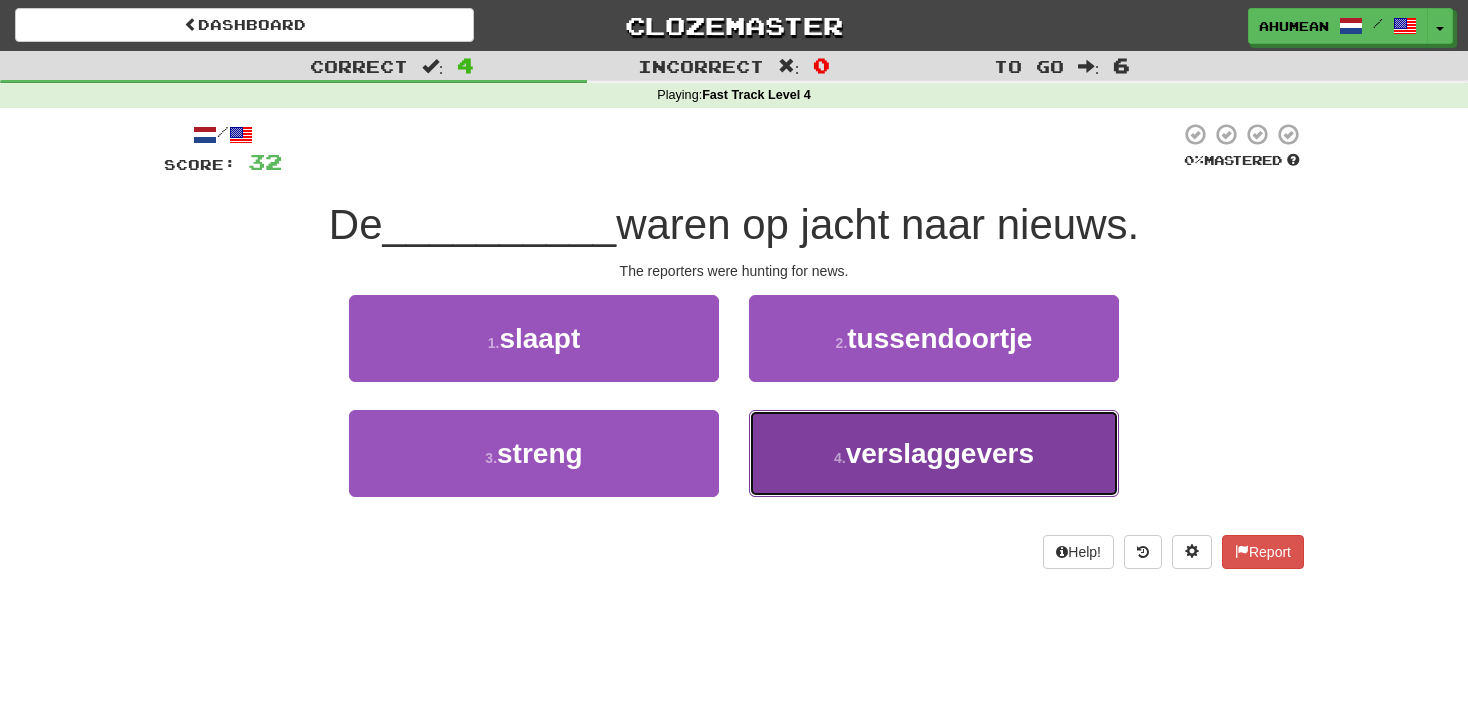 click on "verslaggevers" at bounding box center (940, 453) 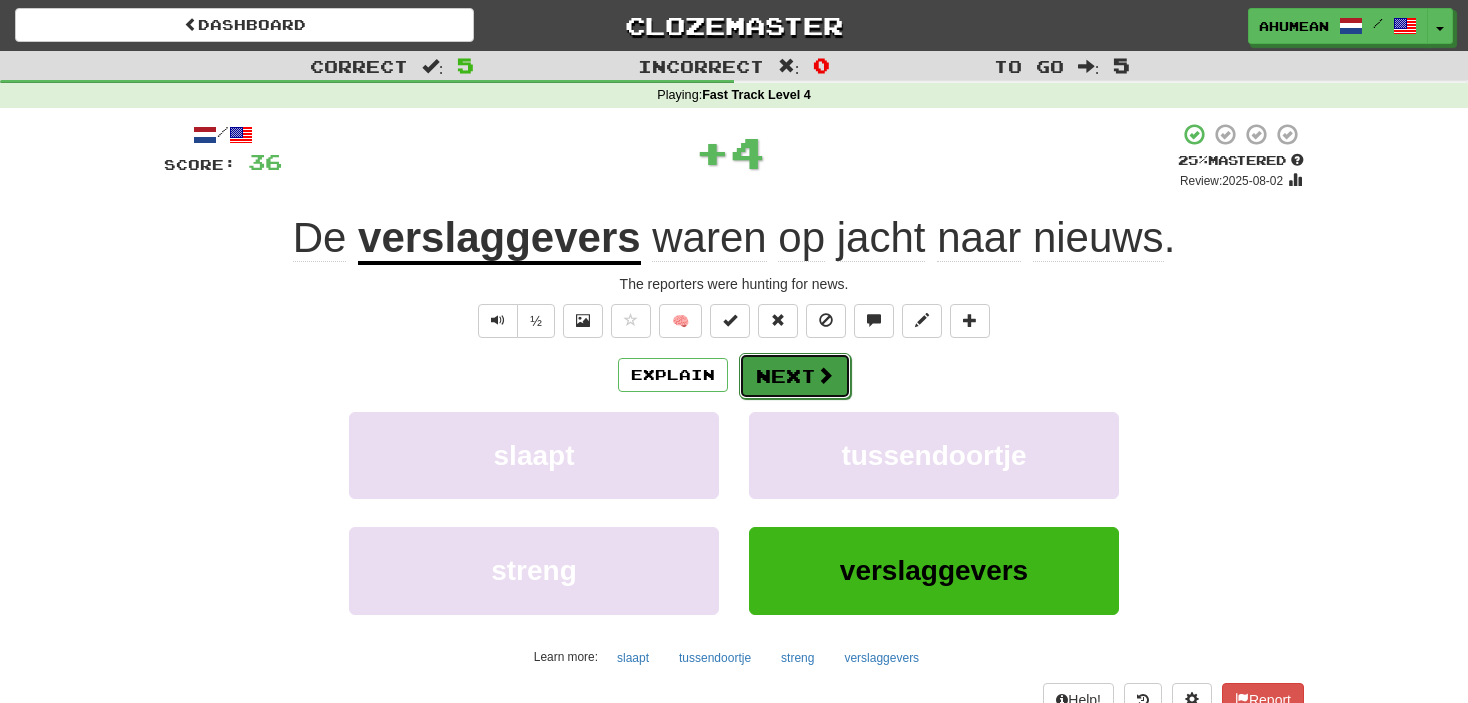 click on "Next" at bounding box center (795, 376) 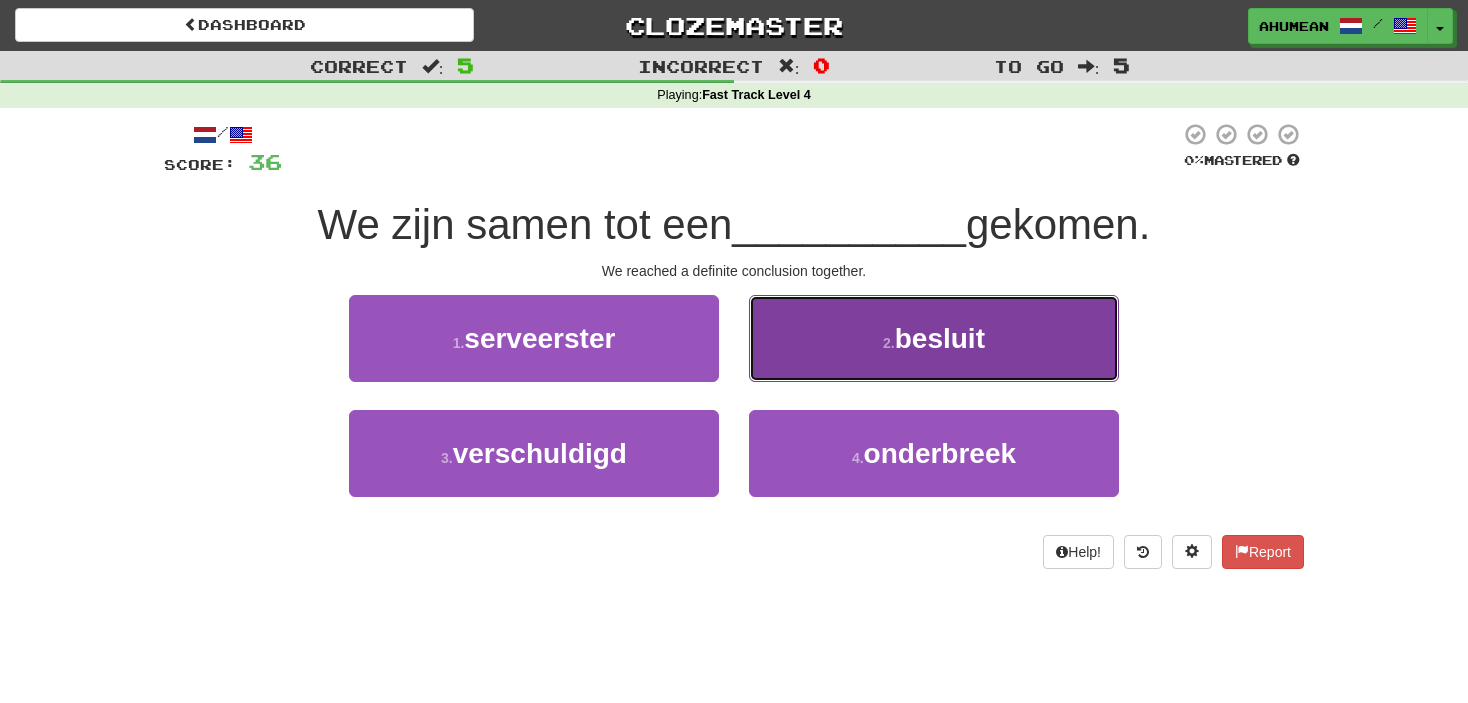 click on "2 .  besluit" at bounding box center (934, 338) 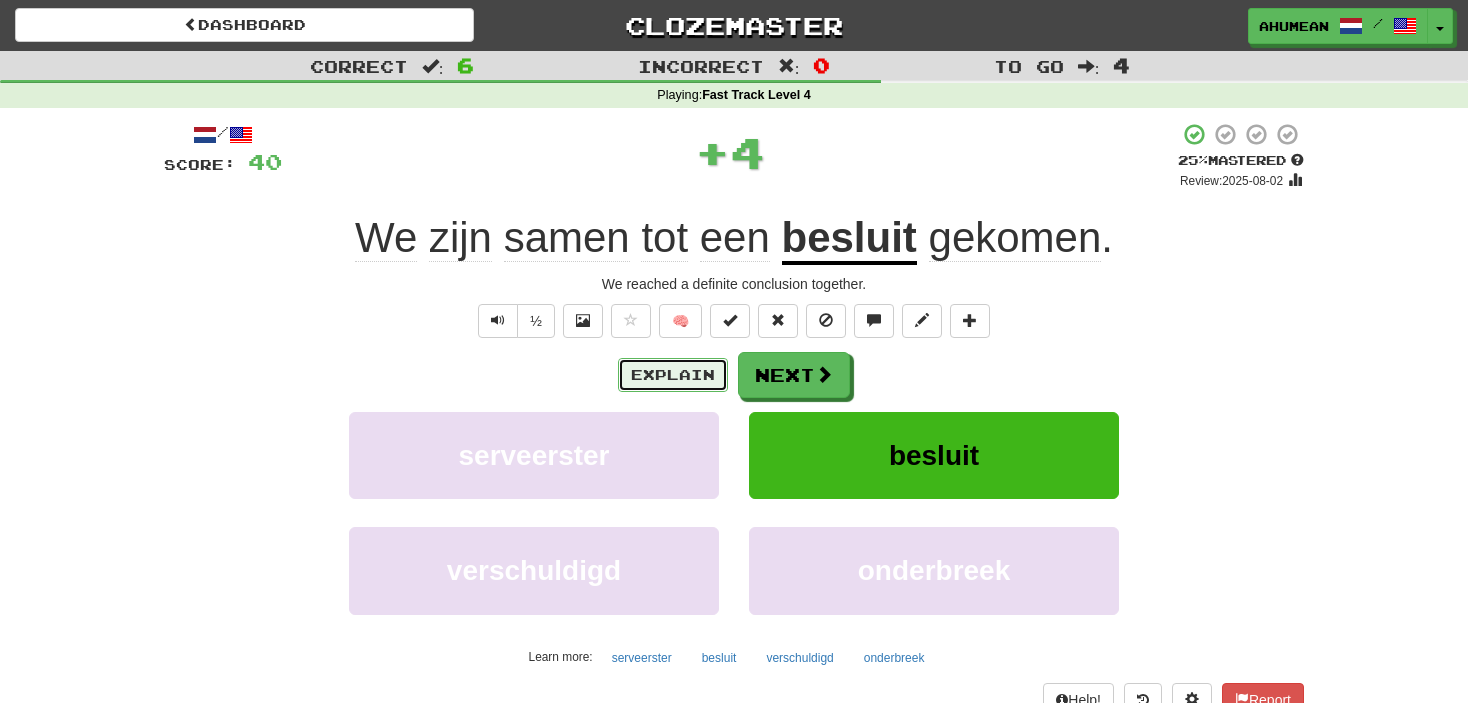 click on "Explain" at bounding box center (673, 375) 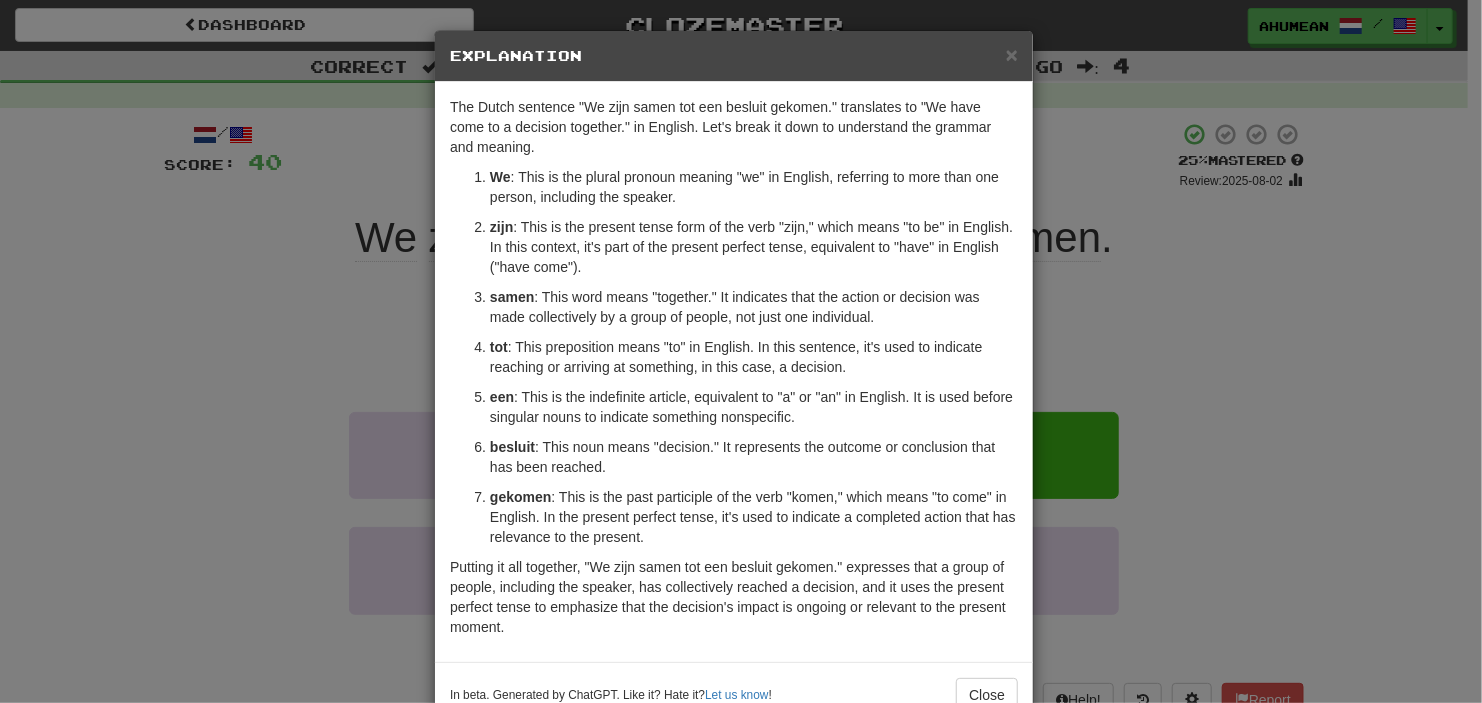 click on "In beta. Generated by ChatGPT. Like it? Hate it?  Let us know ! Close" at bounding box center [734, 694] 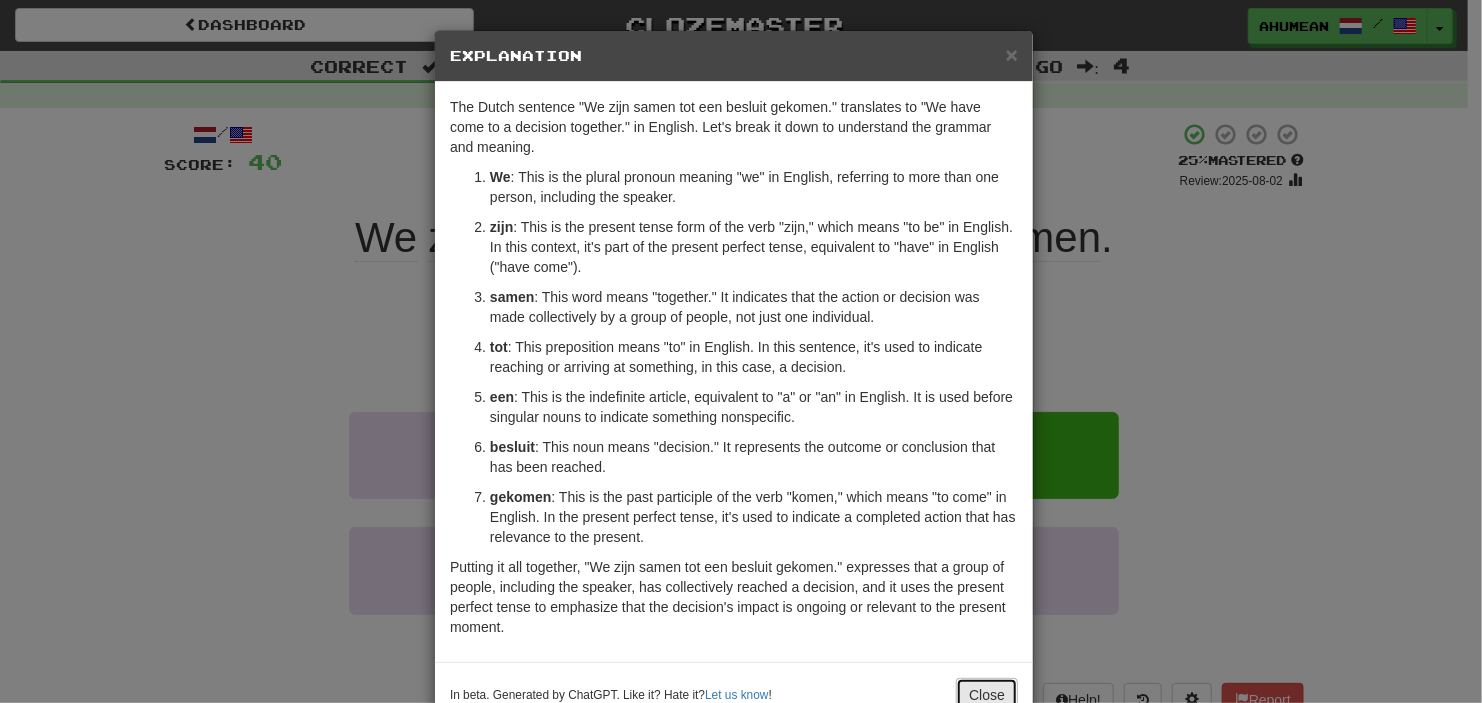 click on "Close" at bounding box center (987, 695) 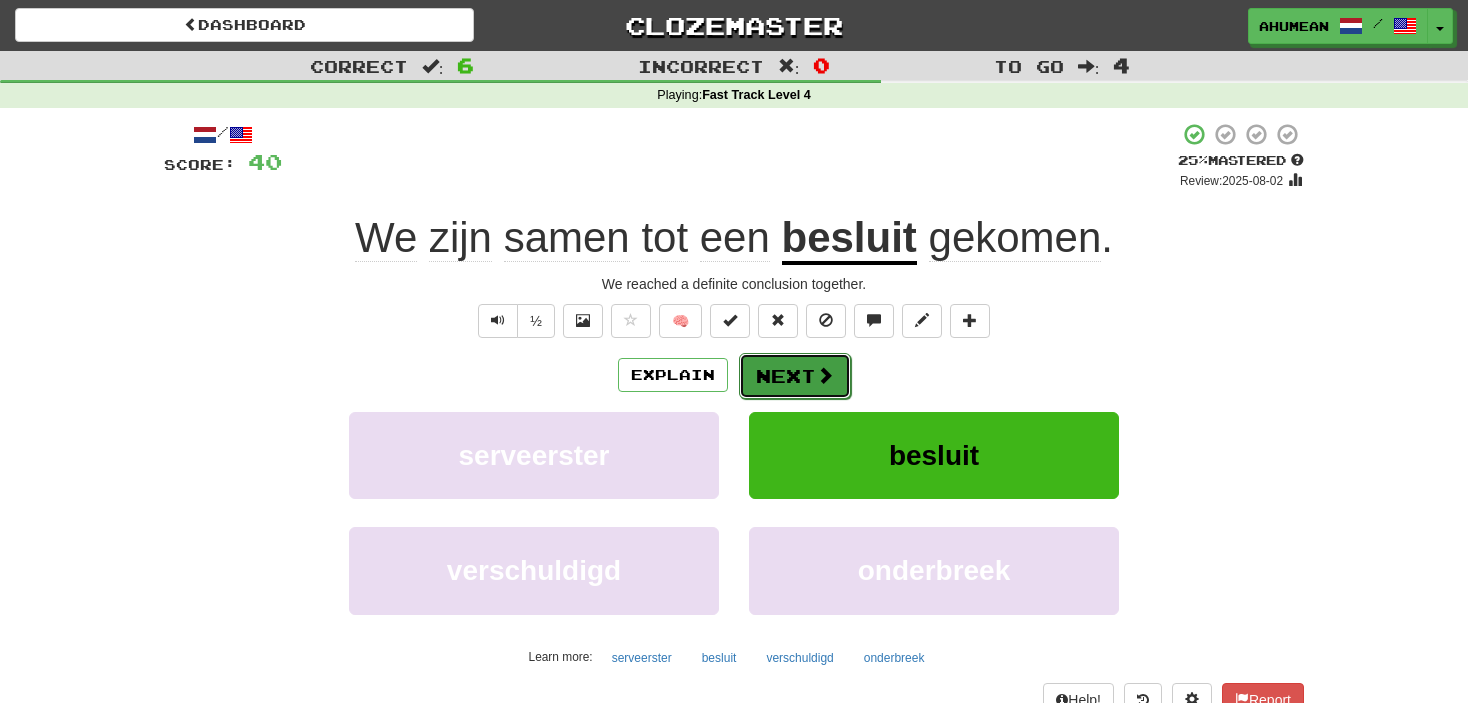 click on "Next" at bounding box center (795, 376) 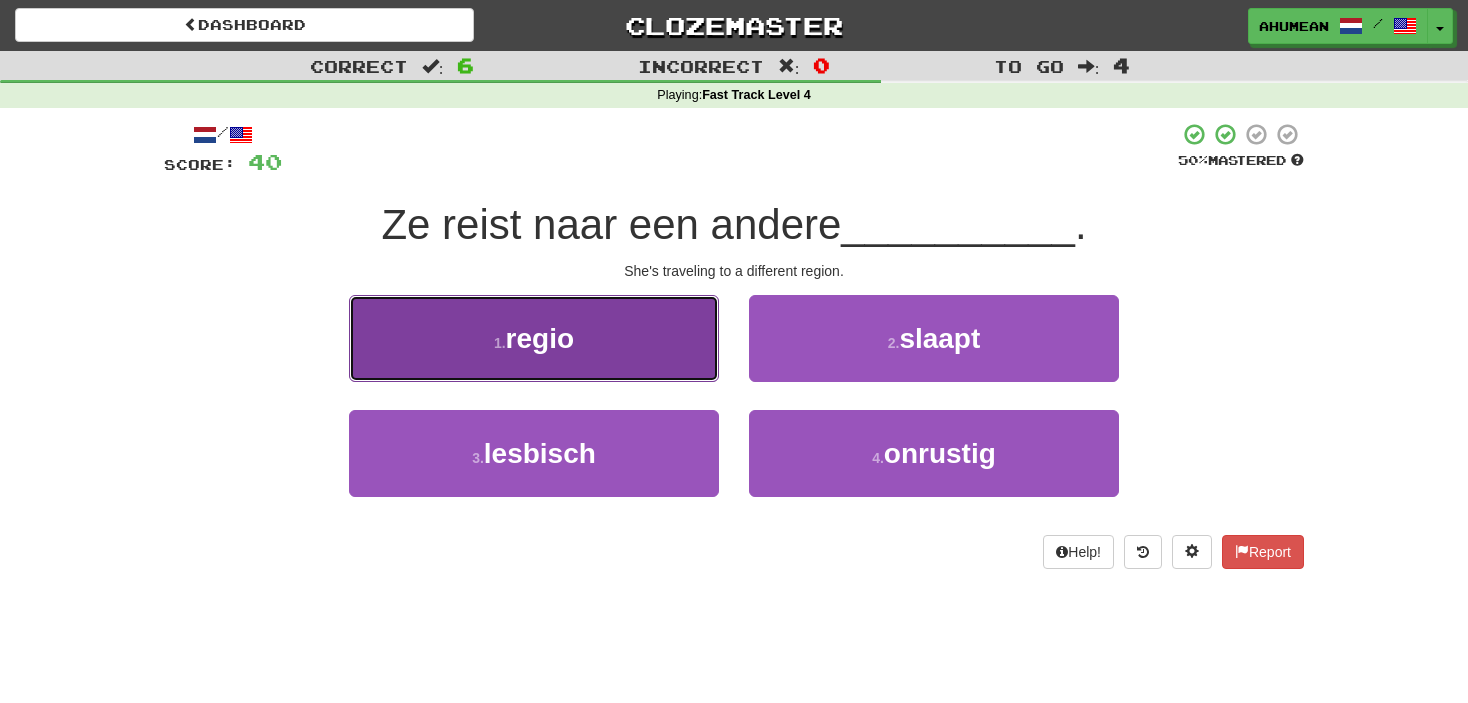 click on "1 .  regio" at bounding box center (534, 338) 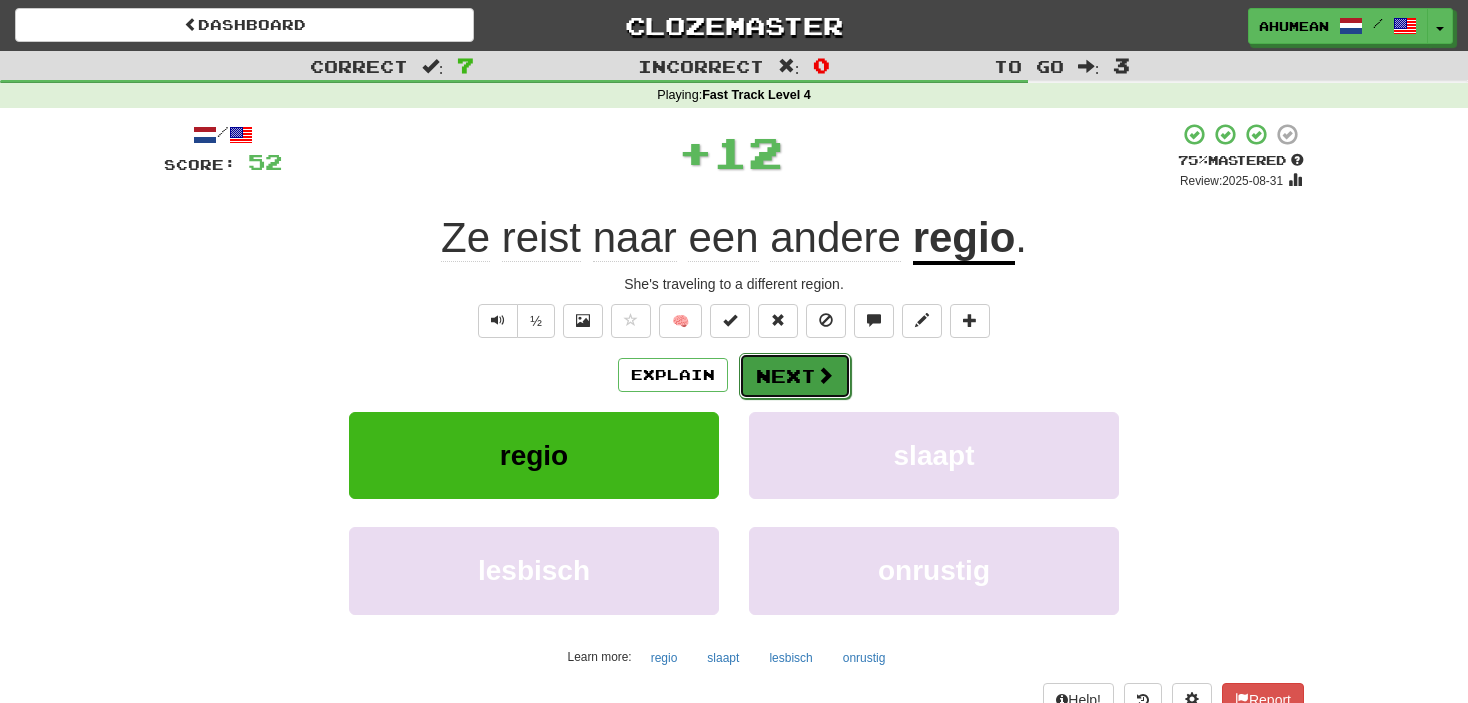 click on "Next" at bounding box center (795, 376) 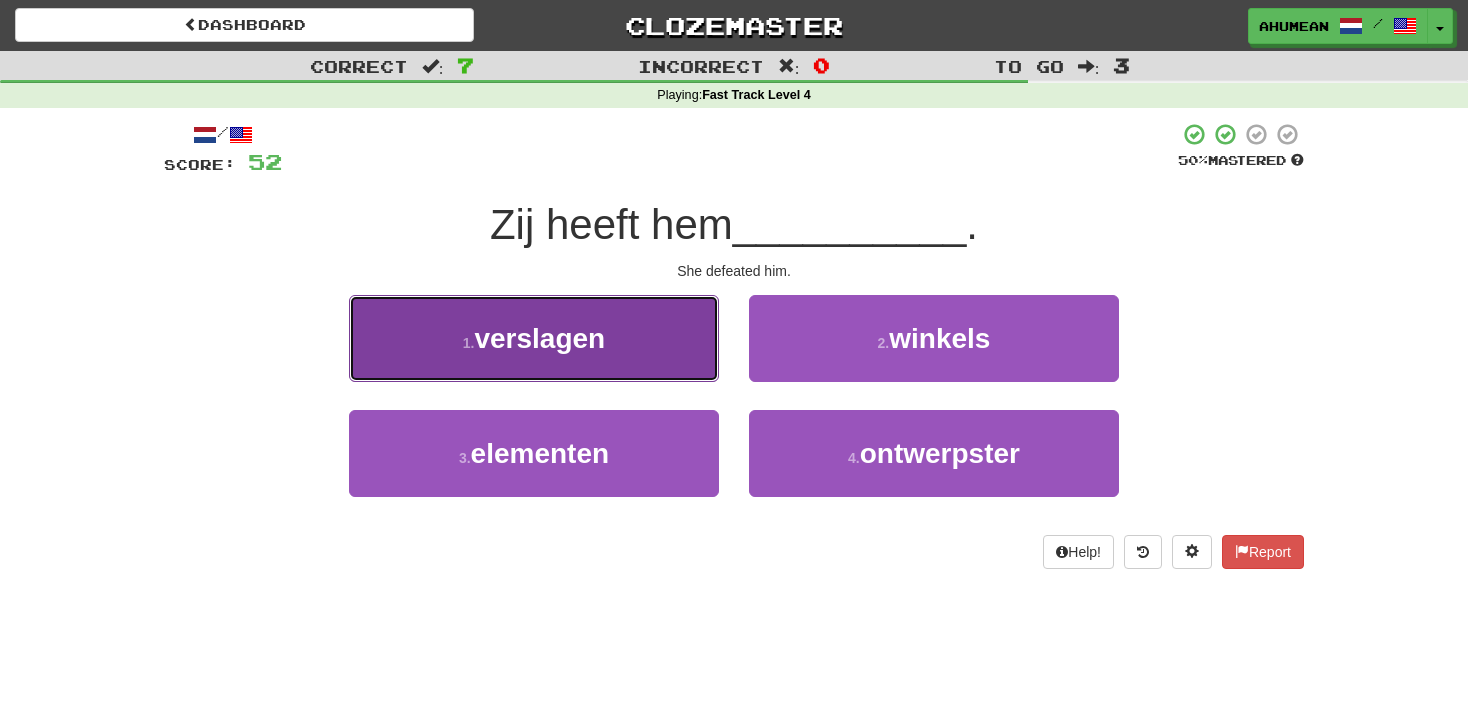 click on "verslagen" at bounding box center (539, 338) 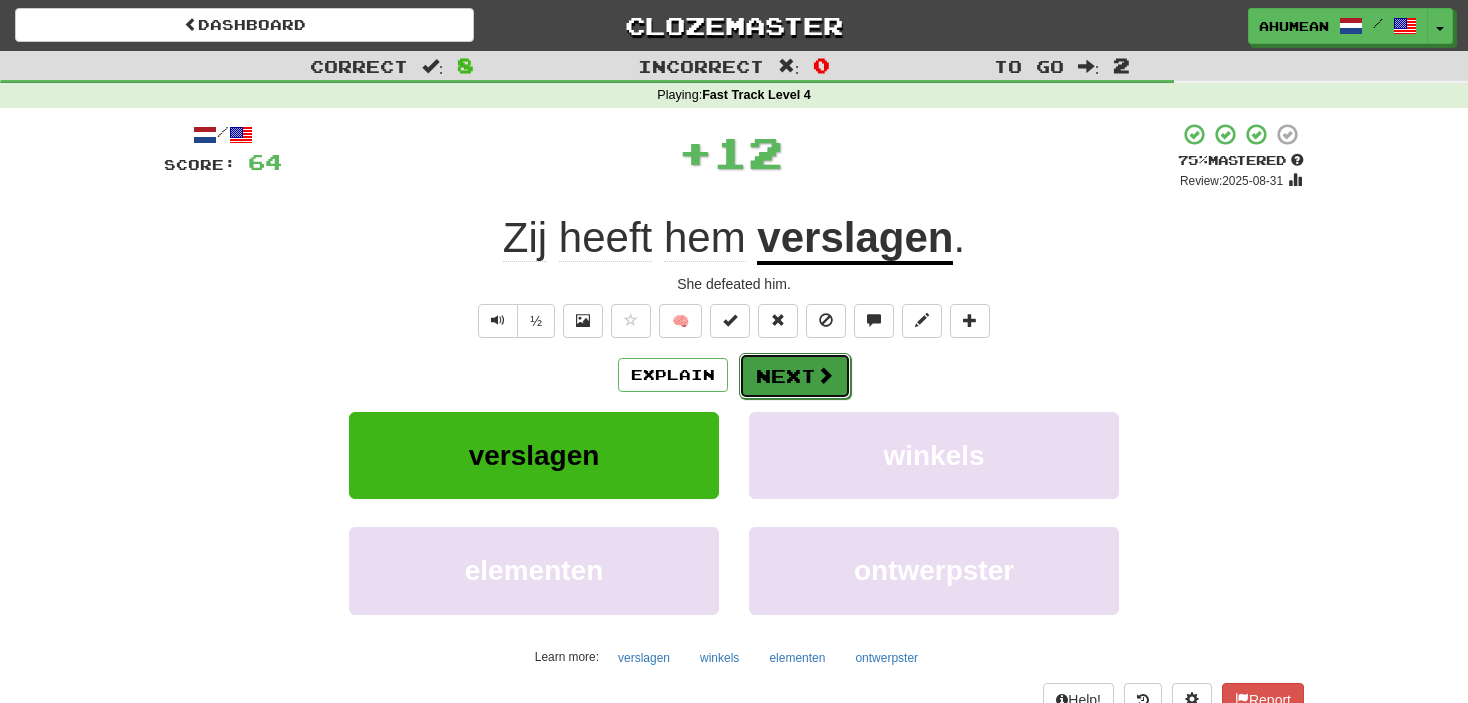 click on "Next" at bounding box center [795, 376] 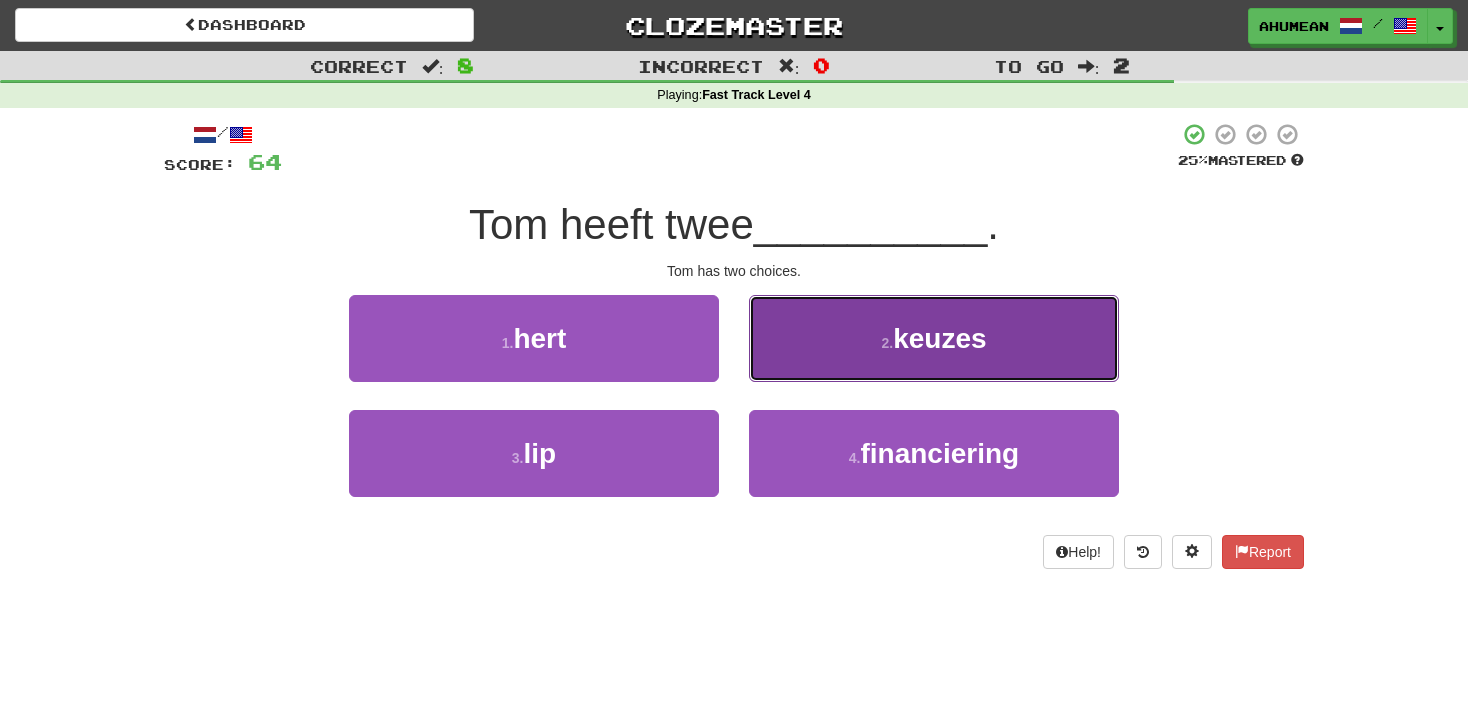 click on "2 .  keuzes" at bounding box center [934, 338] 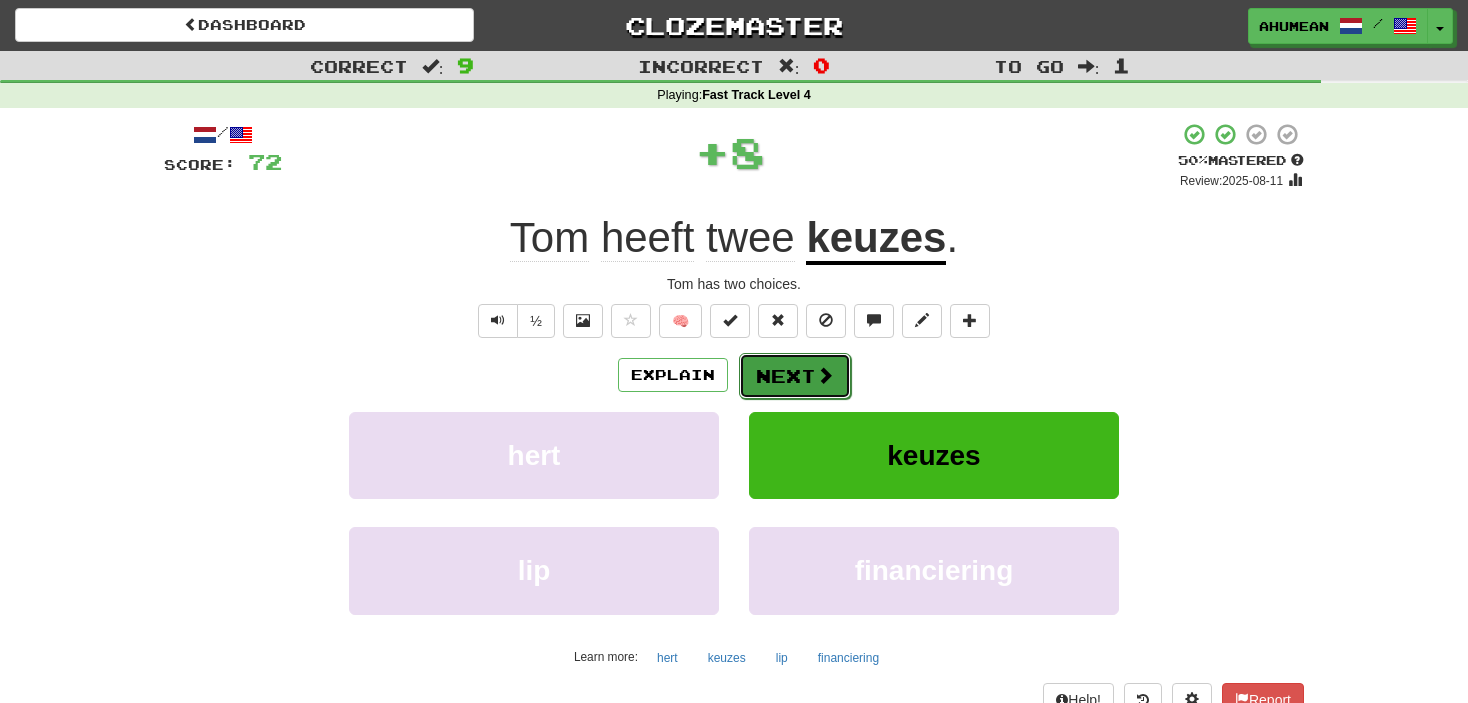 click on "Next" at bounding box center [795, 376] 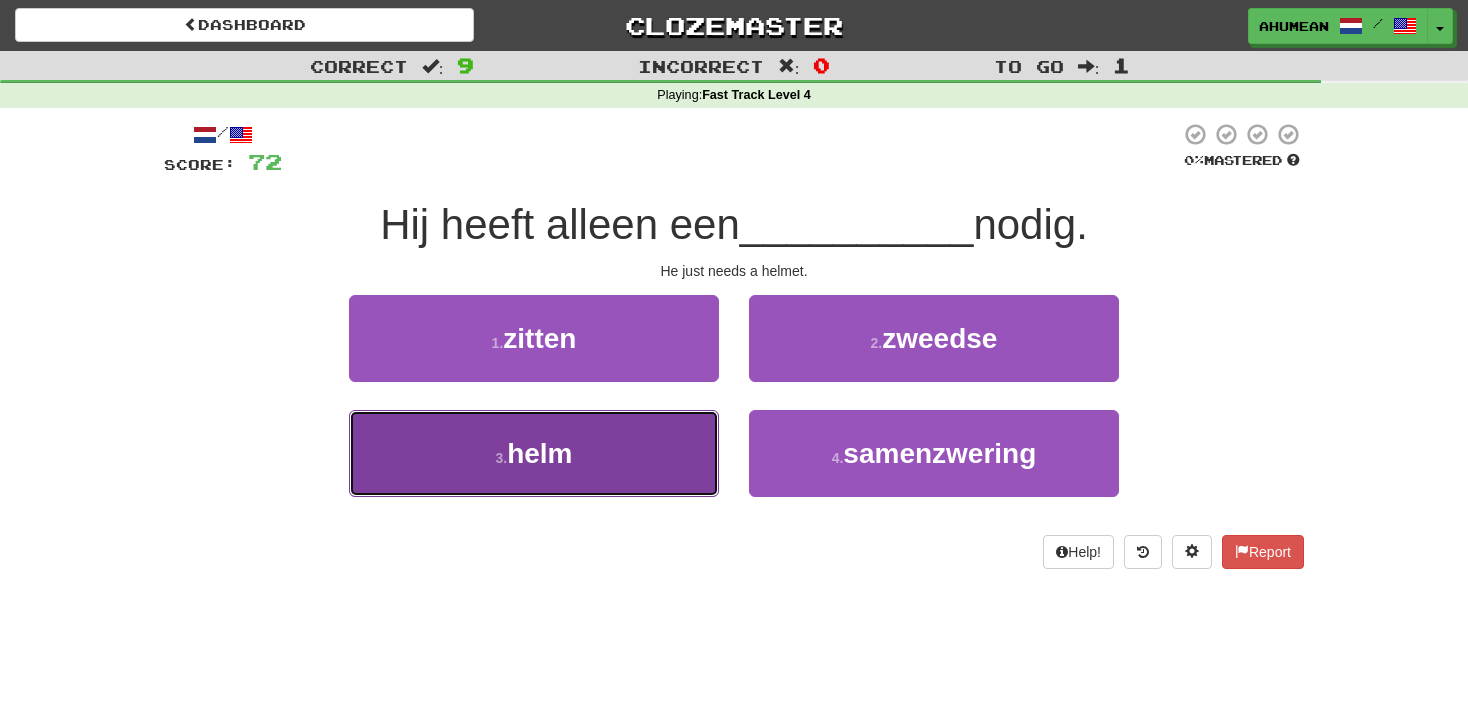 click on "3 .  helm" at bounding box center (534, 453) 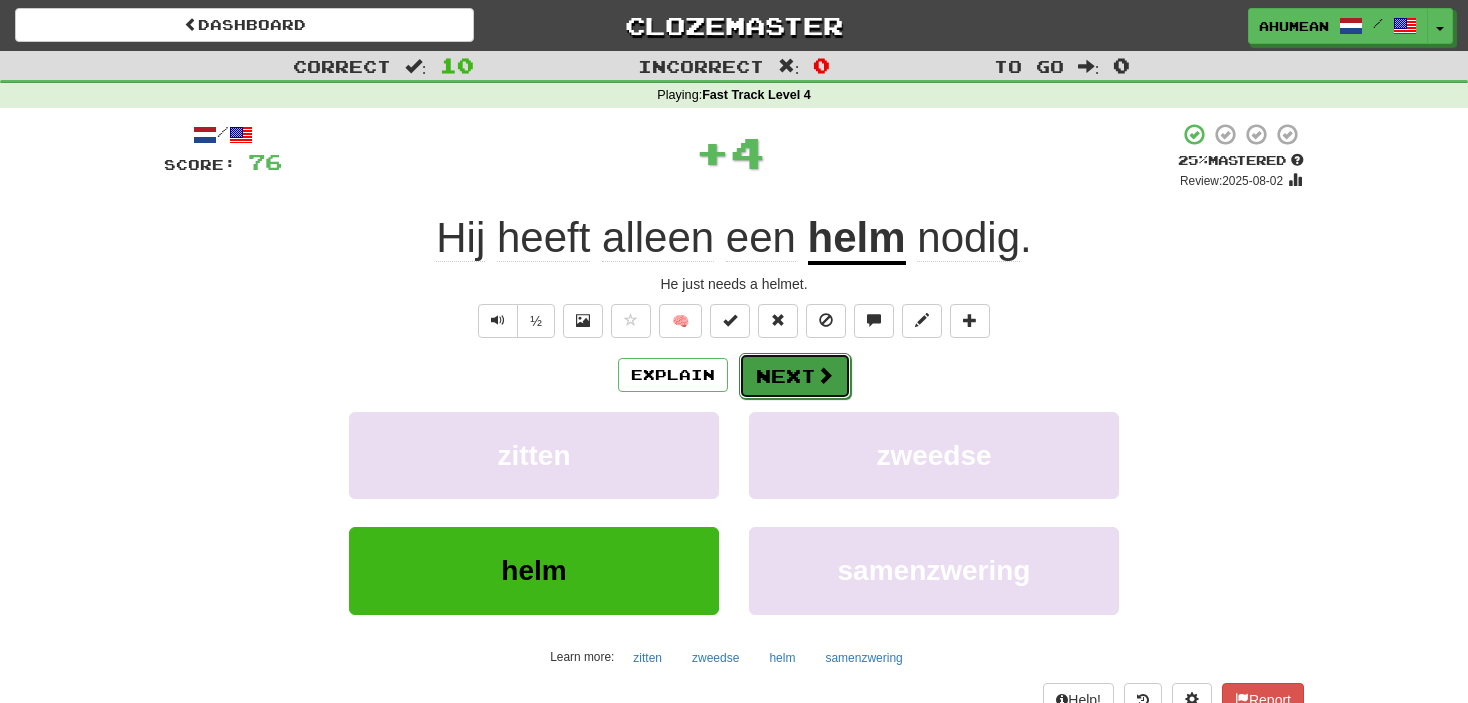 click on "Next" at bounding box center [795, 376] 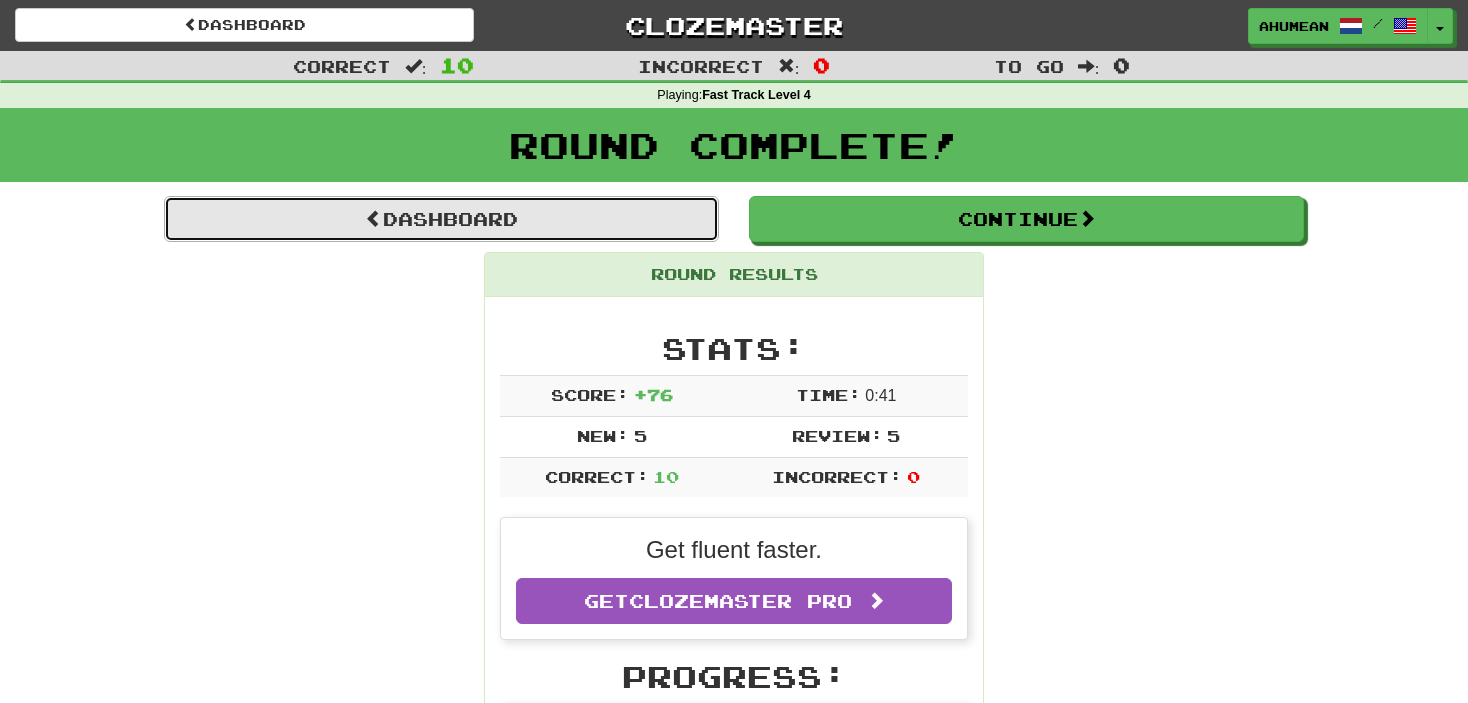 click on "Dashboard" at bounding box center [441, 219] 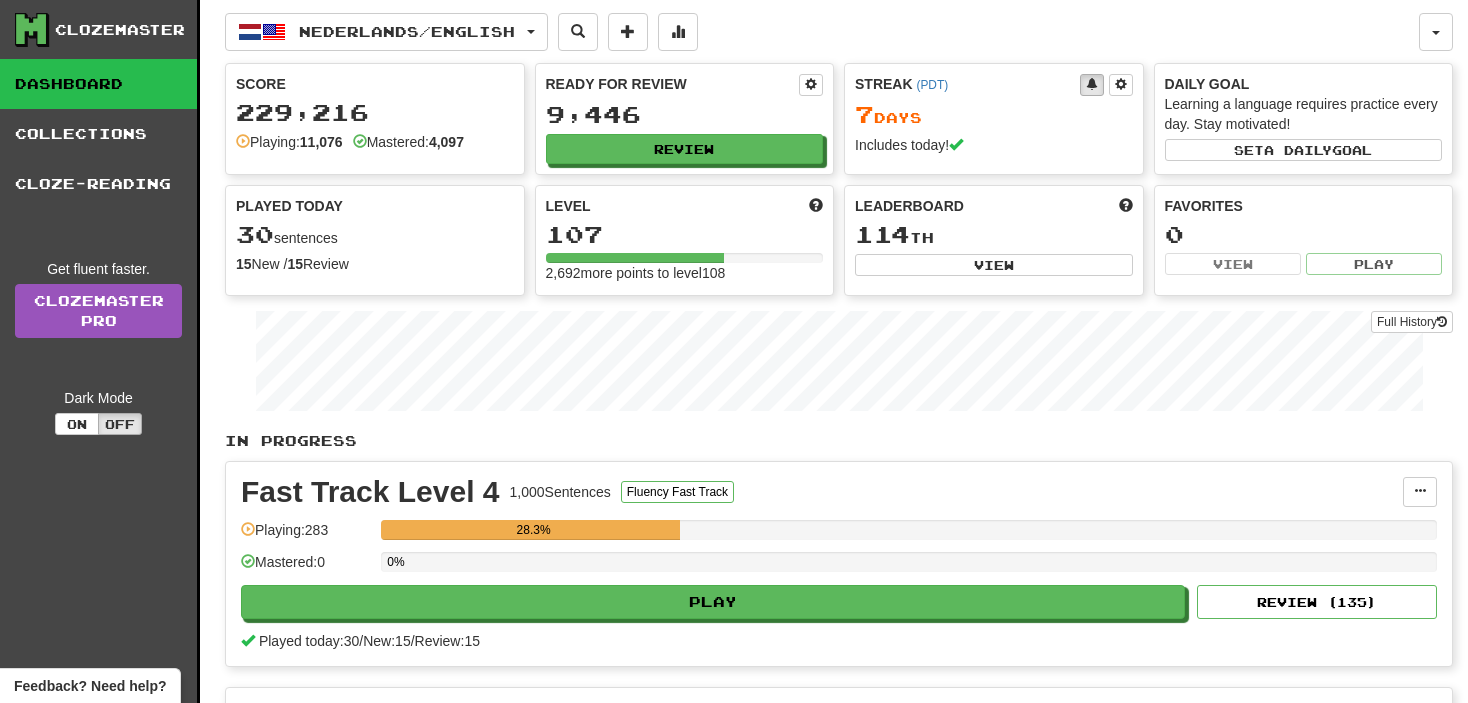 scroll, scrollTop: 0, scrollLeft: 0, axis: both 